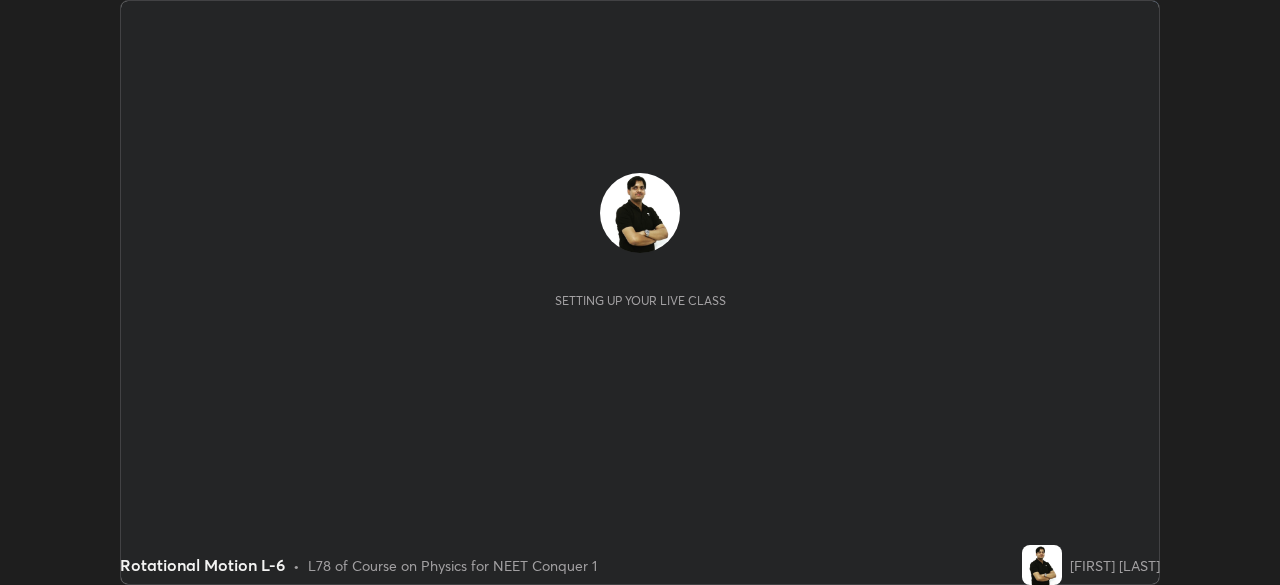 scroll, scrollTop: 0, scrollLeft: 0, axis: both 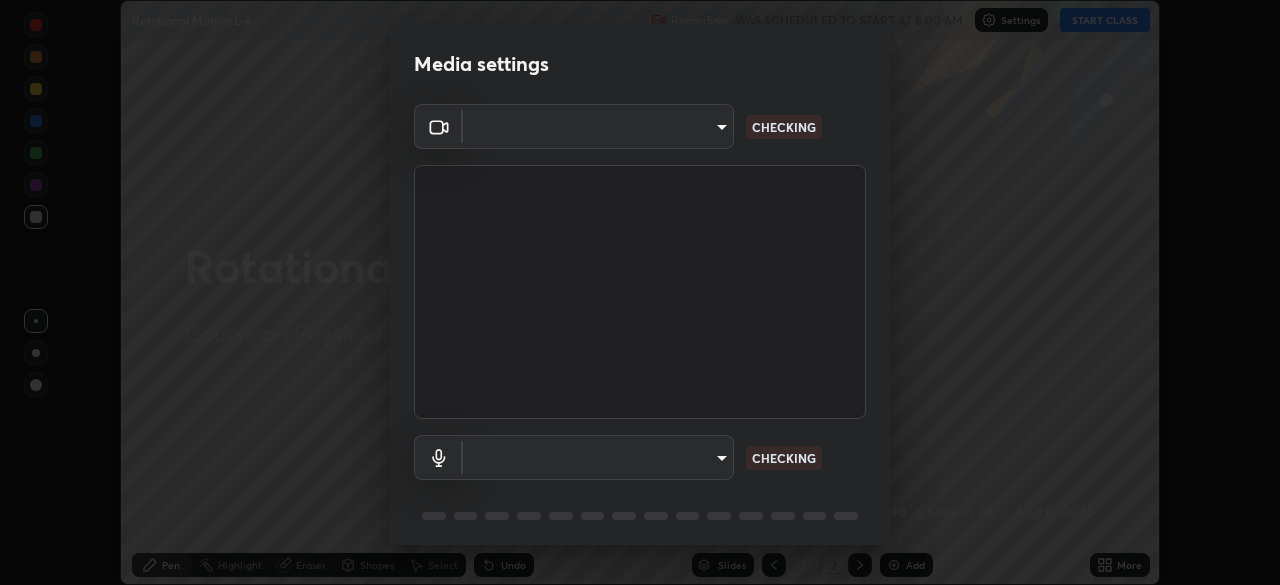 type on "ef407f58ae65e10c1af5a040b6eccf178273e27ca296938399710cc3d85b5032" 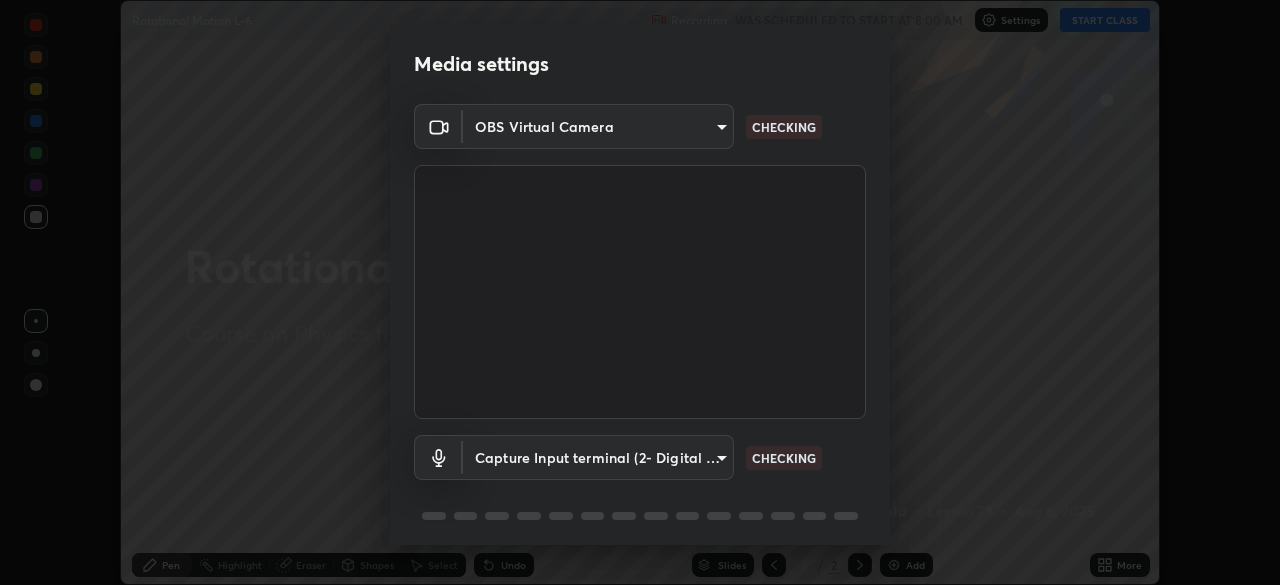 scroll, scrollTop: 71, scrollLeft: 0, axis: vertical 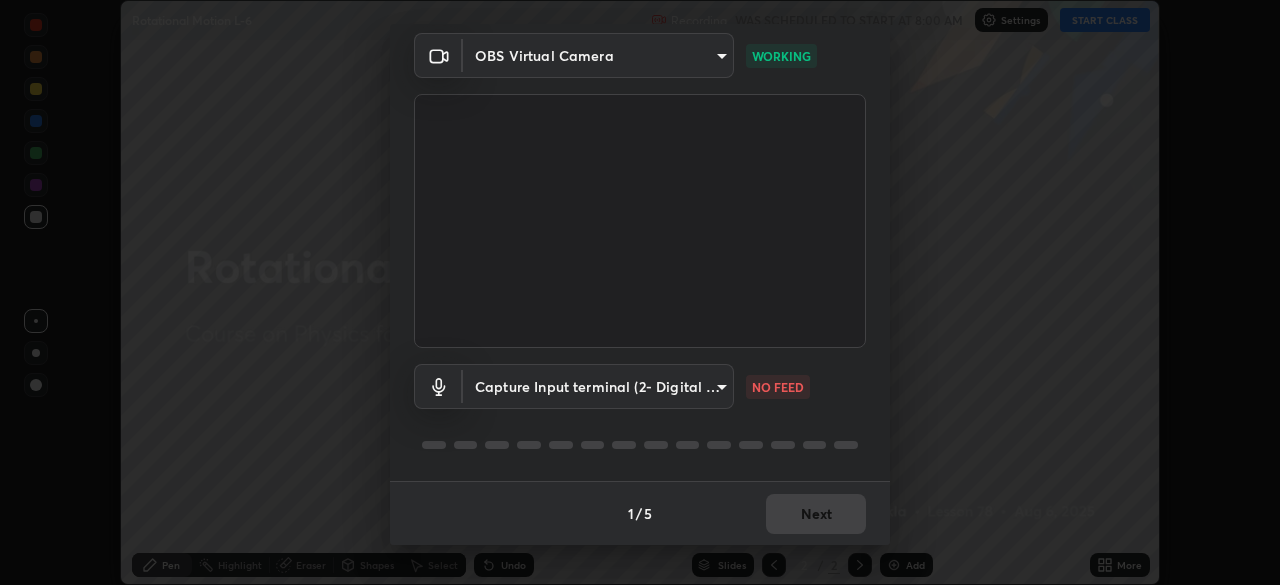click on "Erase all Rotational Motion L-6 Recording WAS SCHEDULED TO START AT  8:00 AM Settings START CLASS Setting up your live class Rotational Motion L-6 • L78 of Course on Physics for NEET Conquer 1 [FIRST] [LAST] Pen Highlight Eraser Shapes Select Undo Slides 2 / 2 Add More No doubts shared Encourage your learners to ask a doubt for better clarity Report an issue Reason for reporting Buffering Chat not working Audio - Video sync issue Educator video quality low ​ Attach an image Report Media settings OBS Virtual Camera [HASH] WORKING Capture Input terminal (2- Digital Array MIC) [HASH] NO FEED 1 / 5 Next" at bounding box center [640, 292] 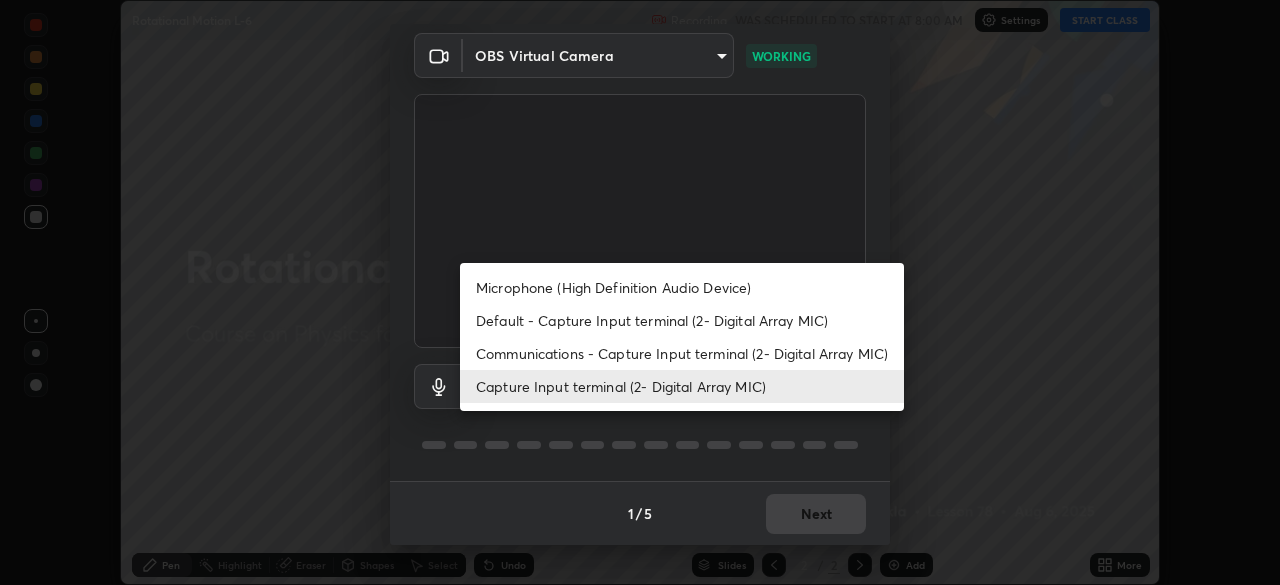 click on "Communications - Capture Input terminal (2- Digital Array MIC)" at bounding box center [682, 353] 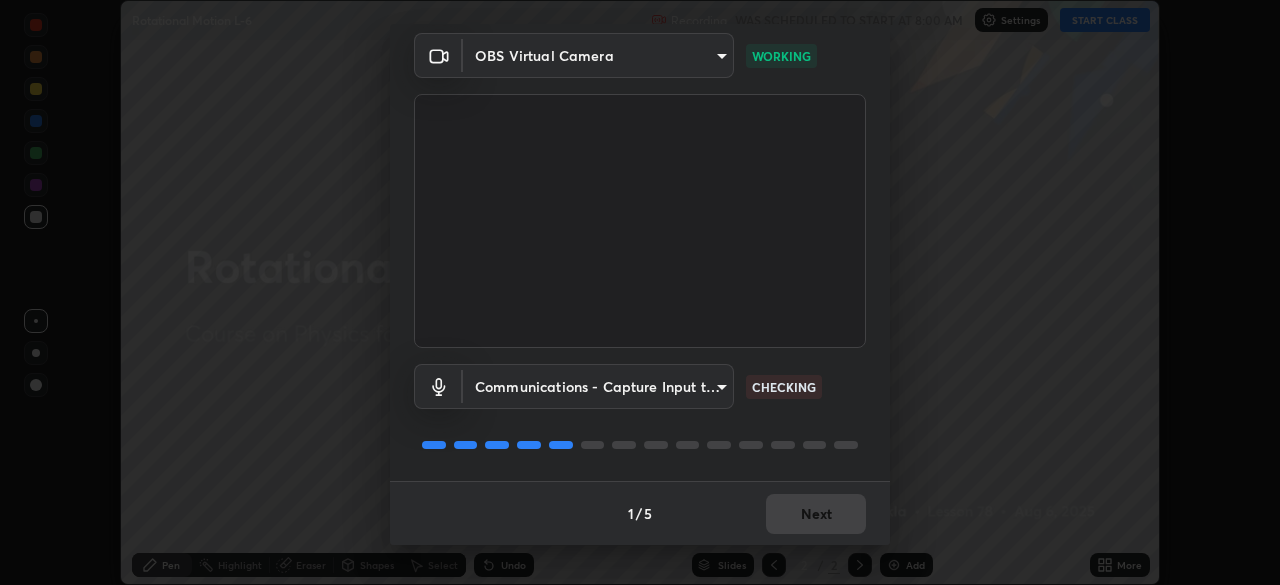 click on "Erase all Rotational Motion L-6 Recording WAS SCHEDULED TO START AT  8:00 AM Settings START CLASS Setting up your live class Rotational Motion L-6 • L78 of Course on Physics for NEET Conquer 1 [FIRST] [LAST] Pen Highlight Eraser Shapes Select Undo Slides 2 / 2 Add More No doubts shared Encourage your learners to ask a doubt for better clarity Report an issue Reason for reporting Buffering Chat not working Audio - Video sync issue Educator video quality low ​ Attach an image Report Media settings OBS Virtual Camera [HASH] WORKING Communications - Capture Input terminal (2- Digital Array MIC) communications CHECKING 1 / 5 Next" at bounding box center (640, 292) 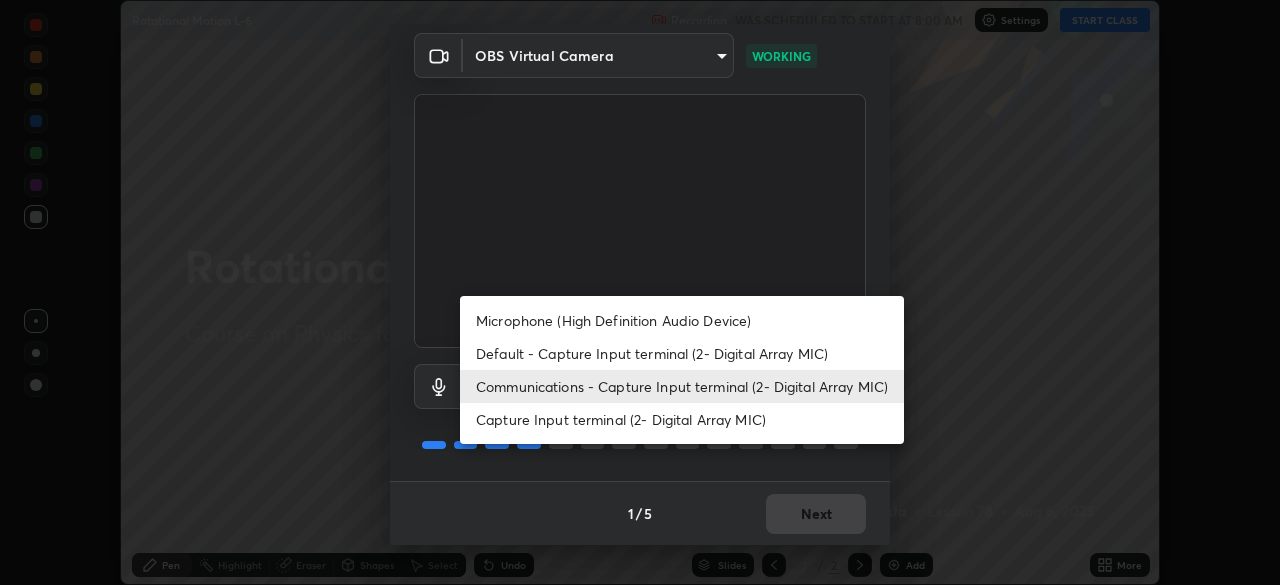 click on "Capture Input terminal (2- Digital Array MIC)" at bounding box center (682, 419) 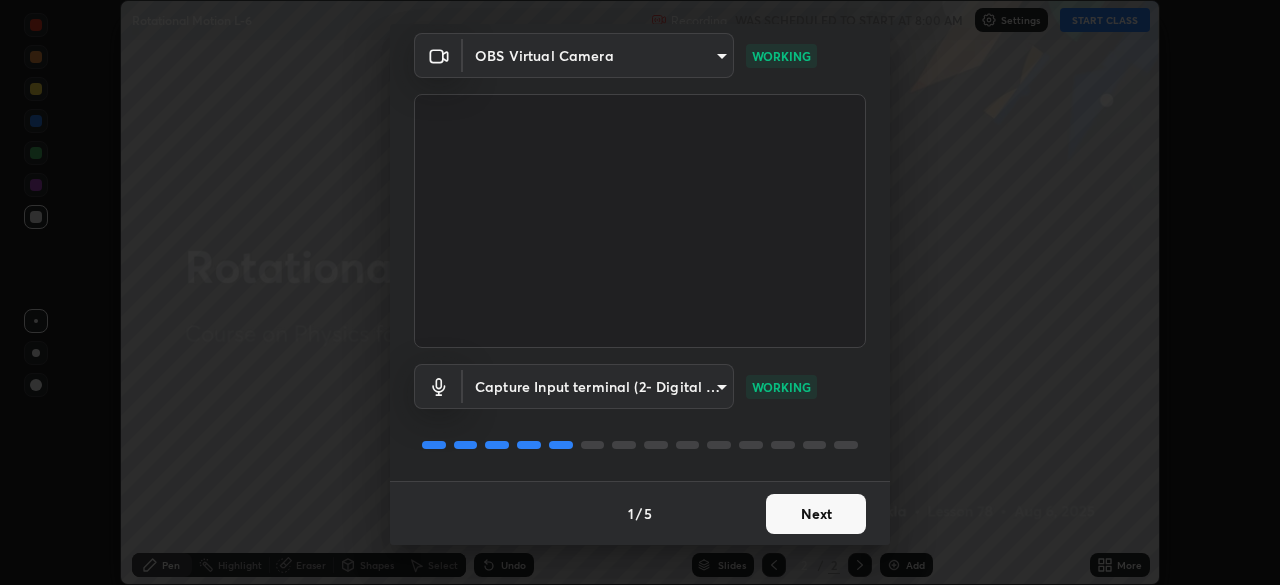 click on "Next" at bounding box center [816, 514] 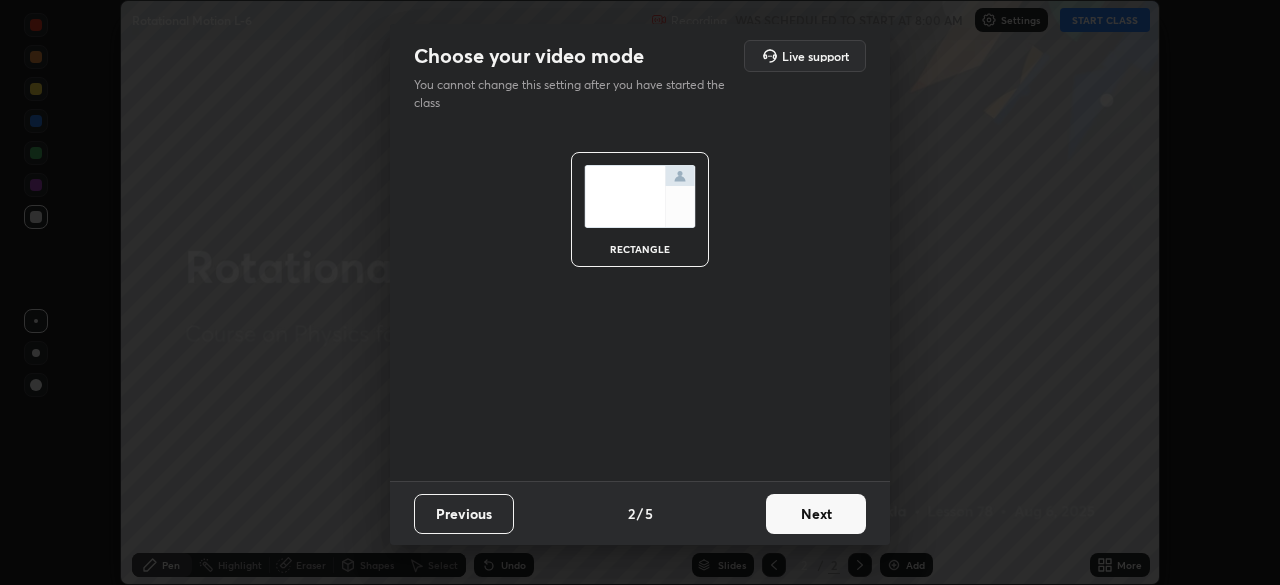 click on "Next" at bounding box center [816, 514] 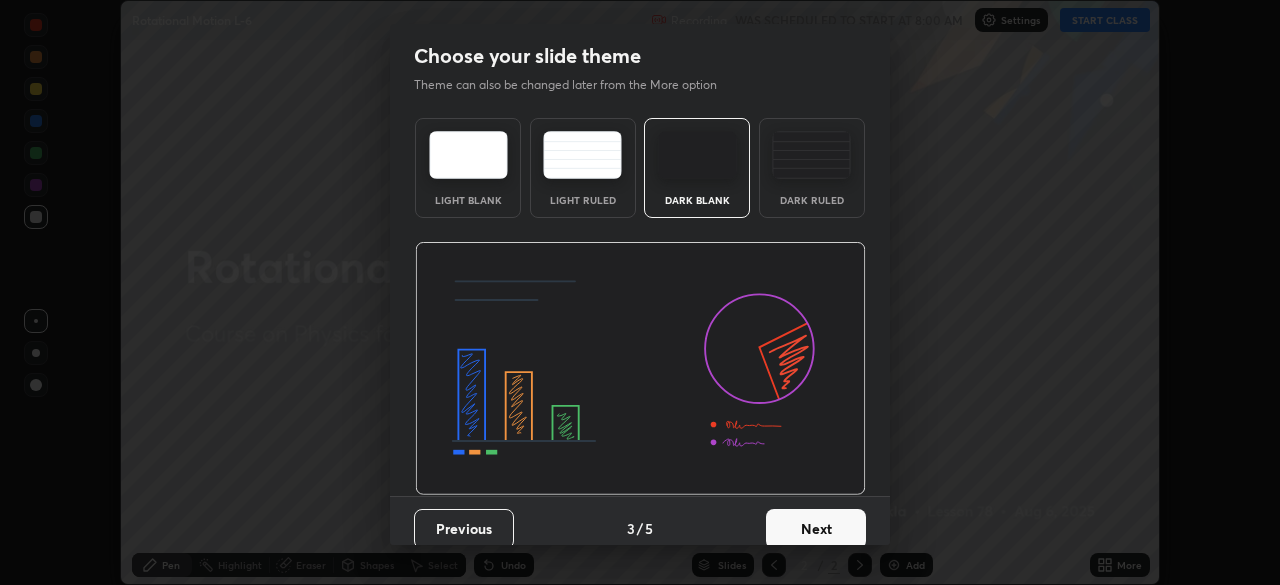 click on "Next" at bounding box center [816, 529] 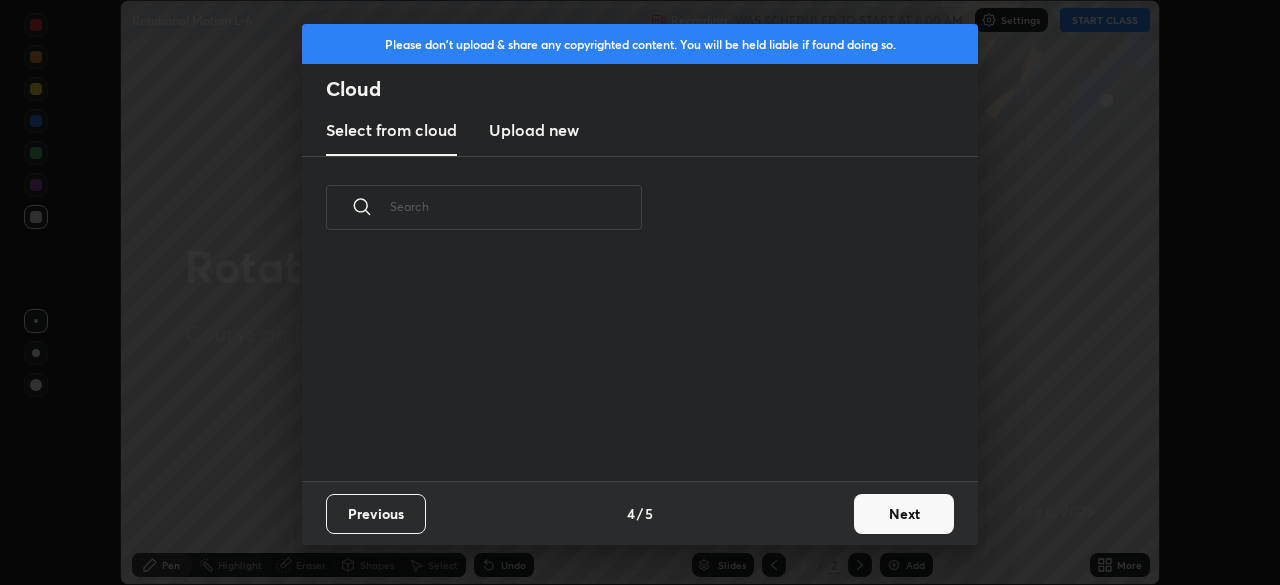 click on "Next" at bounding box center (904, 514) 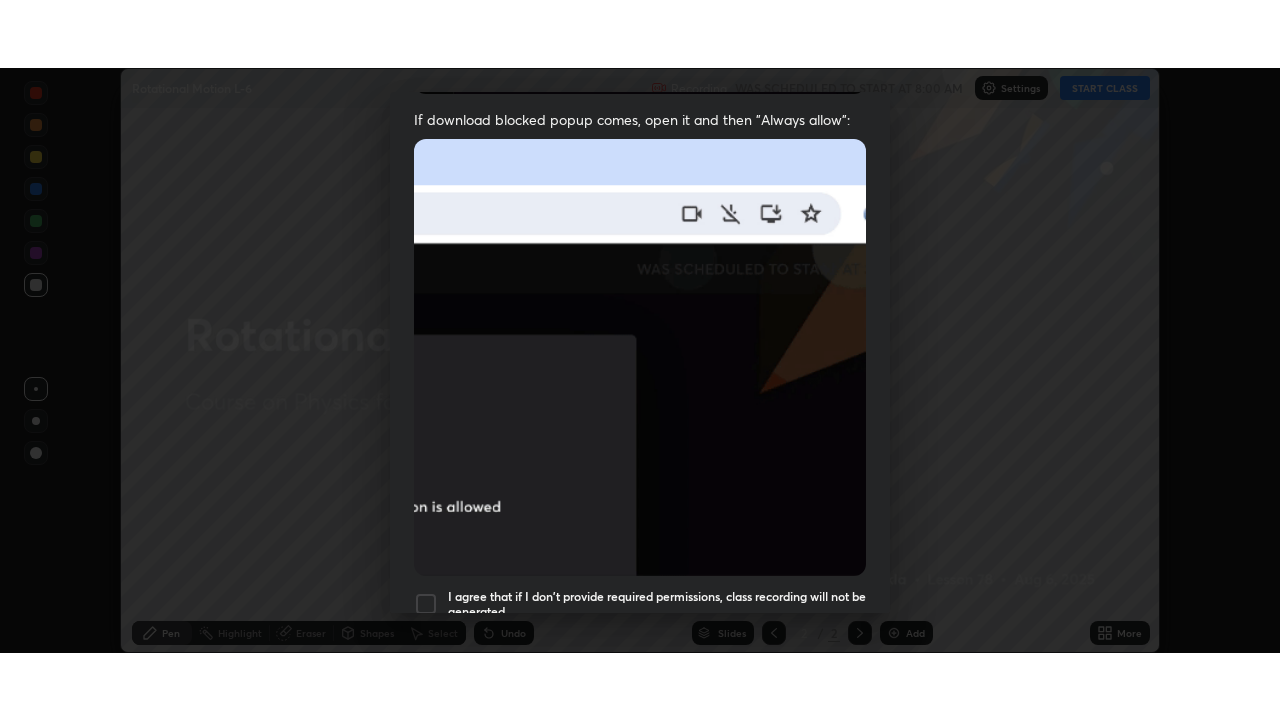 scroll, scrollTop: 479, scrollLeft: 0, axis: vertical 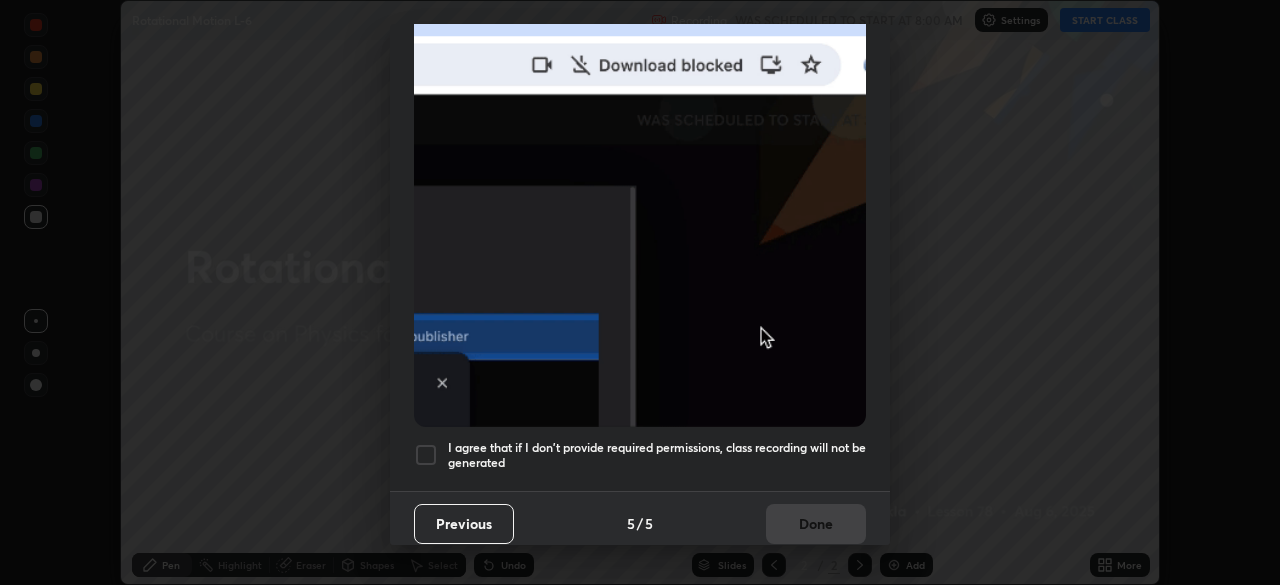 click at bounding box center [426, 455] 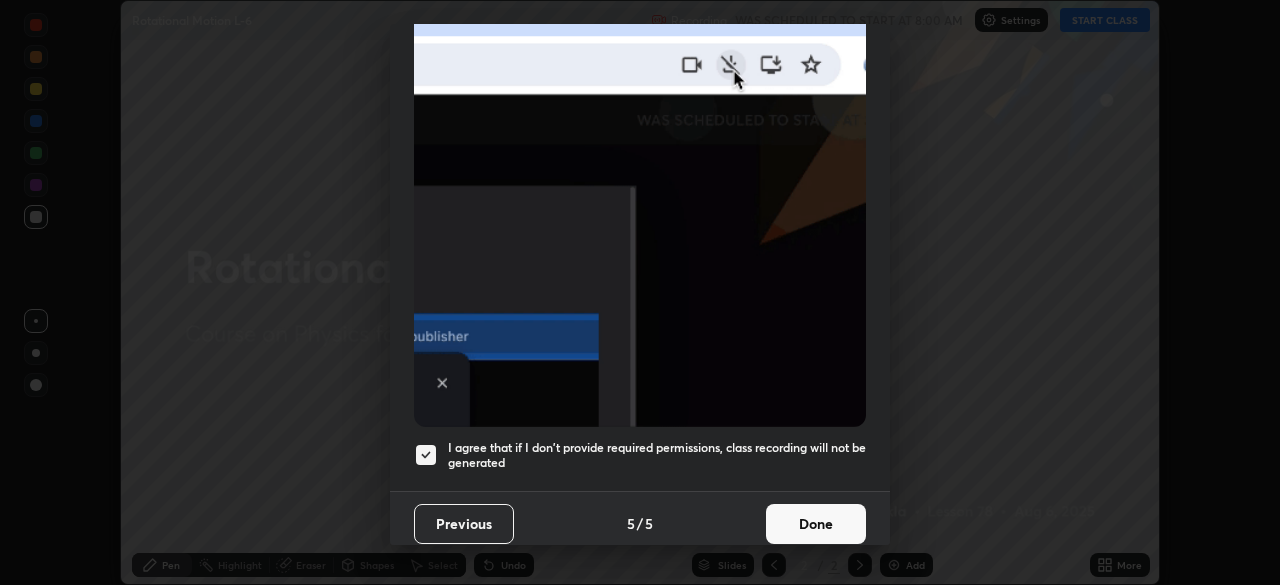 click on "Done" at bounding box center [816, 524] 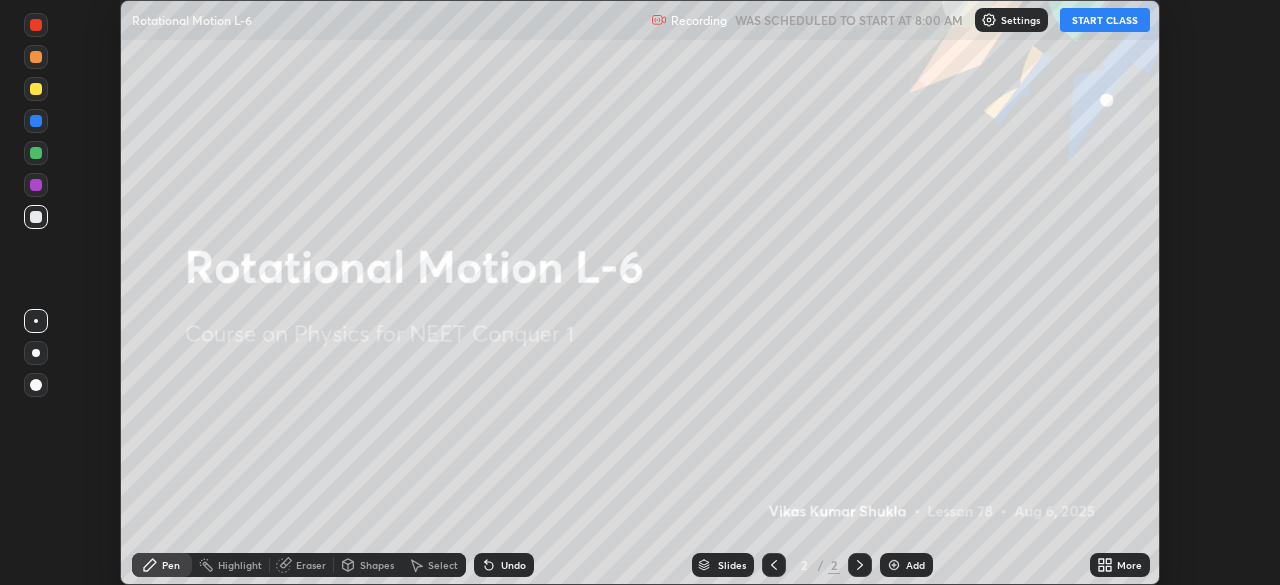 click 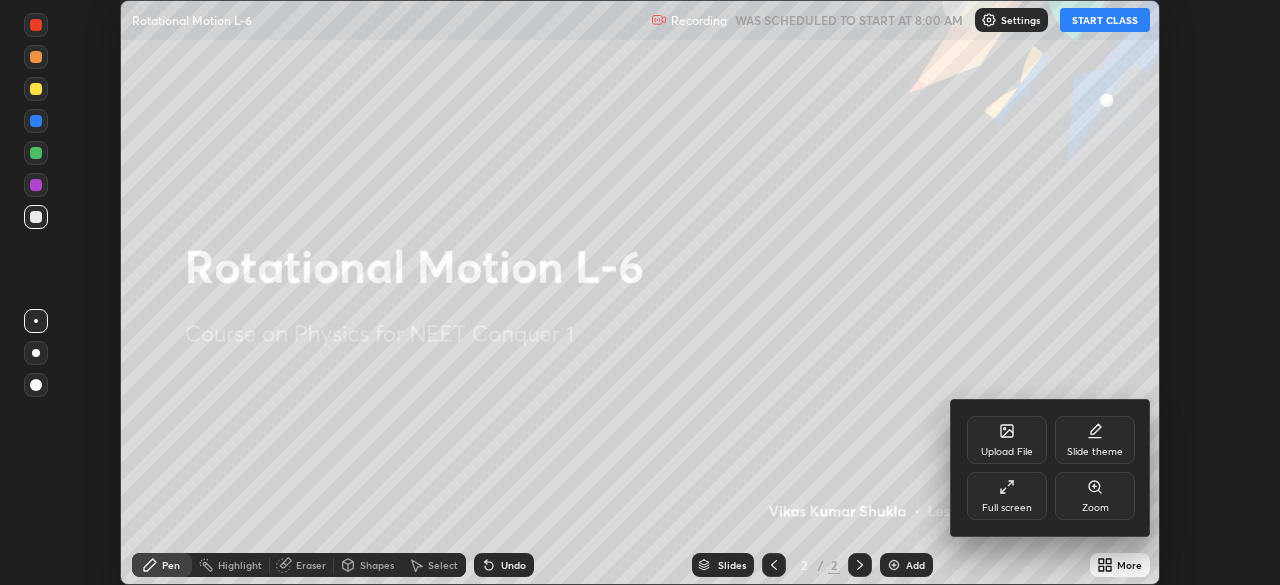 click on "Zoom" at bounding box center [1095, 496] 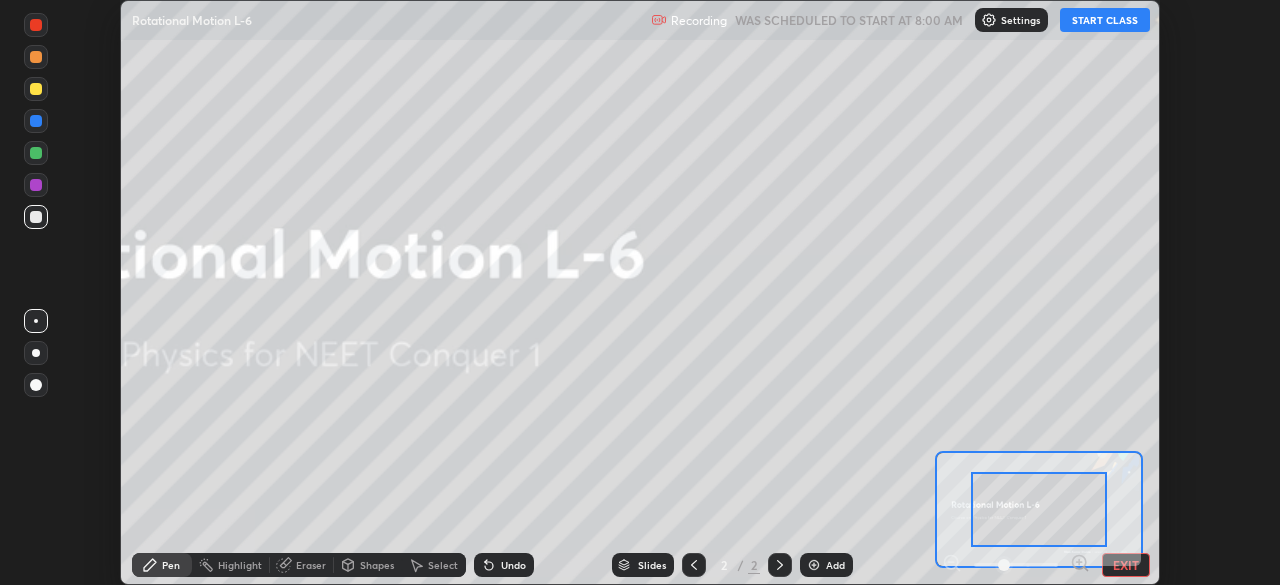 click on "Setting up your live class" at bounding box center [640, 292] 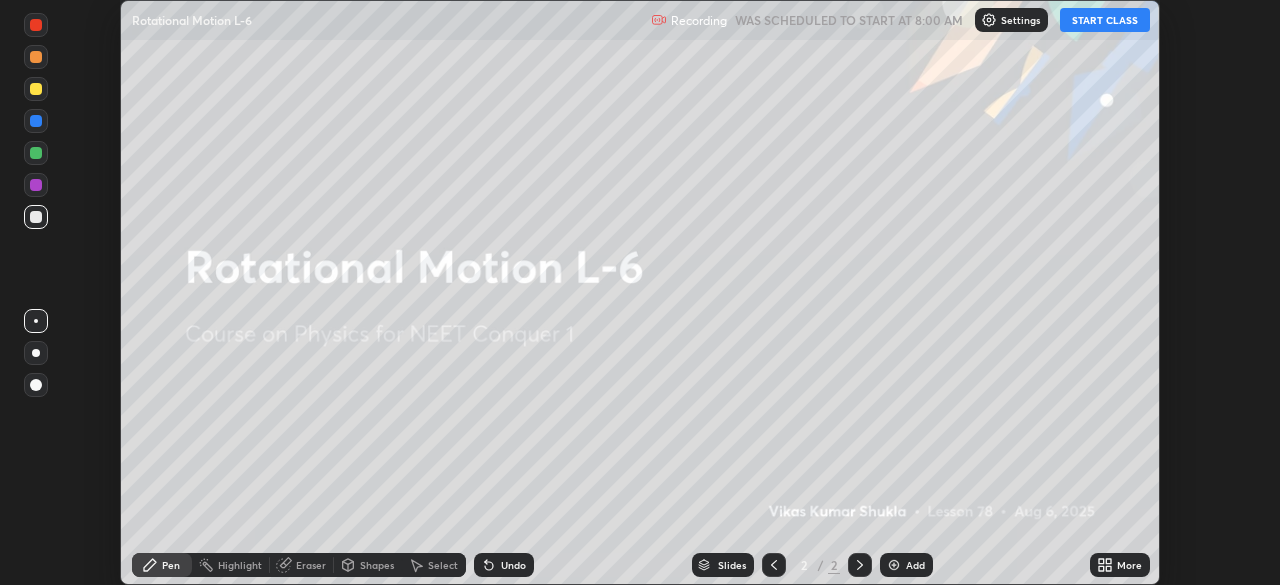 click on "More" at bounding box center (1129, 565) 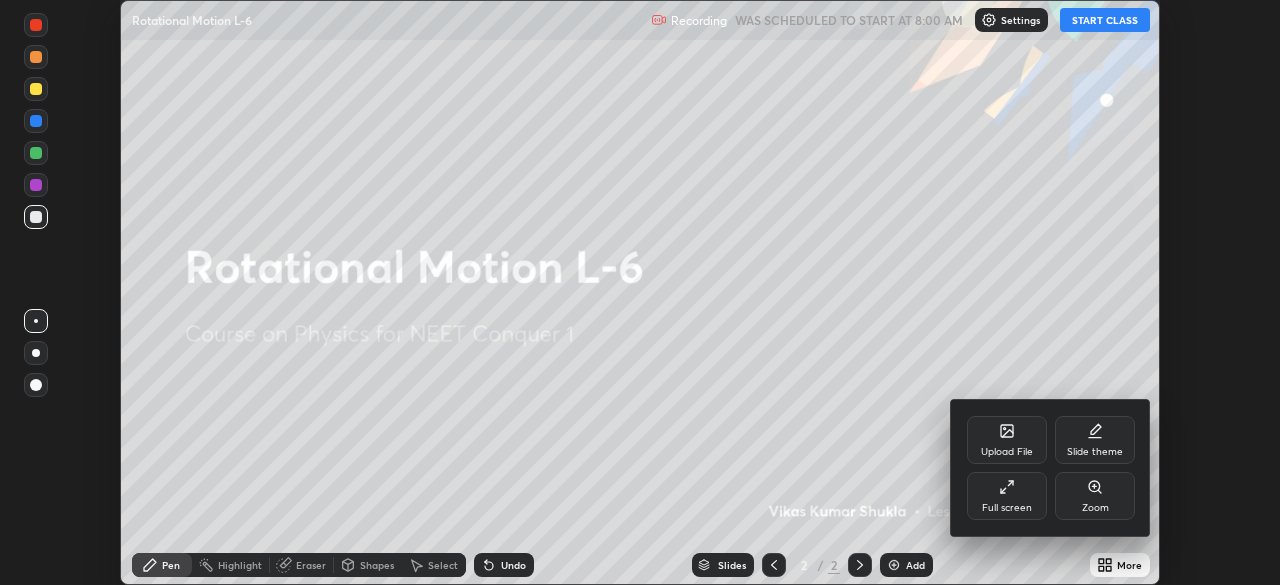 click on "Zoom" at bounding box center (1095, 496) 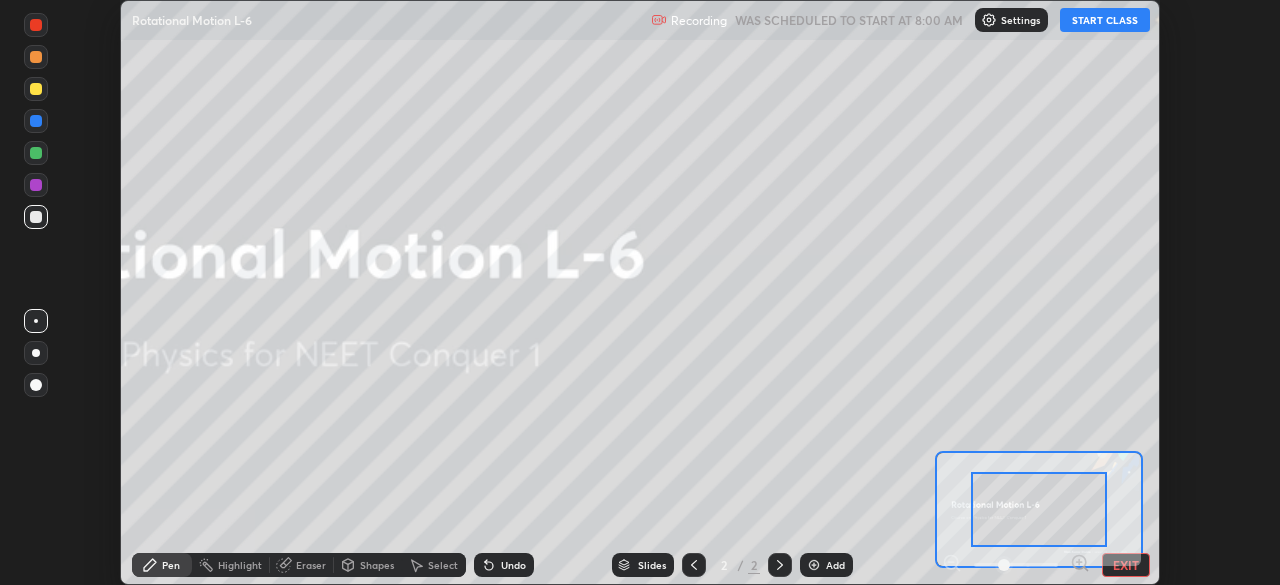 click on "Setting up your live class" at bounding box center [640, 292] 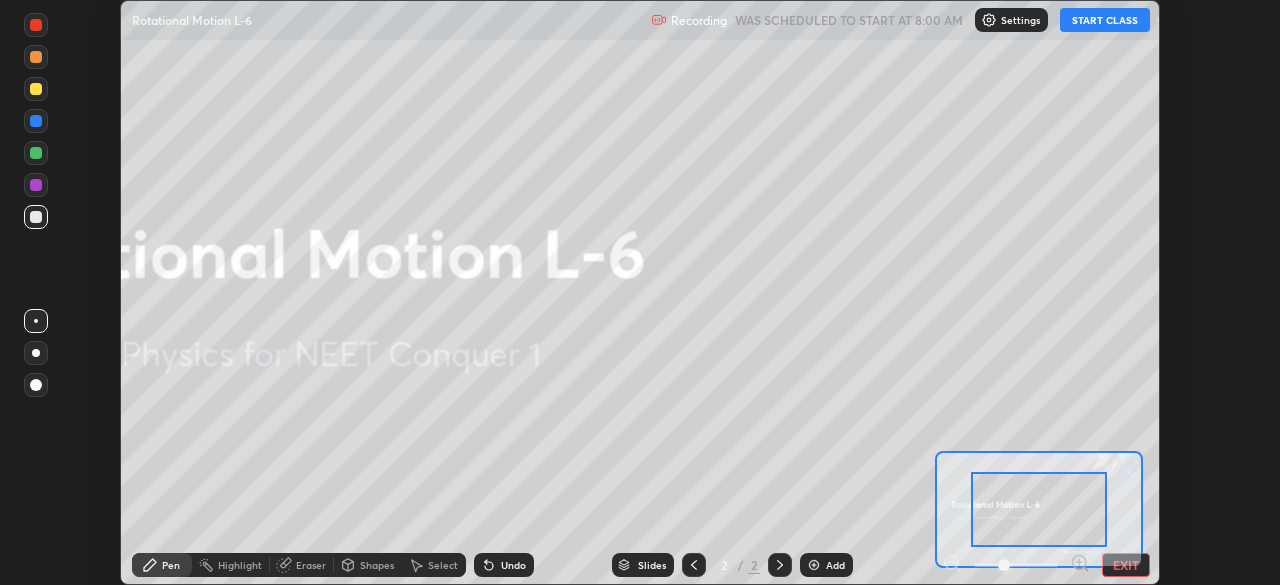 click on "EXIT" at bounding box center (1126, 565) 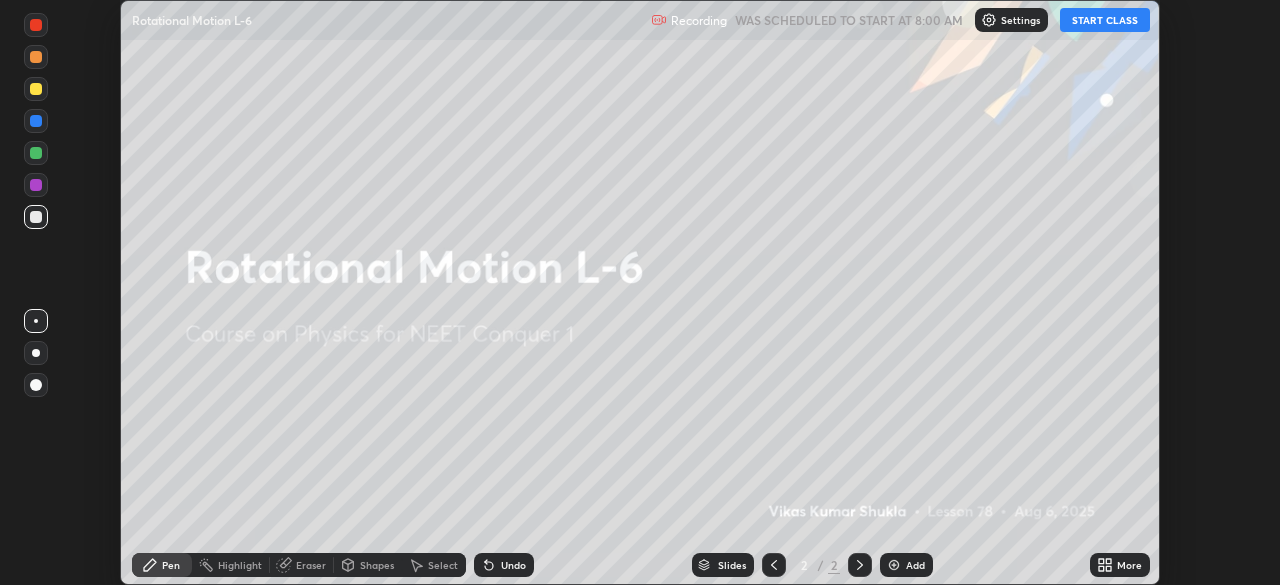 click 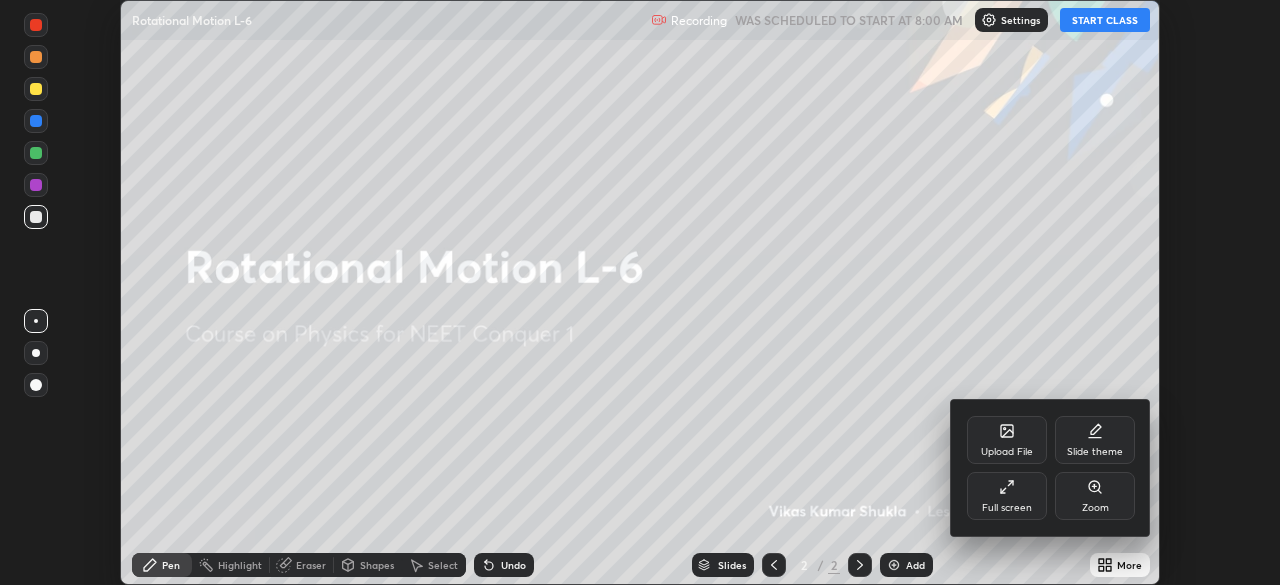 click on "Full screen" at bounding box center (1007, 496) 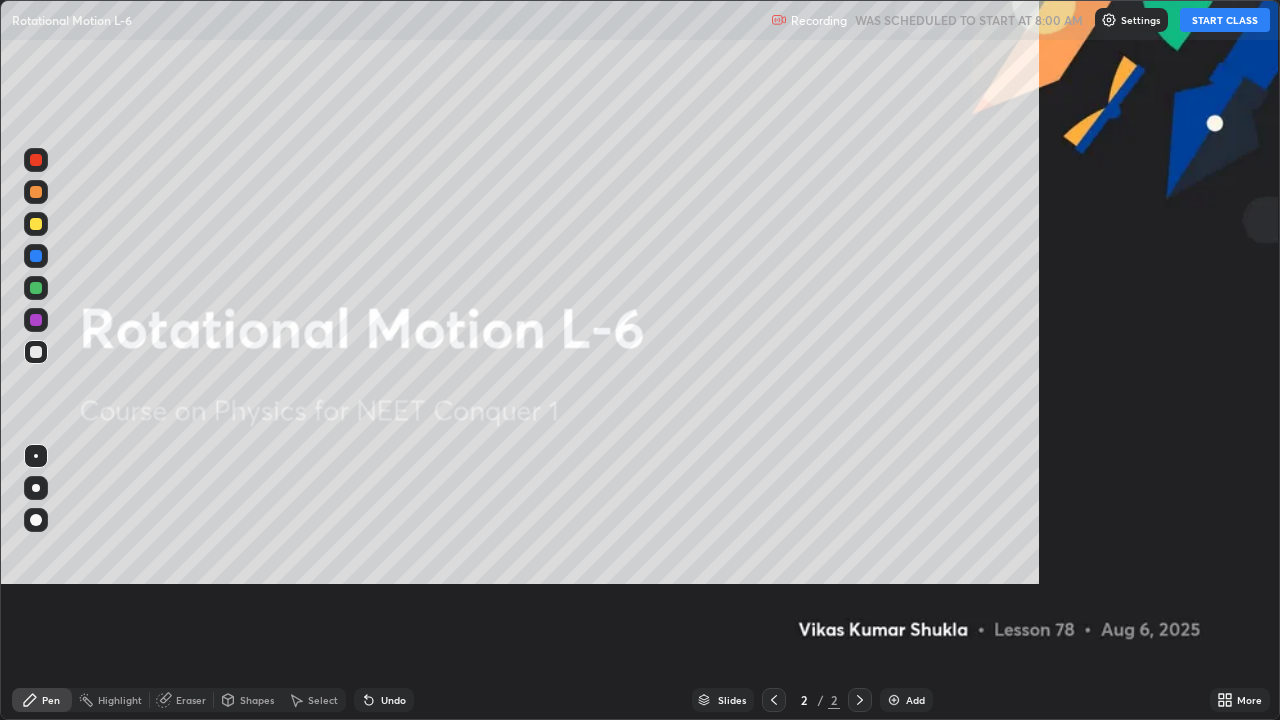 scroll, scrollTop: 99280, scrollLeft: 98720, axis: both 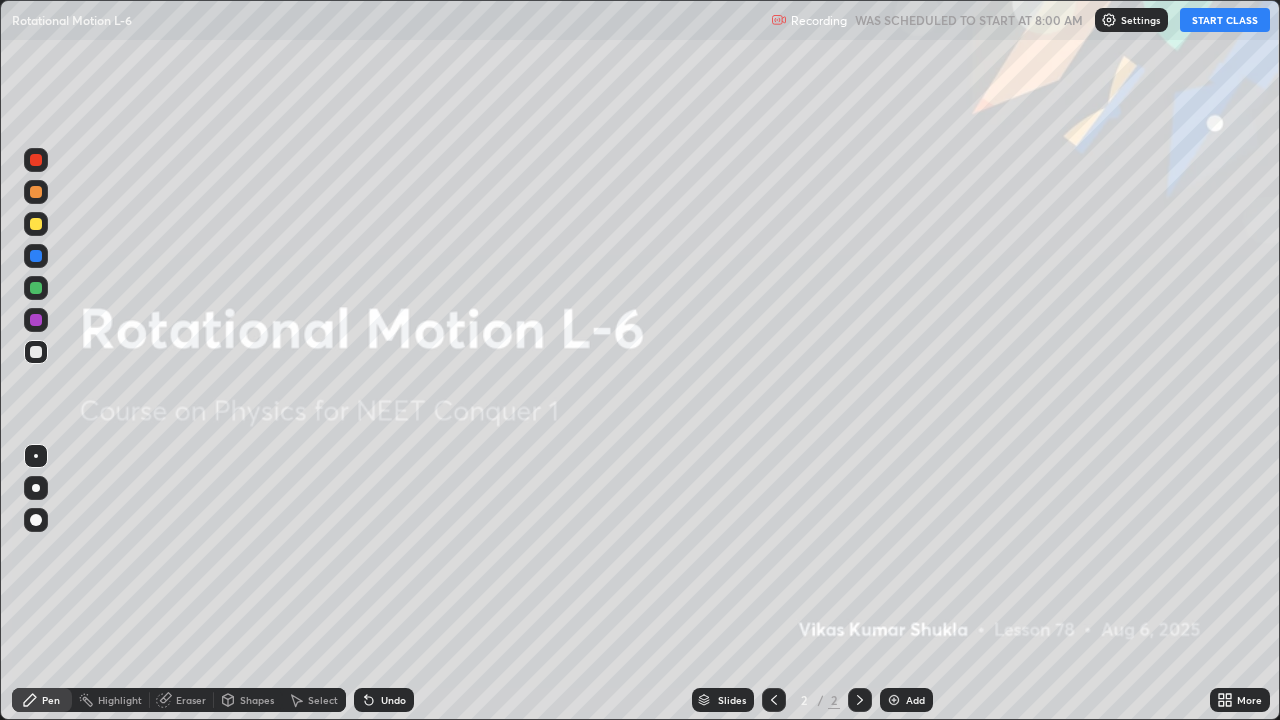 click on "START CLASS" at bounding box center (1225, 20) 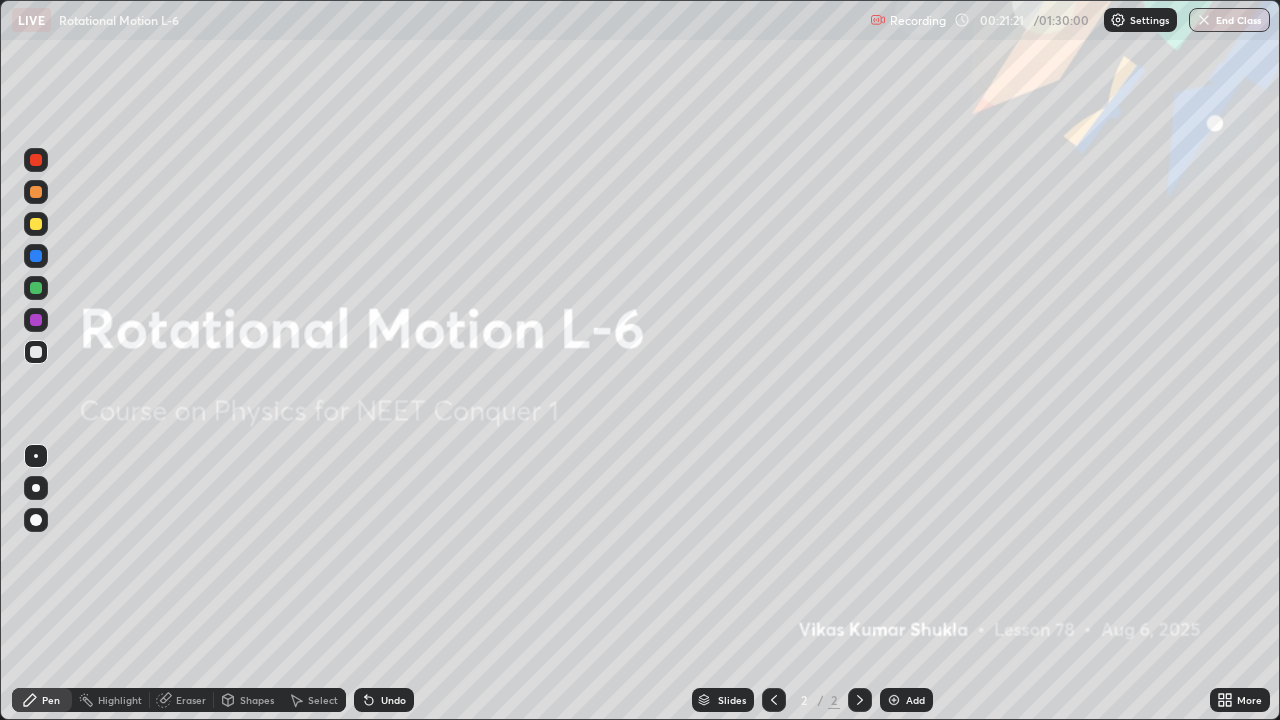 click on "Add" at bounding box center [906, 700] 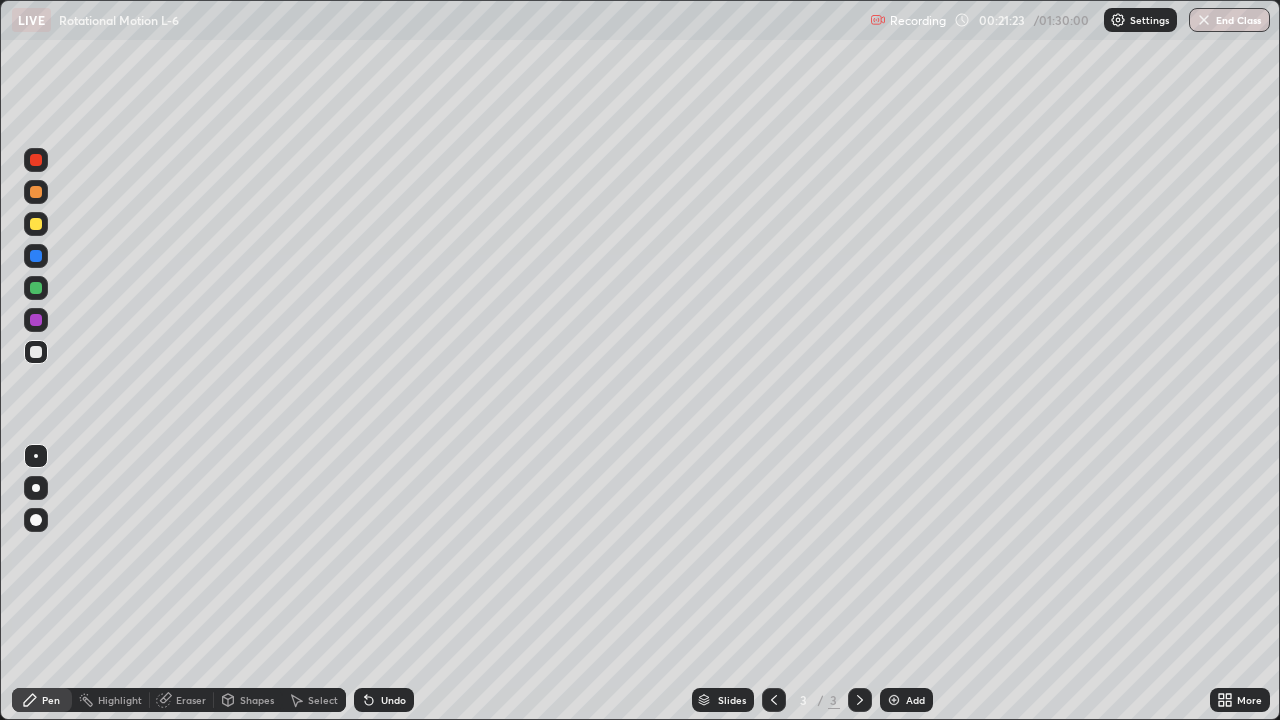 click on "Shapes" at bounding box center (257, 700) 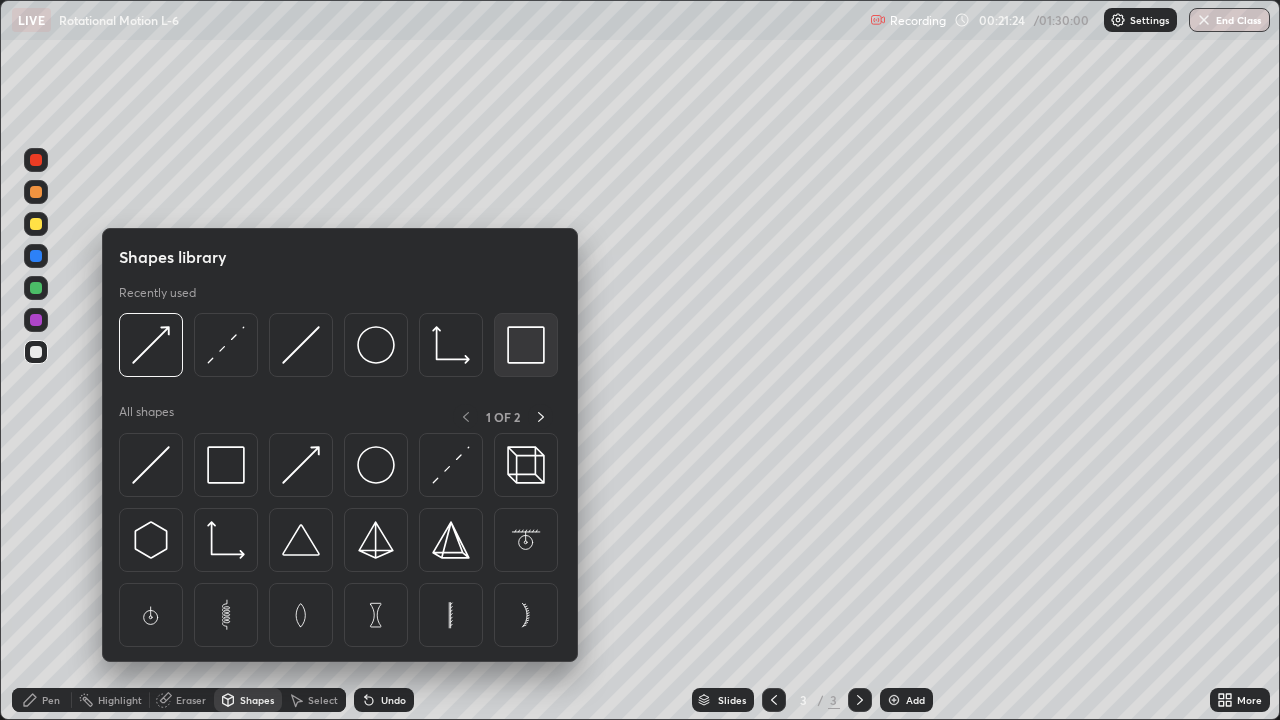 click at bounding box center (526, 345) 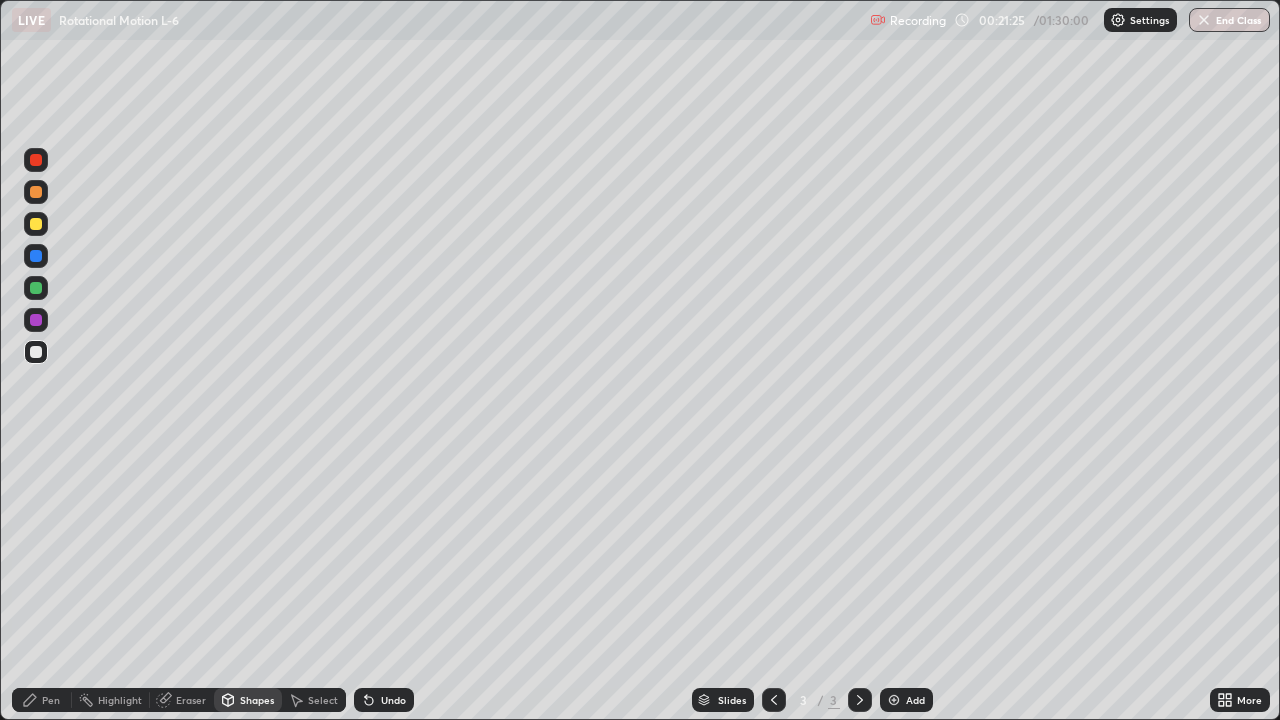 click at bounding box center (36, 288) 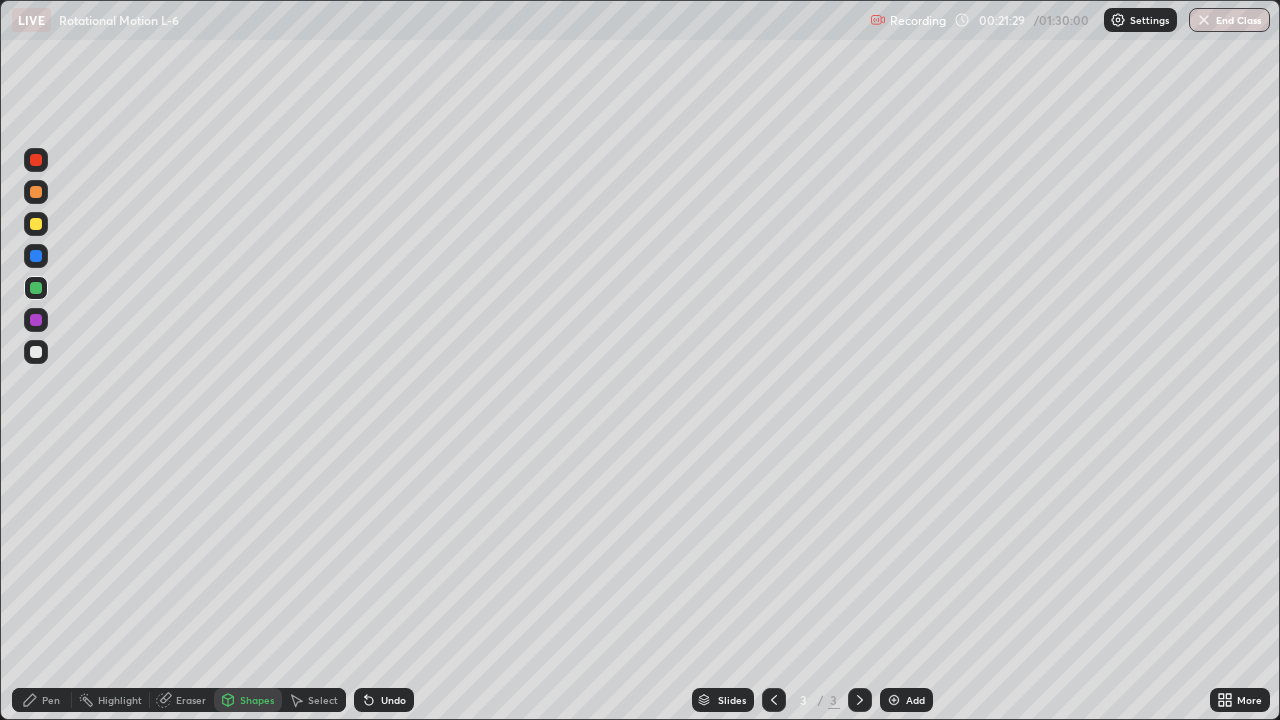 click on "Shapes" at bounding box center [257, 700] 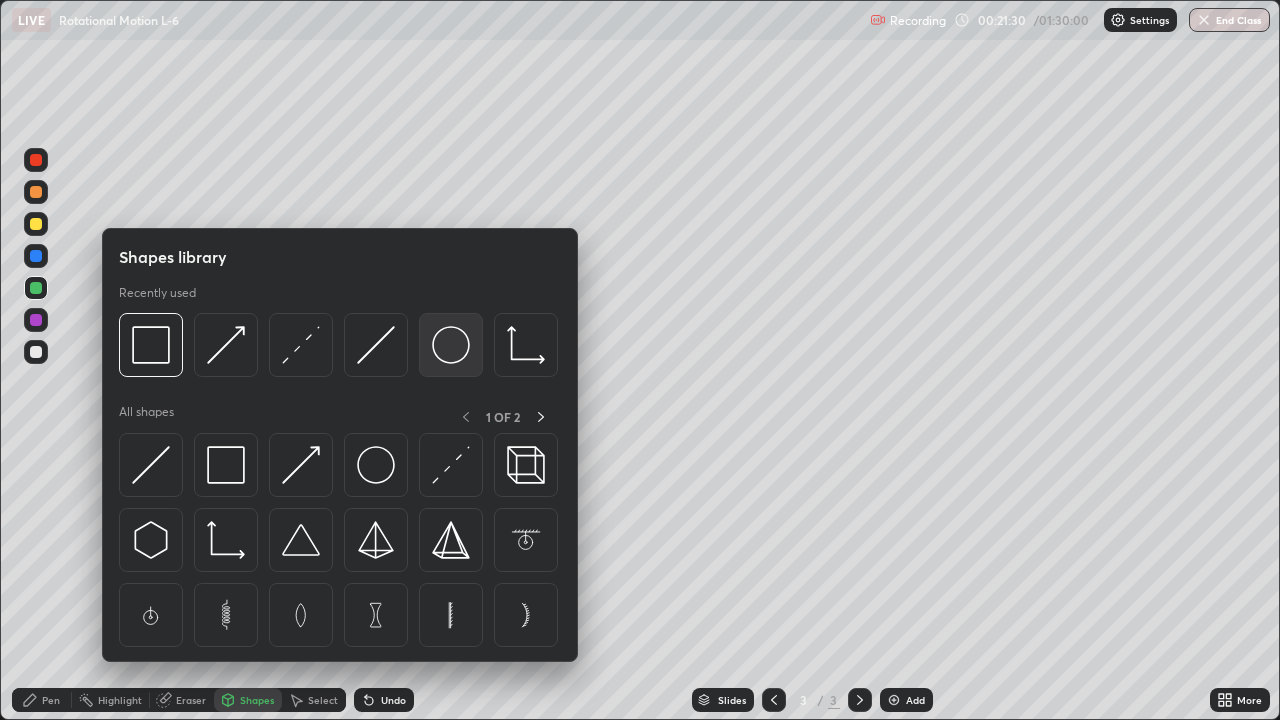 click at bounding box center (451, 345) 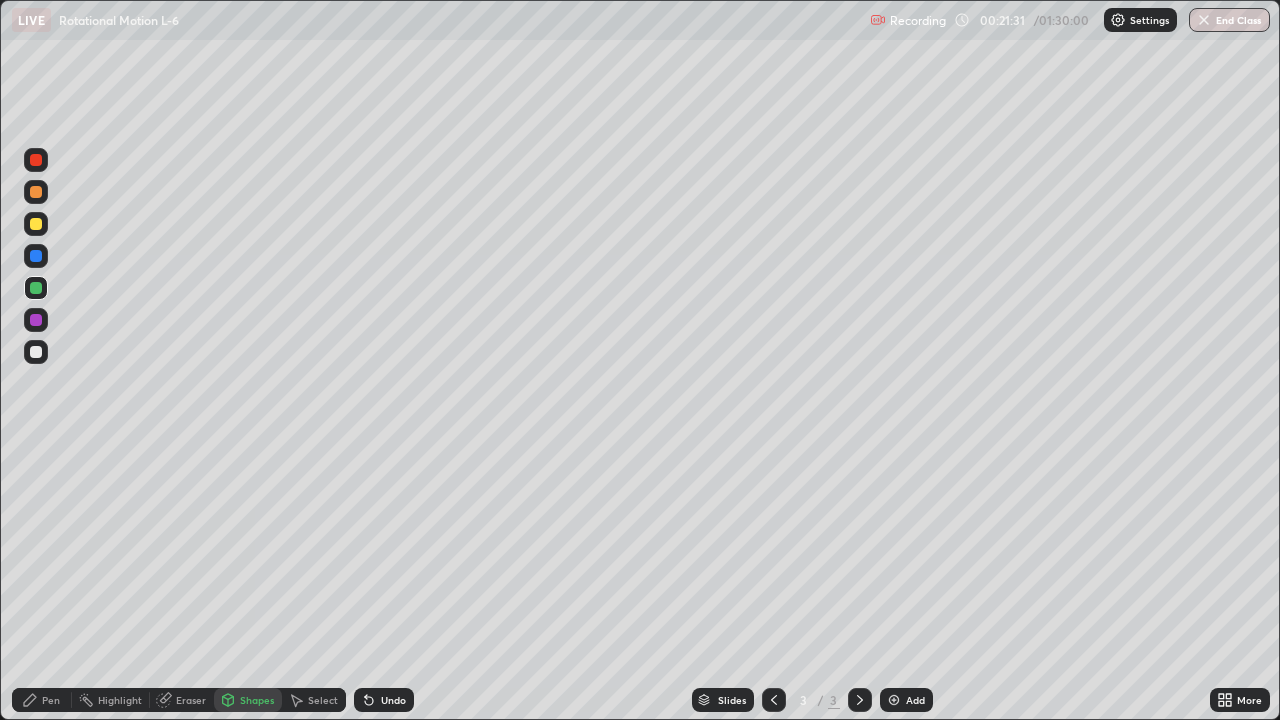 click at bounding box center (36, 352) 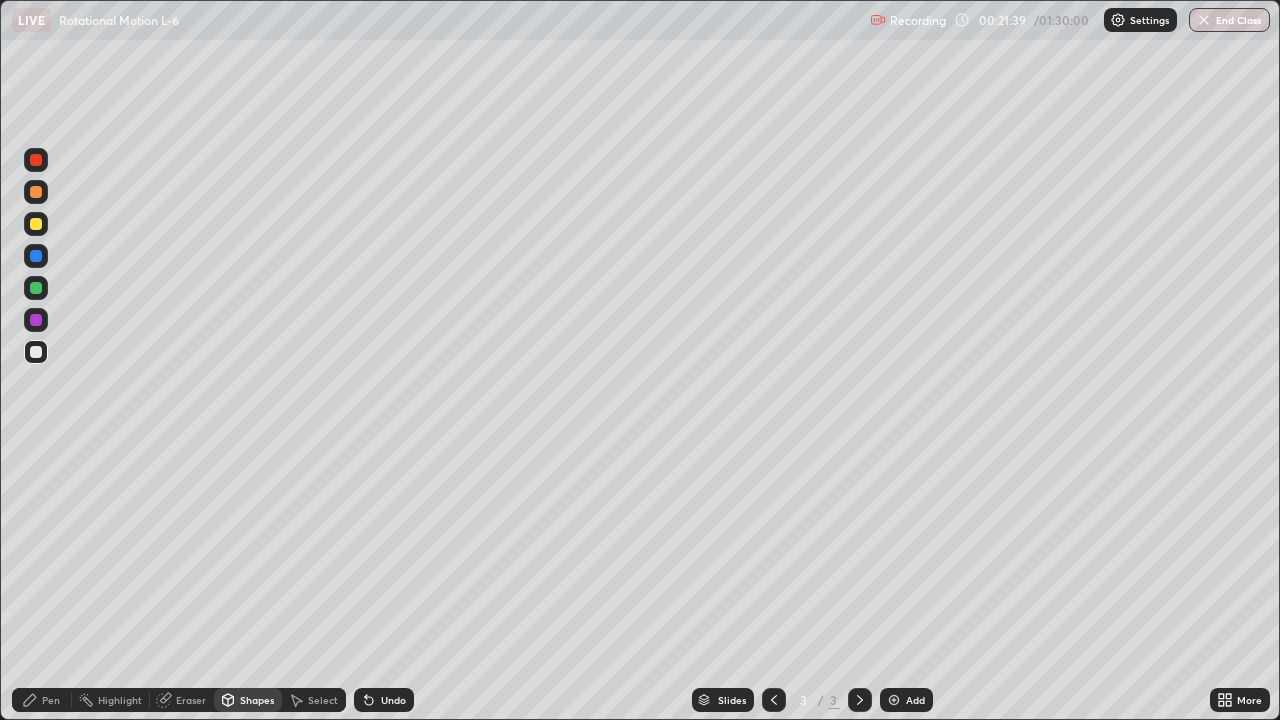 click on "Shapes" at bounding box center [257, 700] 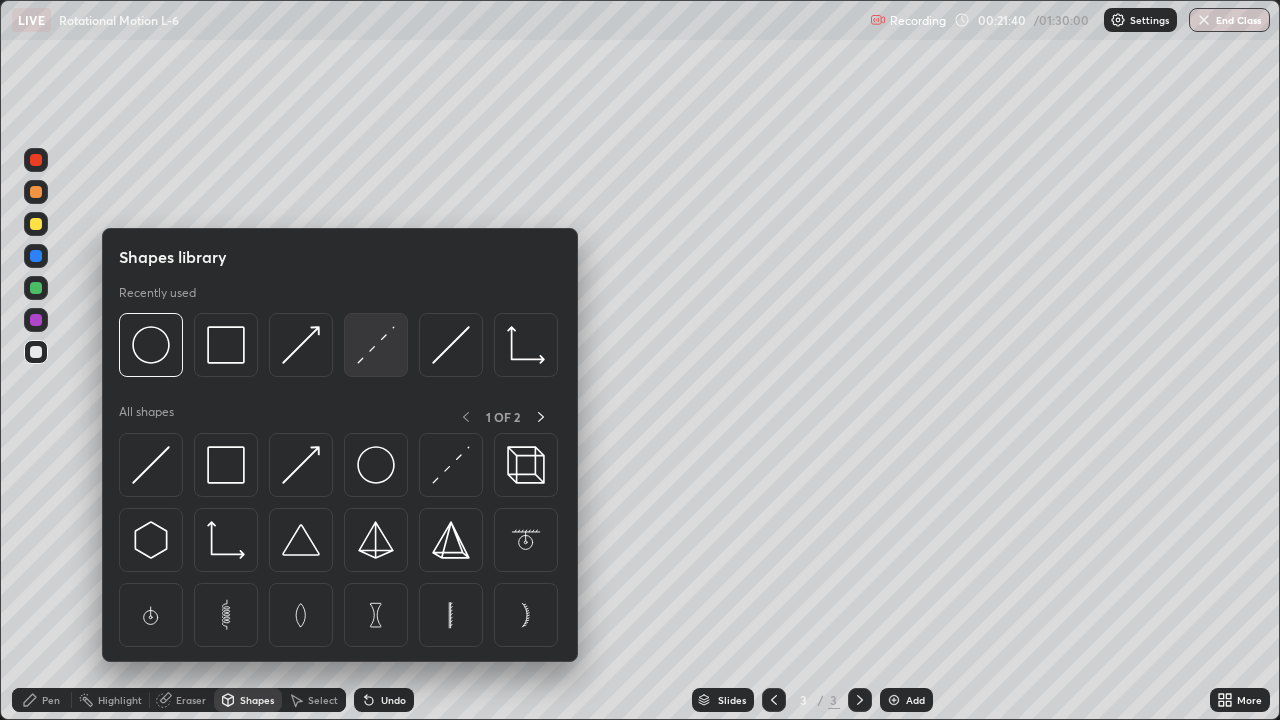 click at bounding box center [376, 345] 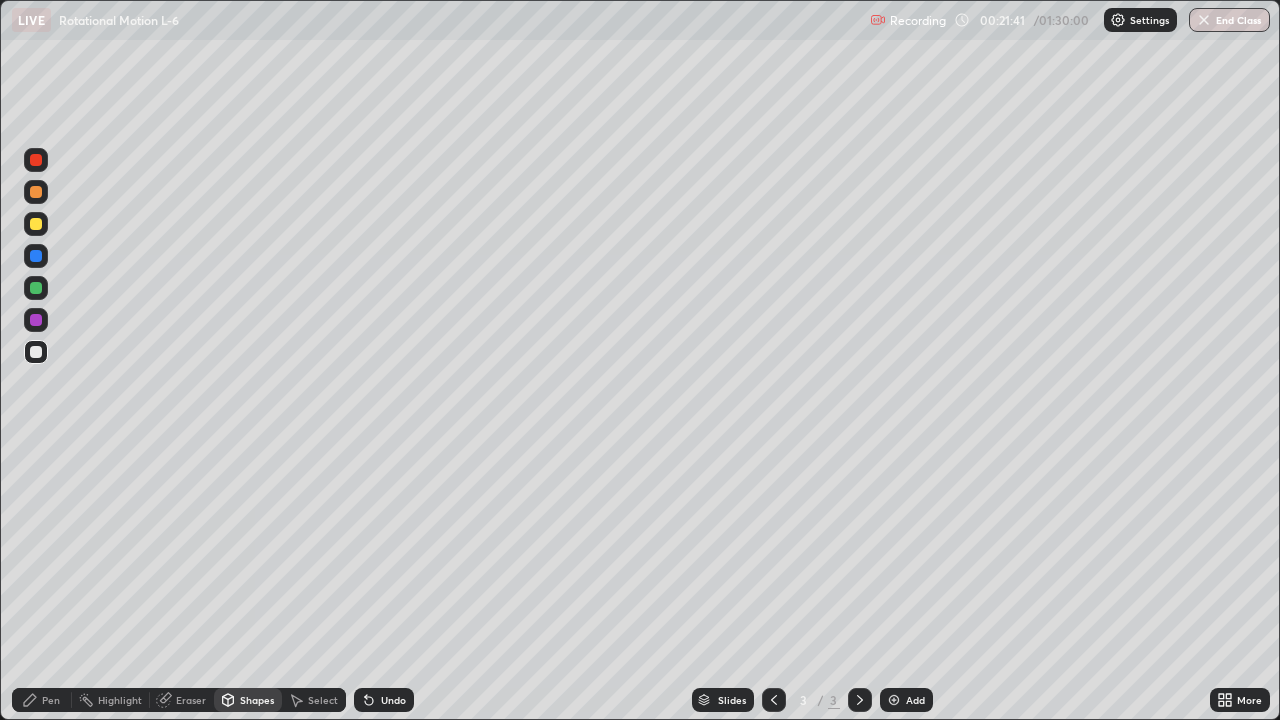 click at bounding box center [36, 224] 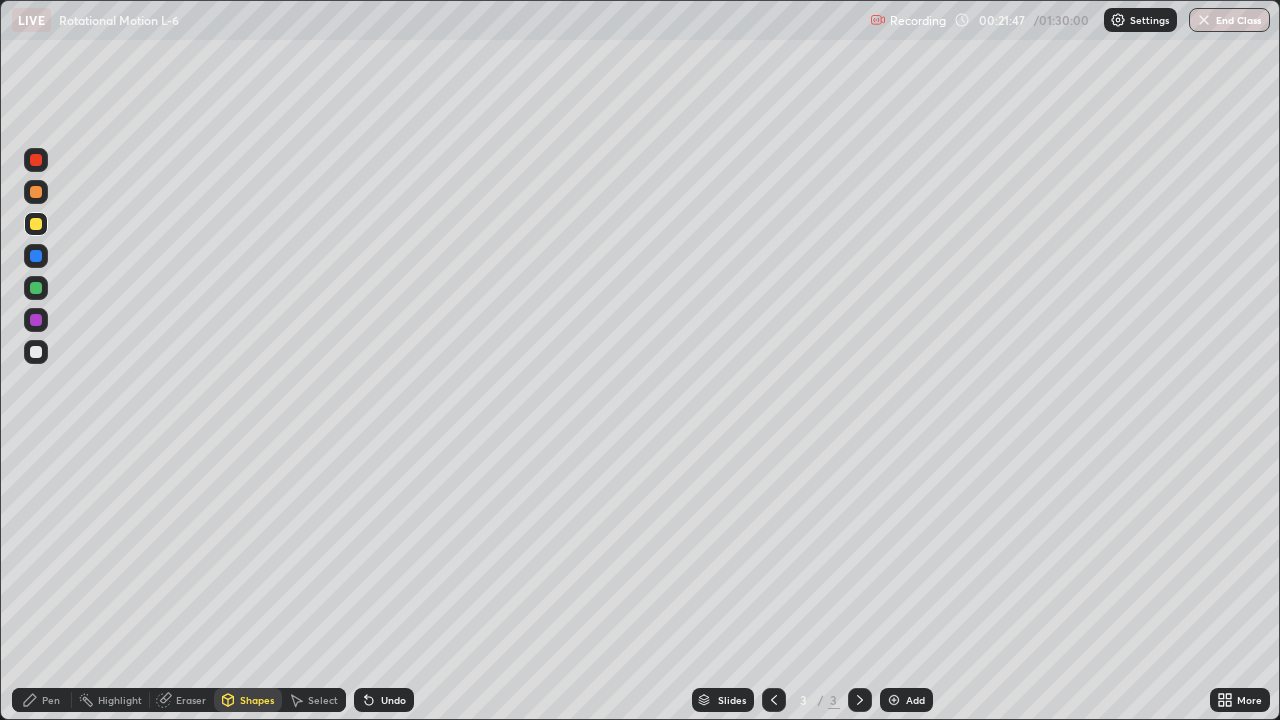 click on "Shapes" at bounding box center [257, 700] 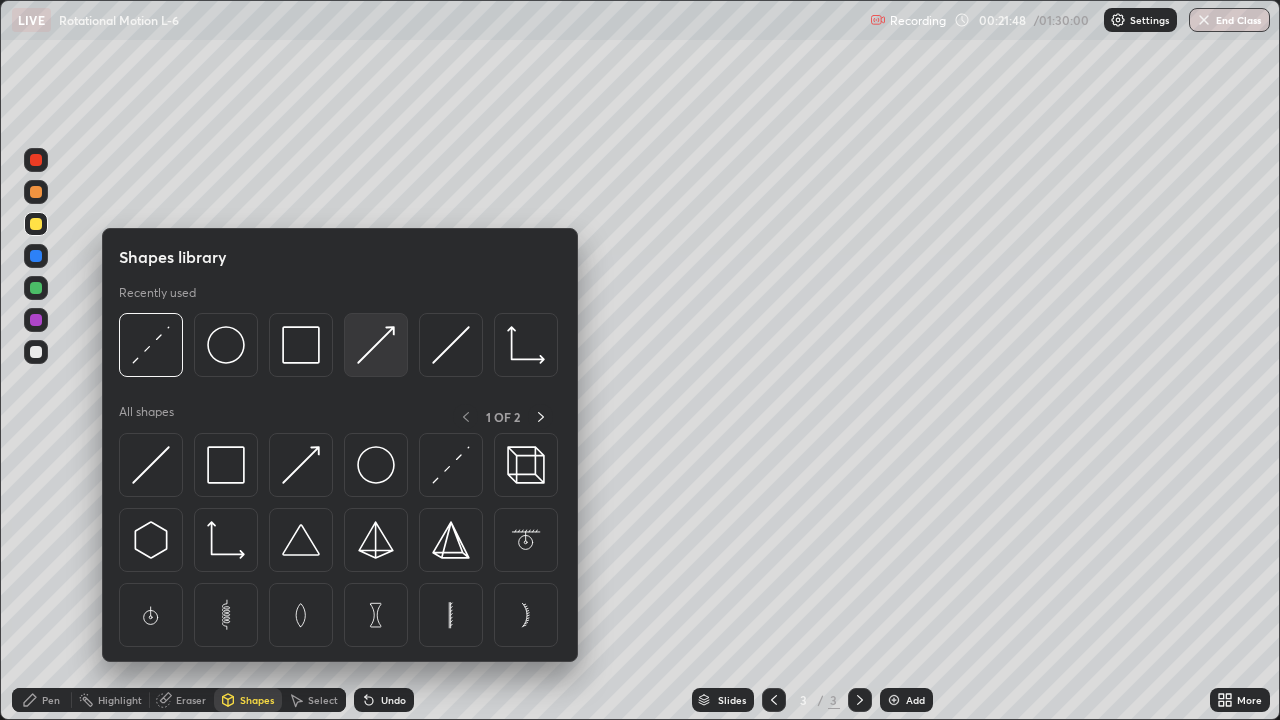 click at bounding box center [376, 345] 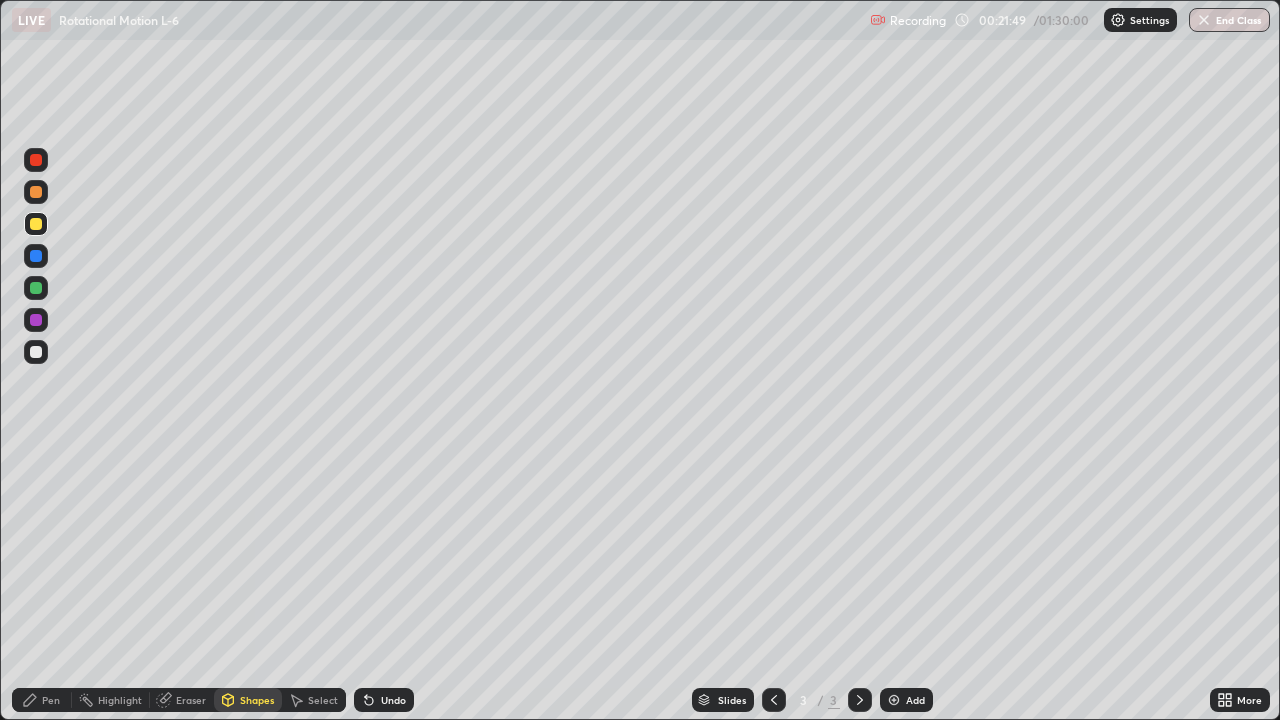 click at bounding box center [36, 320] 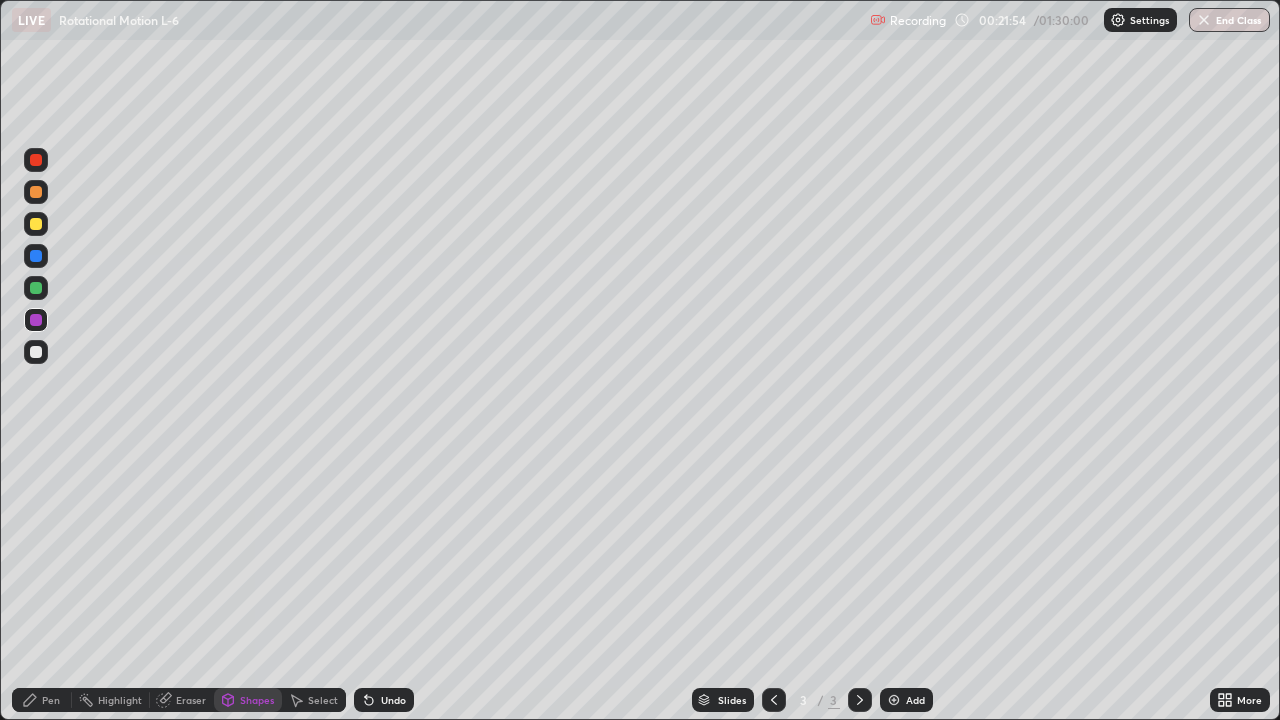 click on "Pen" at bounding box center [51, 700] 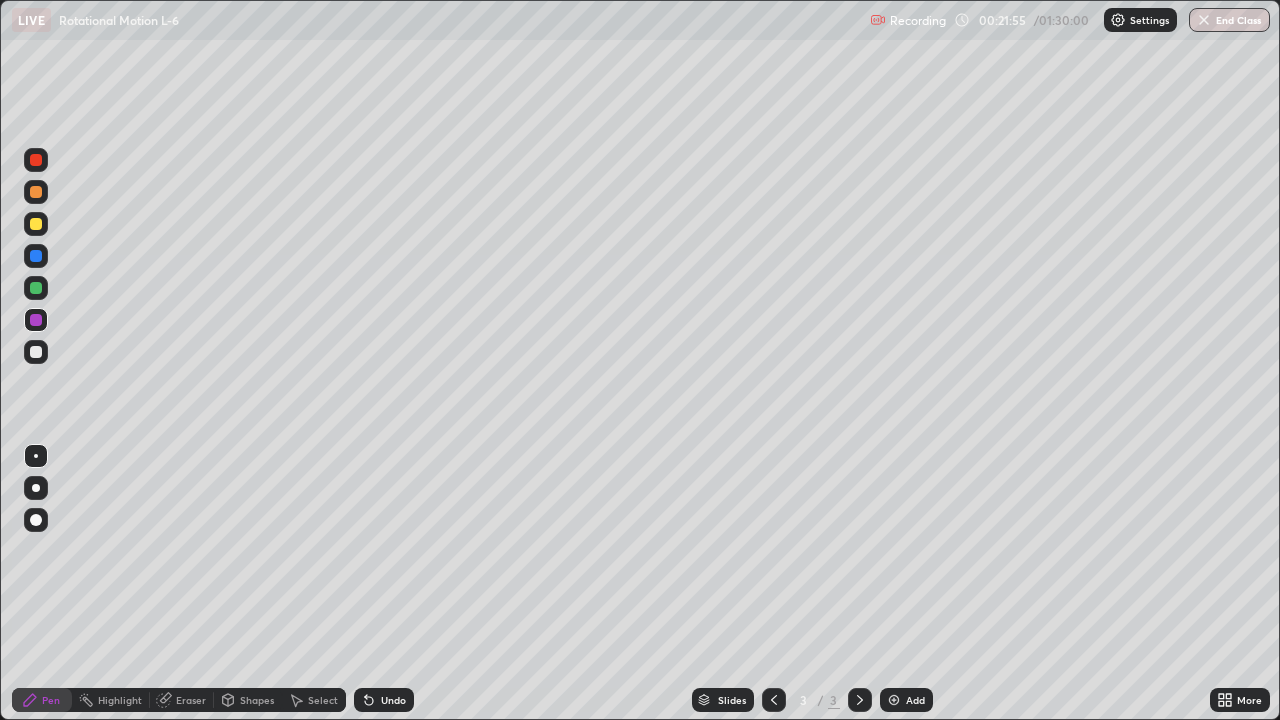 click at bounding box center [36, 352] 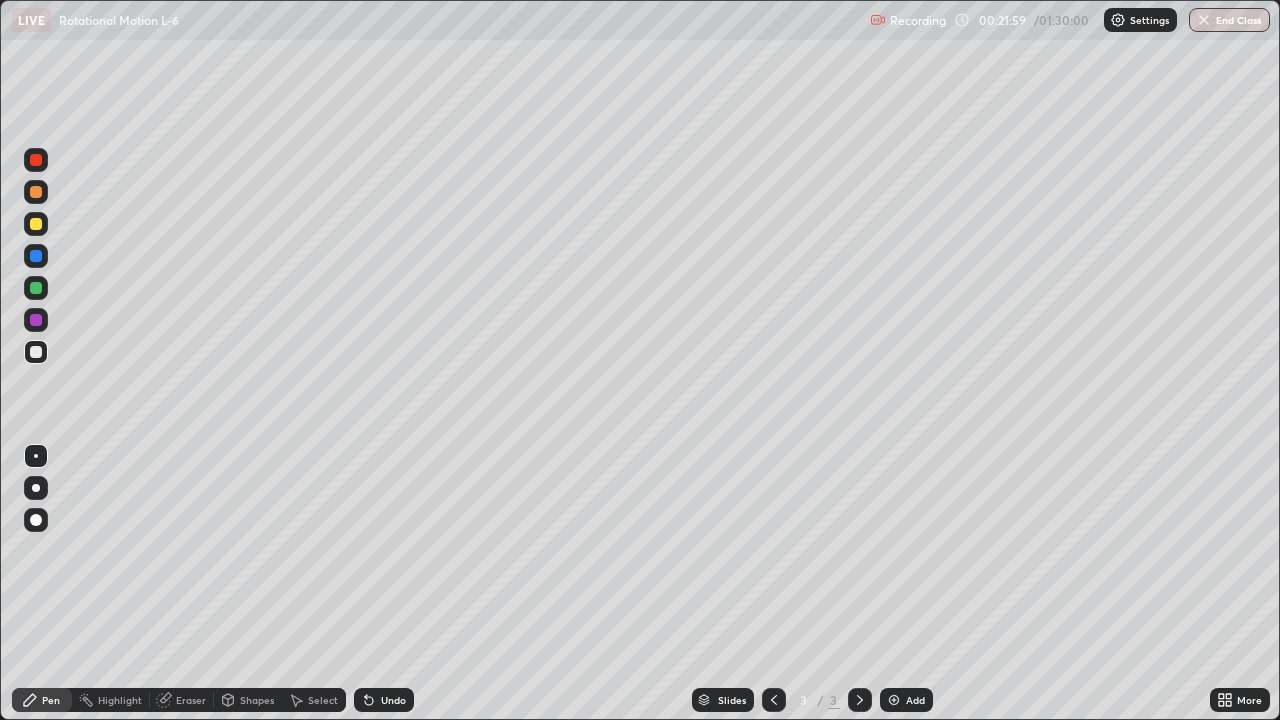 click at bounding box center (36, 160) 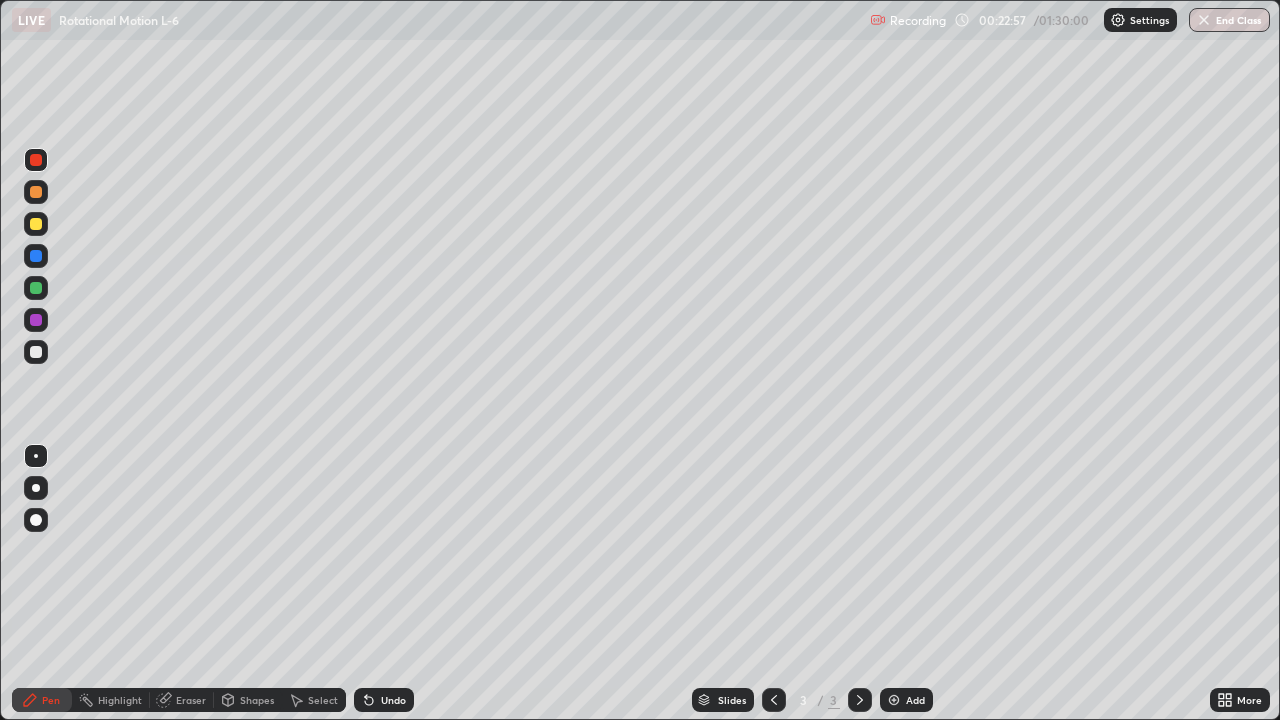 click at bounding box center [36, 352] 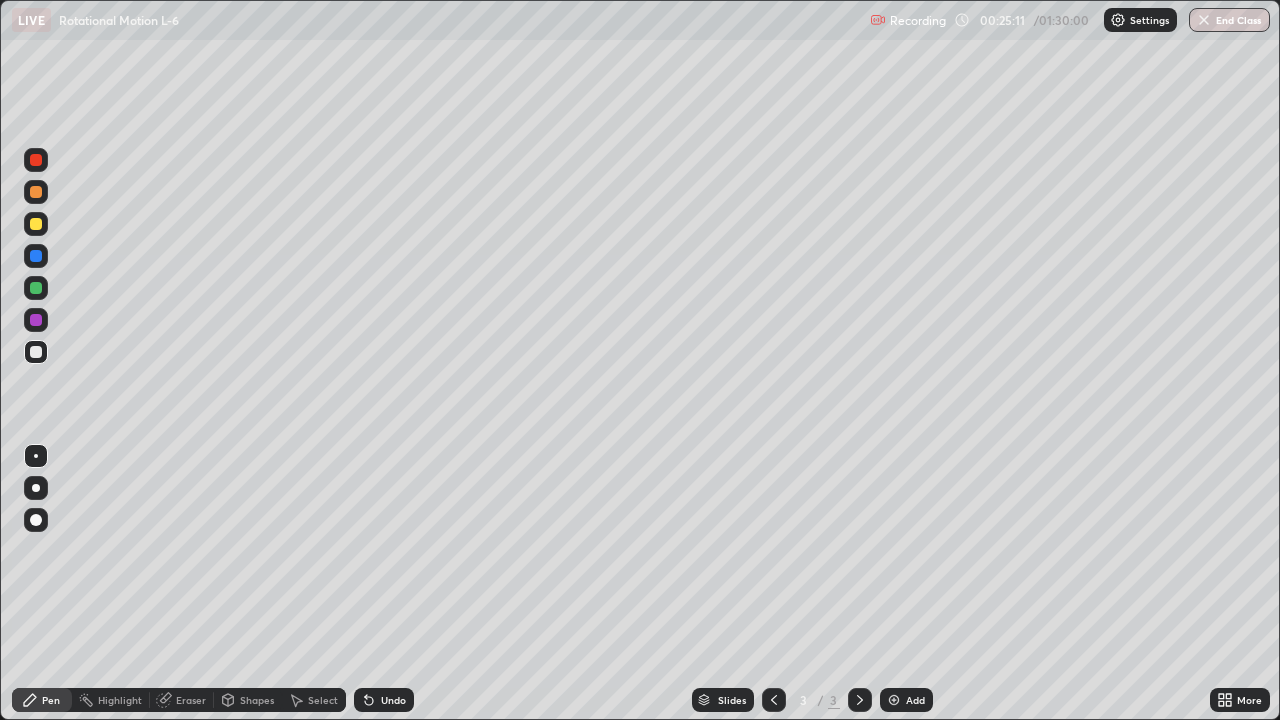 click on "Add" at bounding box center (915, 700) 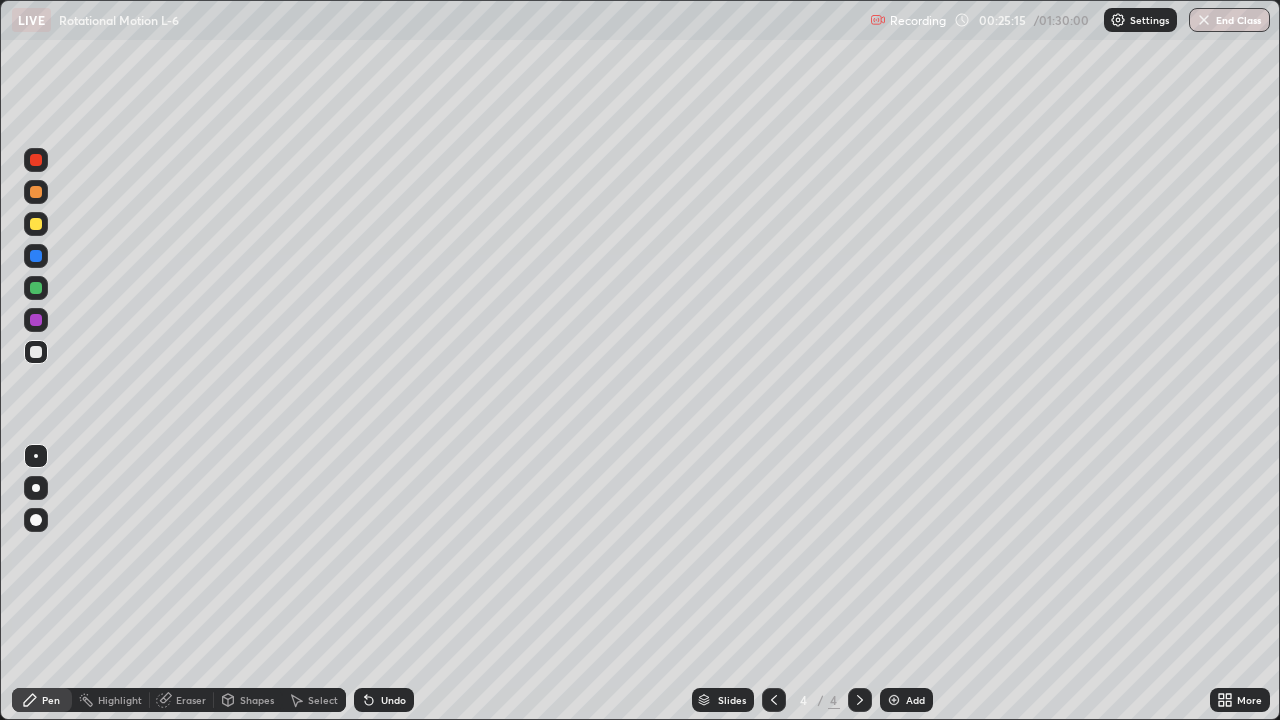 click at bounding box center [36, 160] 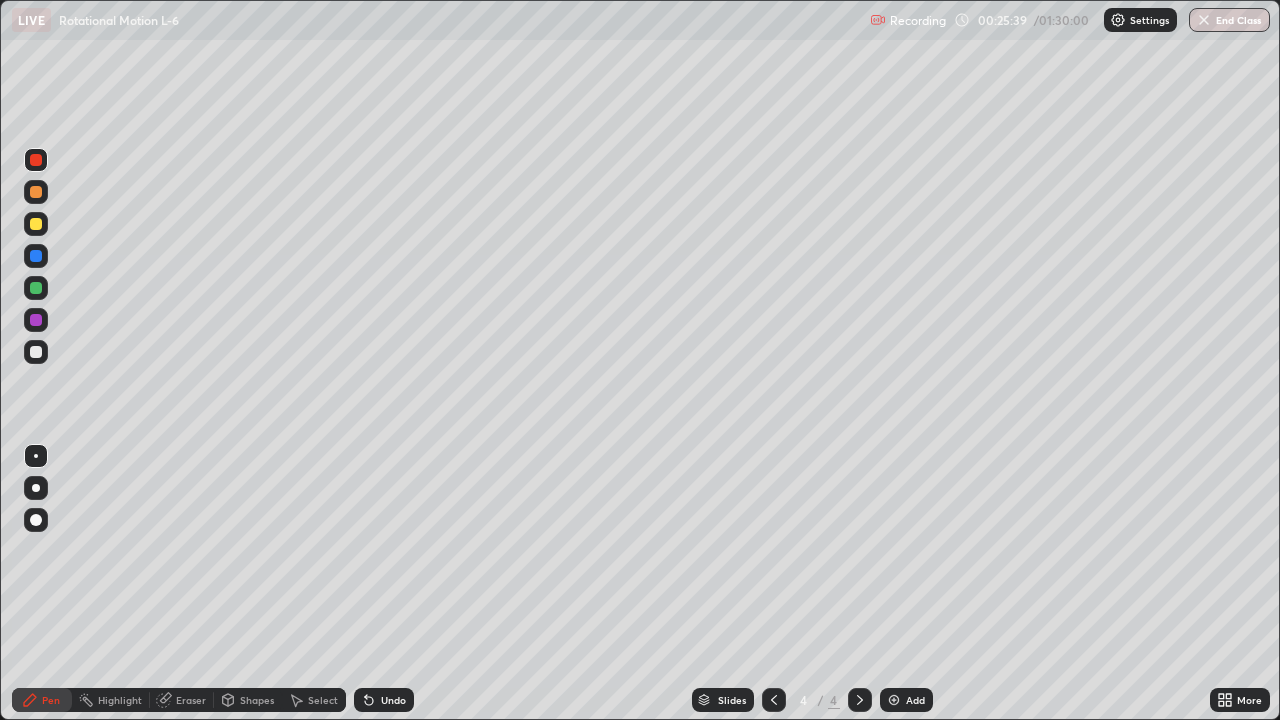 click at bounding box center (36, 224) 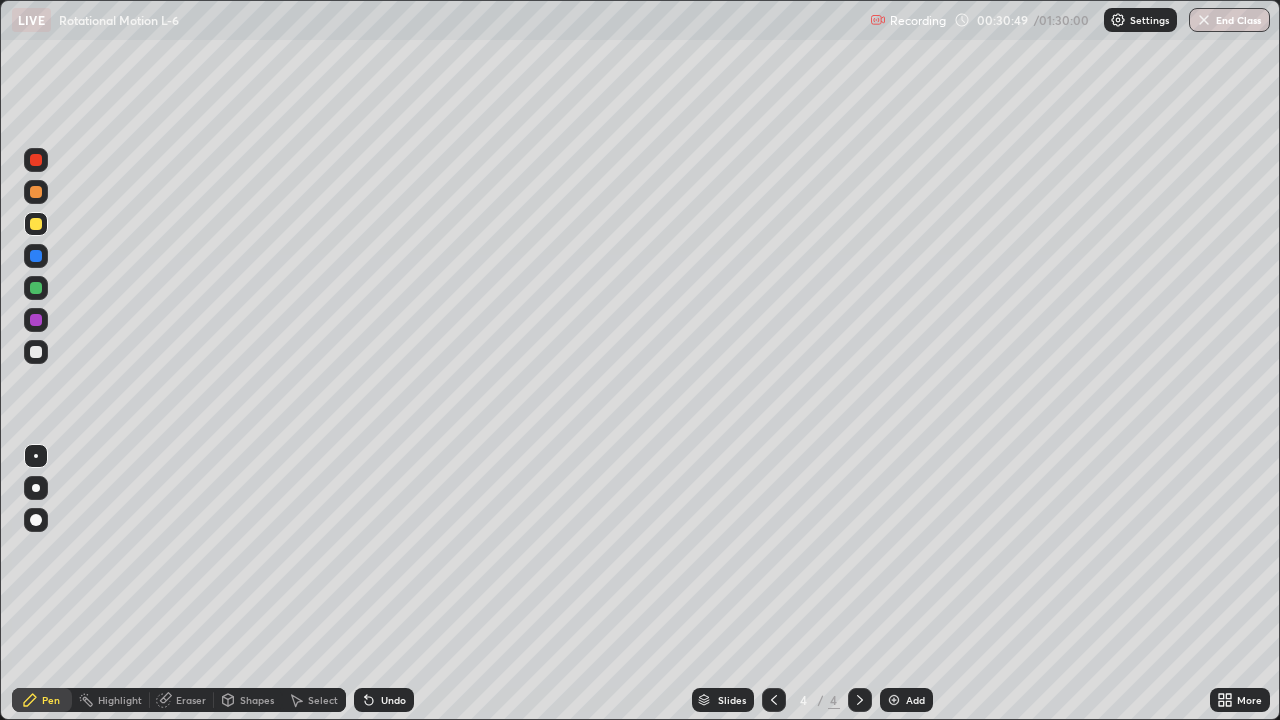 click on "Add" at bounding box center (915, 700) 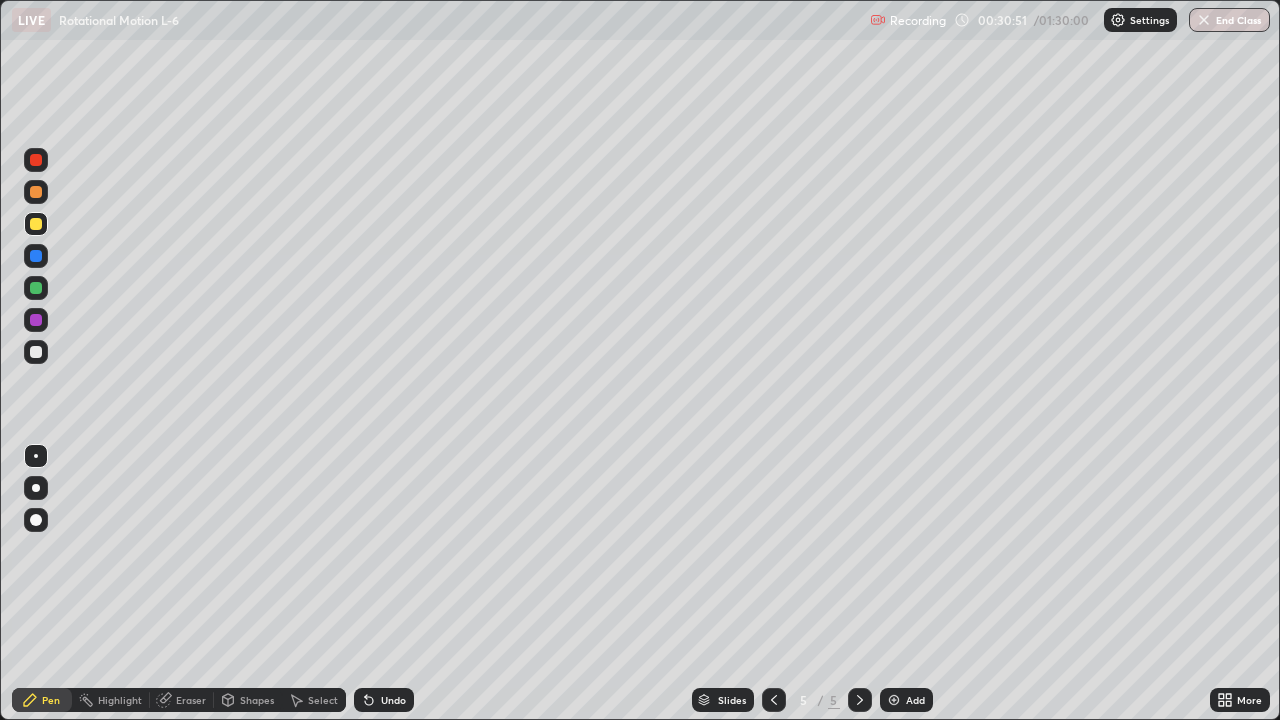 click at bounding box center (36, 352) 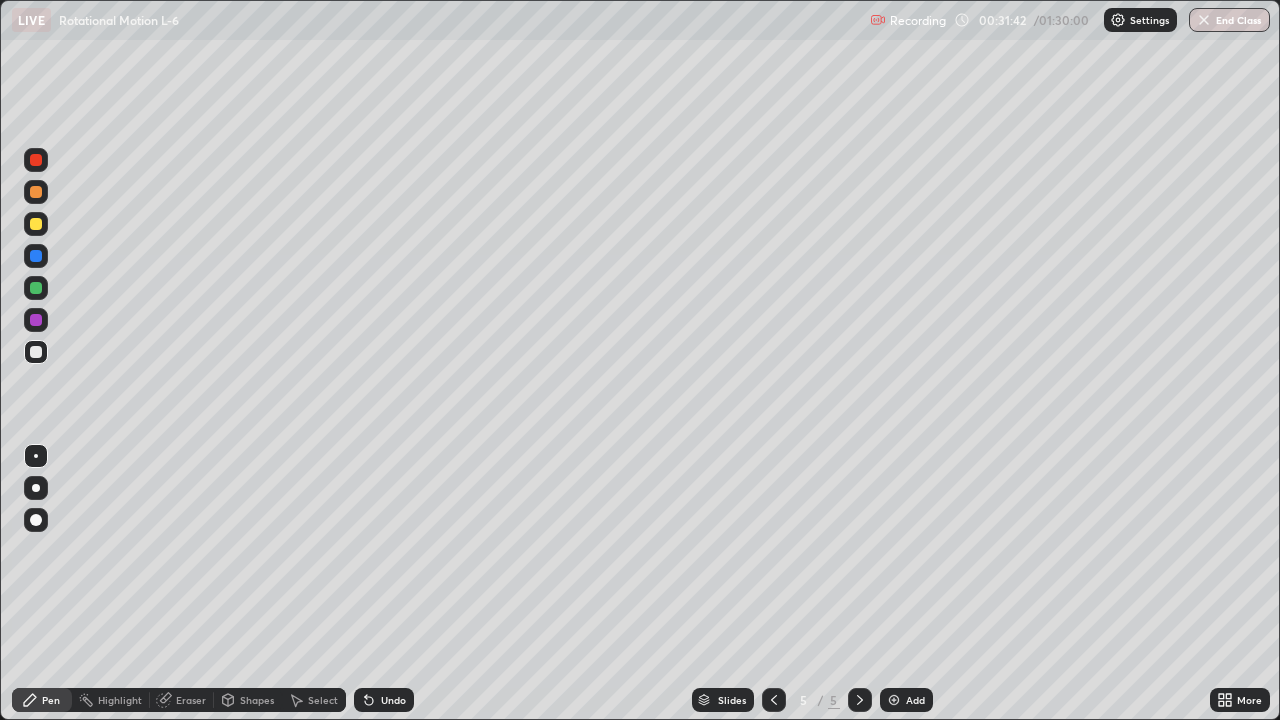 click at bounding box center (36, 224) 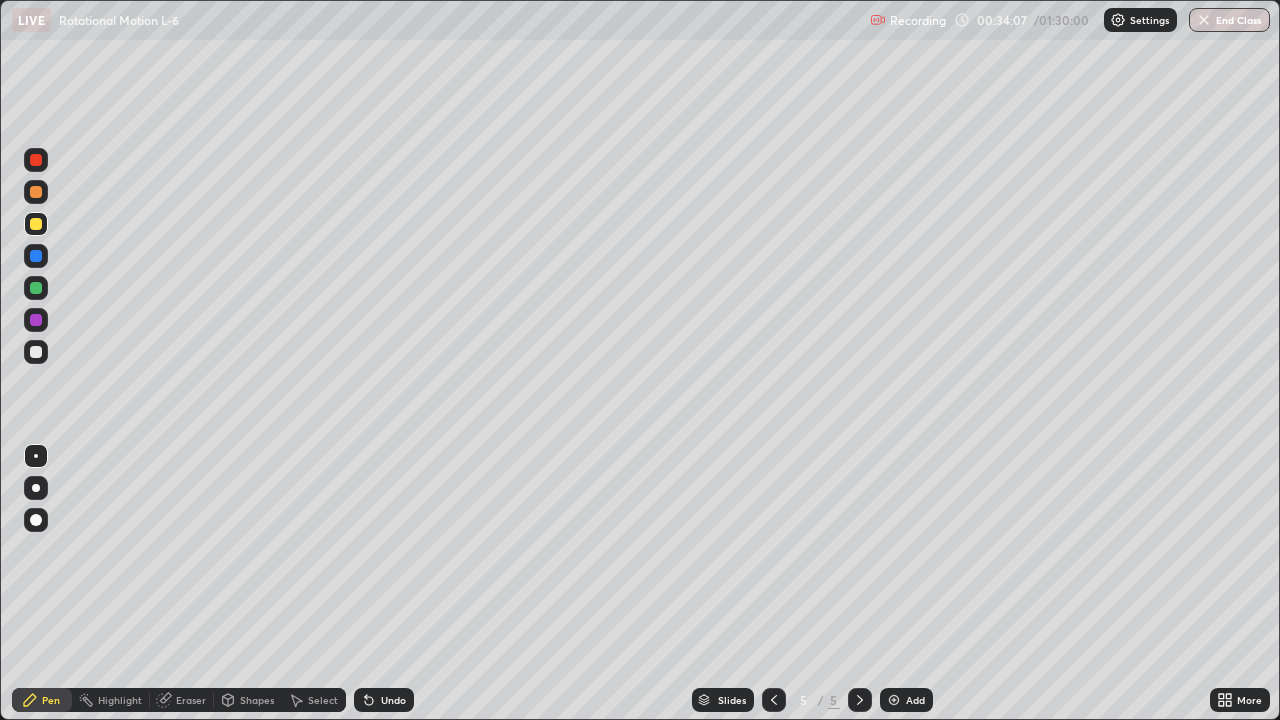click on "Shapes" at bounding box center (257, 700) 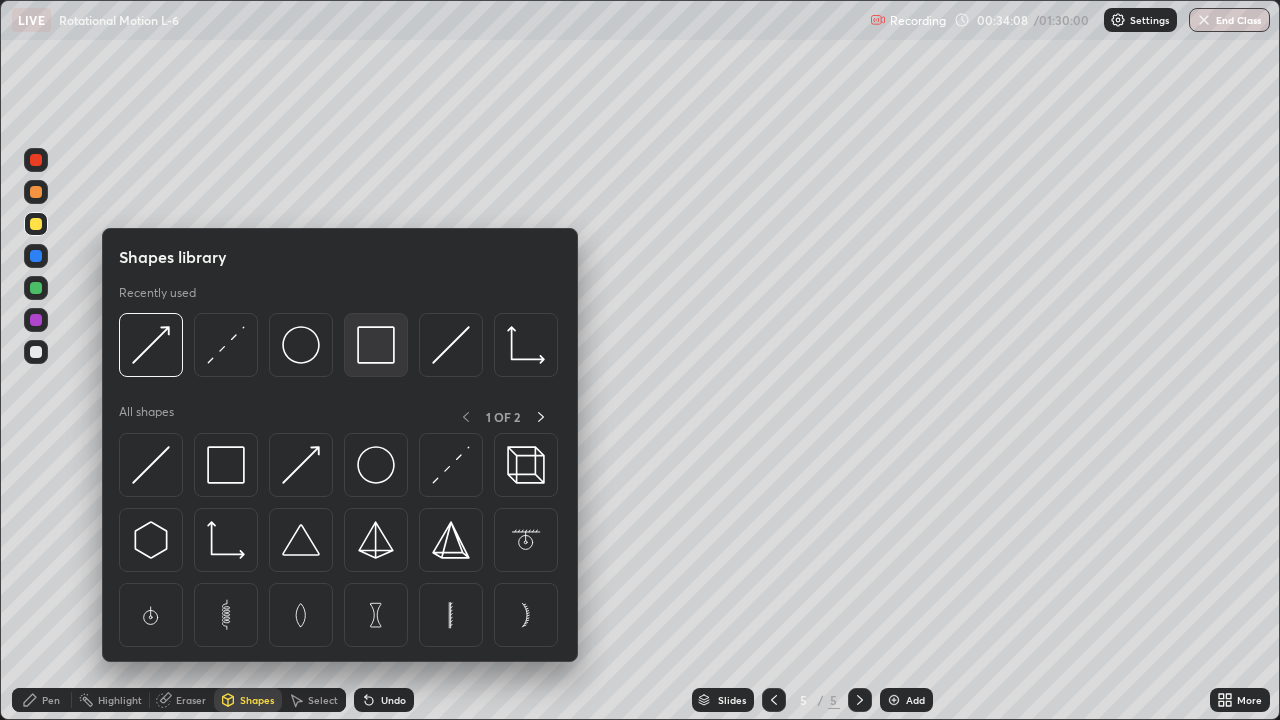 click at bounding box center [376, 345] 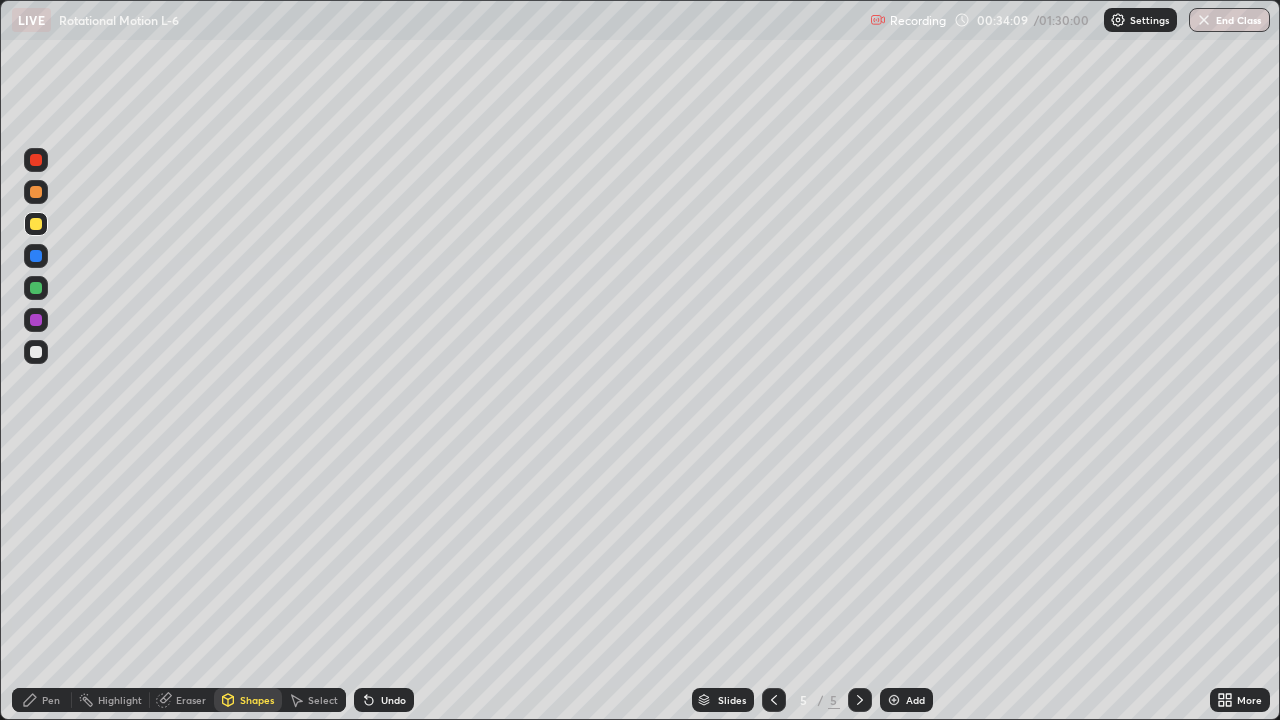 click at bounding box center [36, 288] 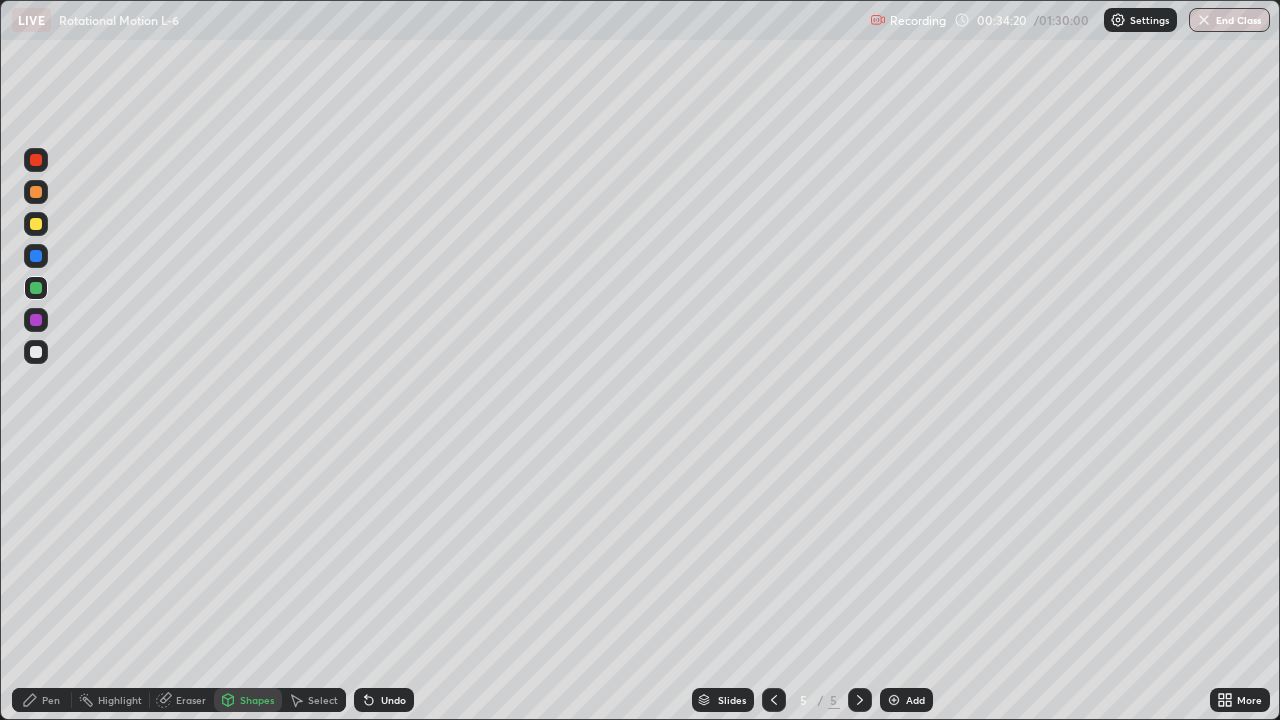 click at bounding box center [36, 192] 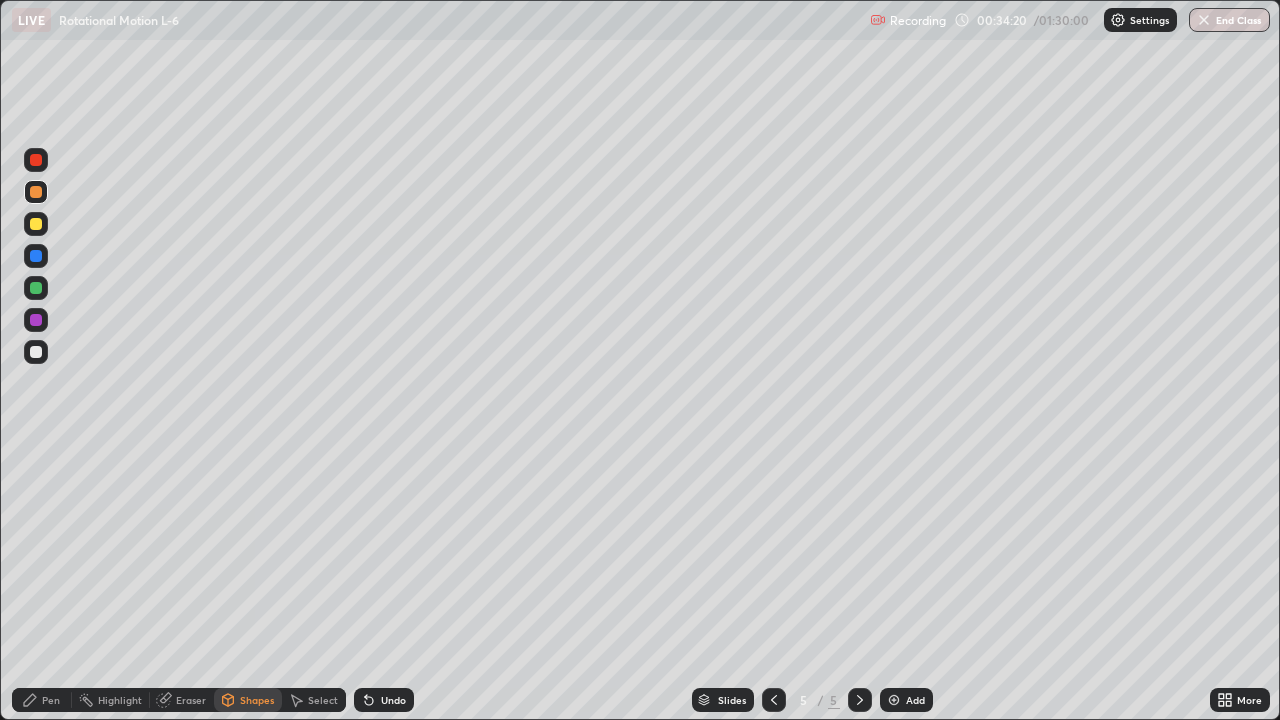 click on "Shapes" at bounding box center [257, 700] 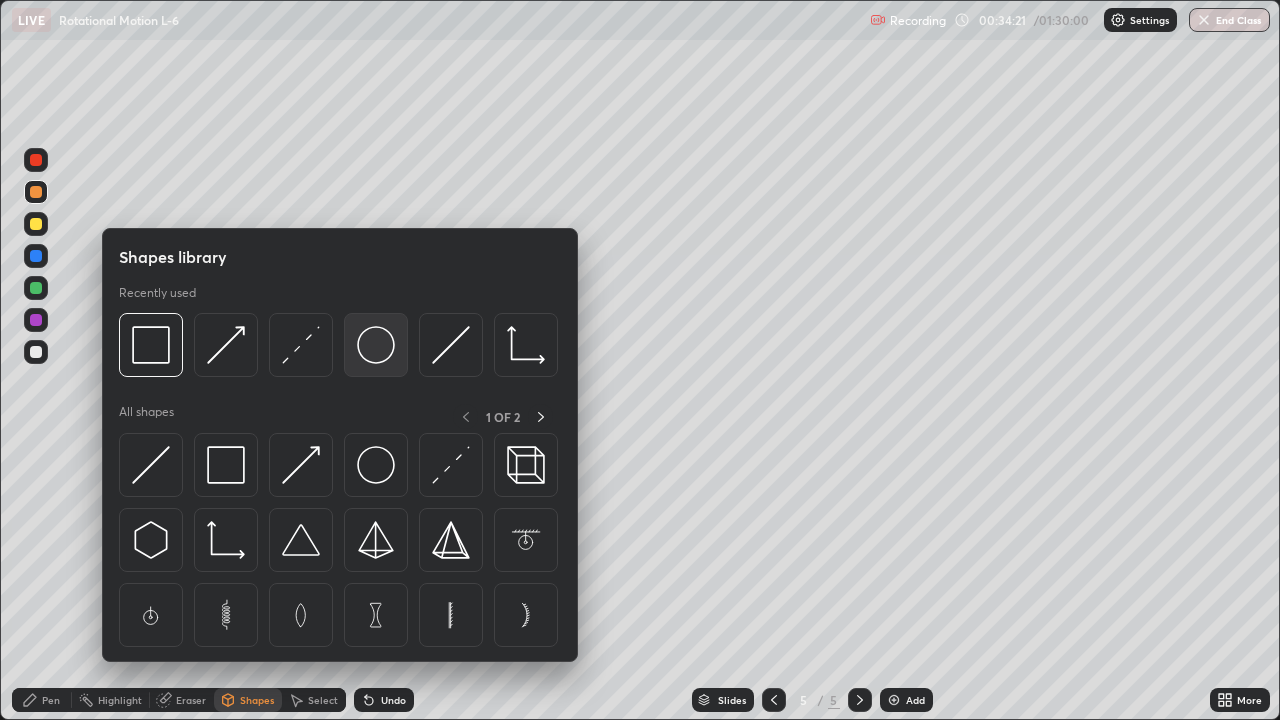 click at bounding box center (376, 345) 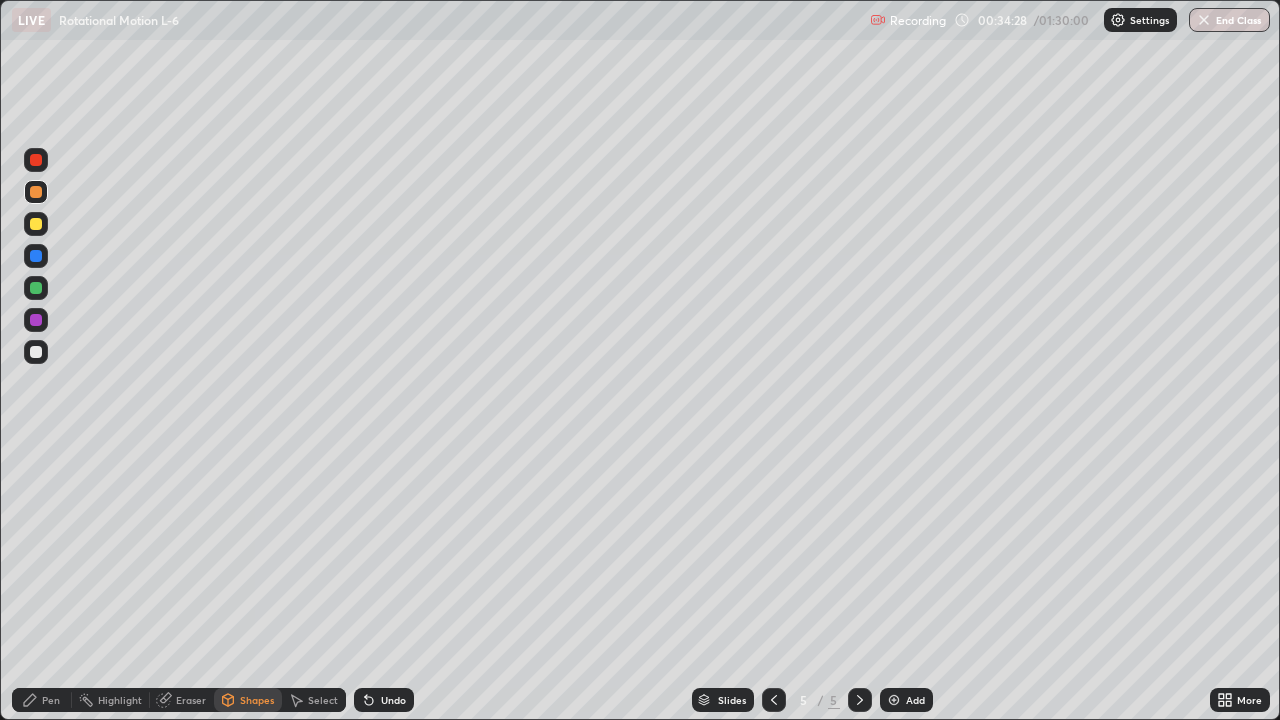click on "Shapes" at bounding box center [257, 700] 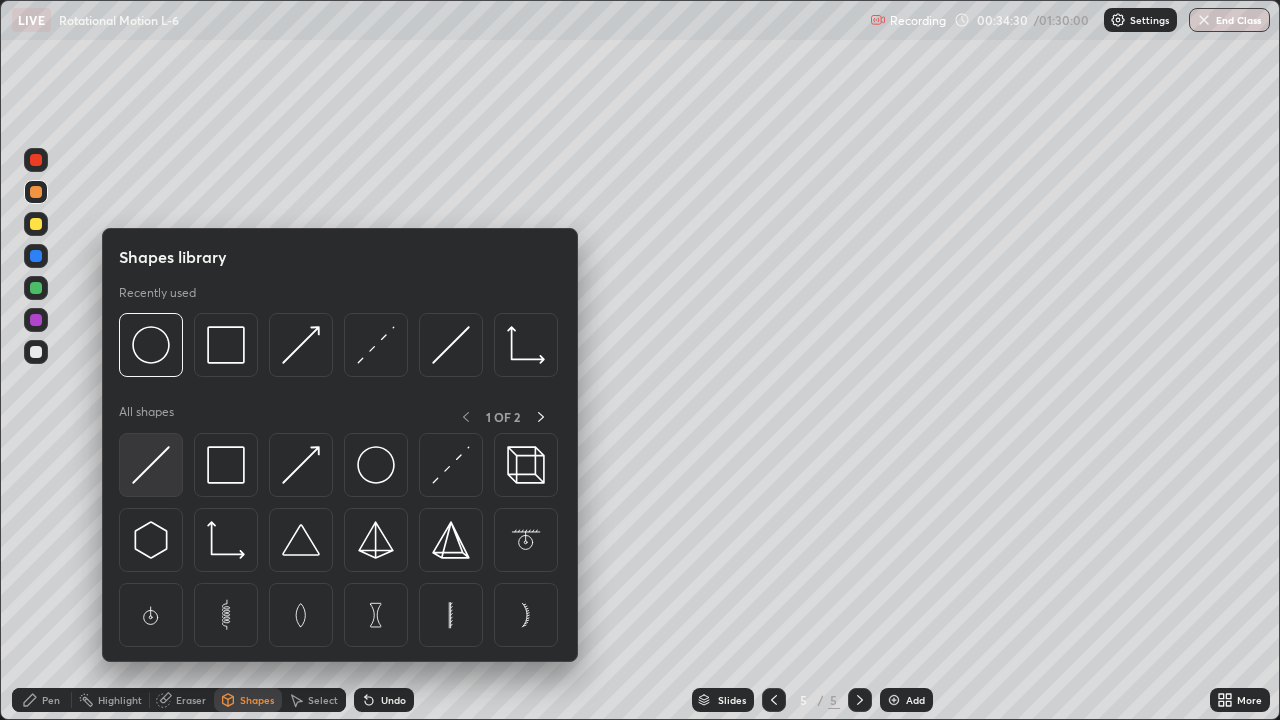 click at bounding box center [151, 465] 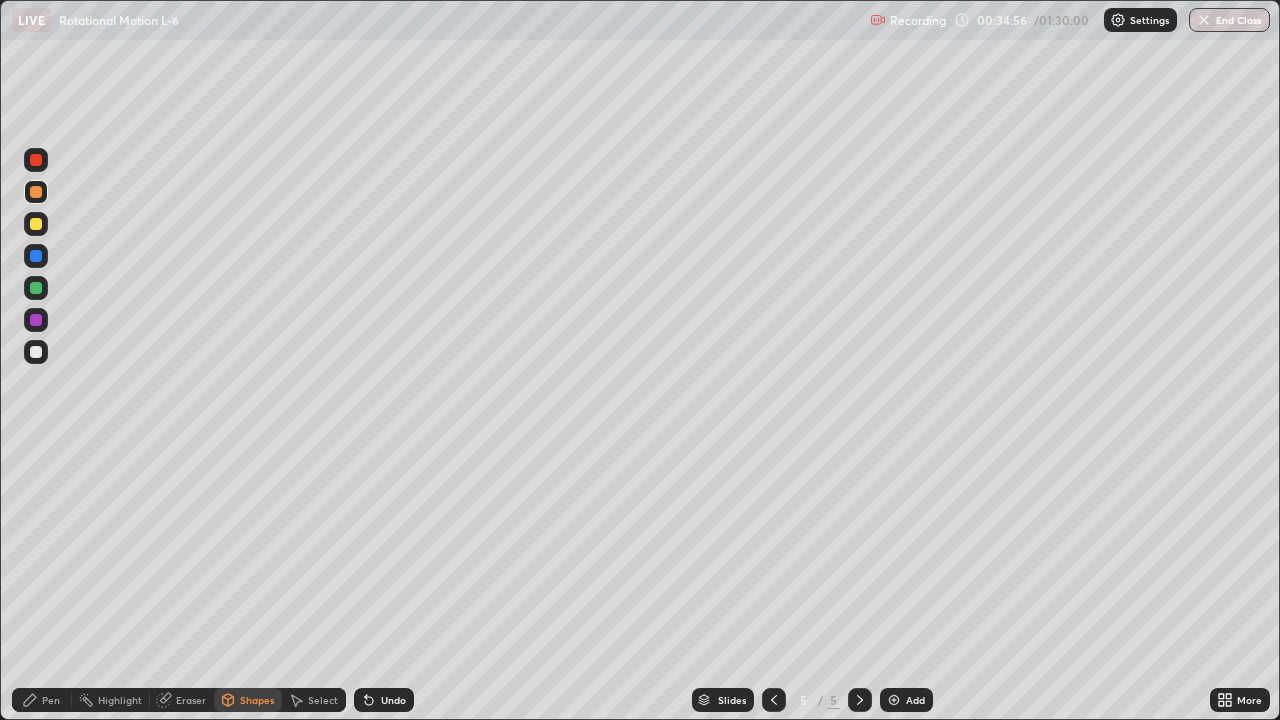 click at bounding box center (36, 352) 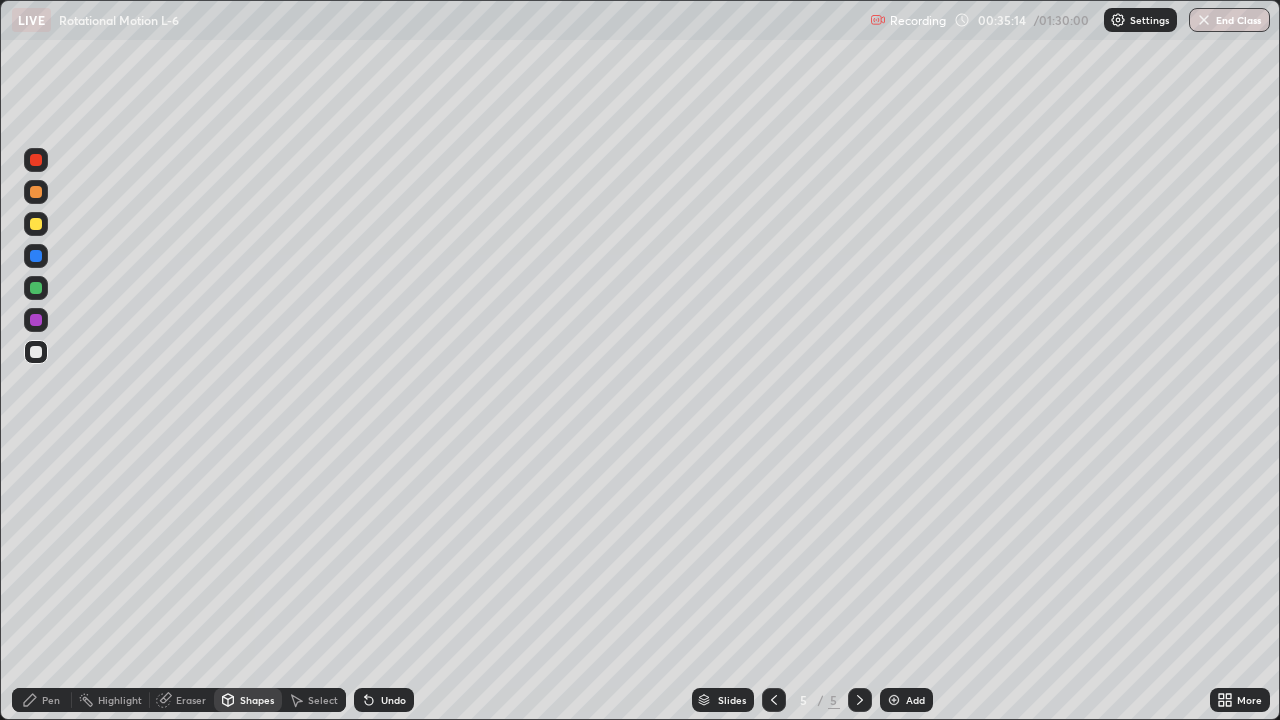 click on "Pen" at bounding box center (51, 700) 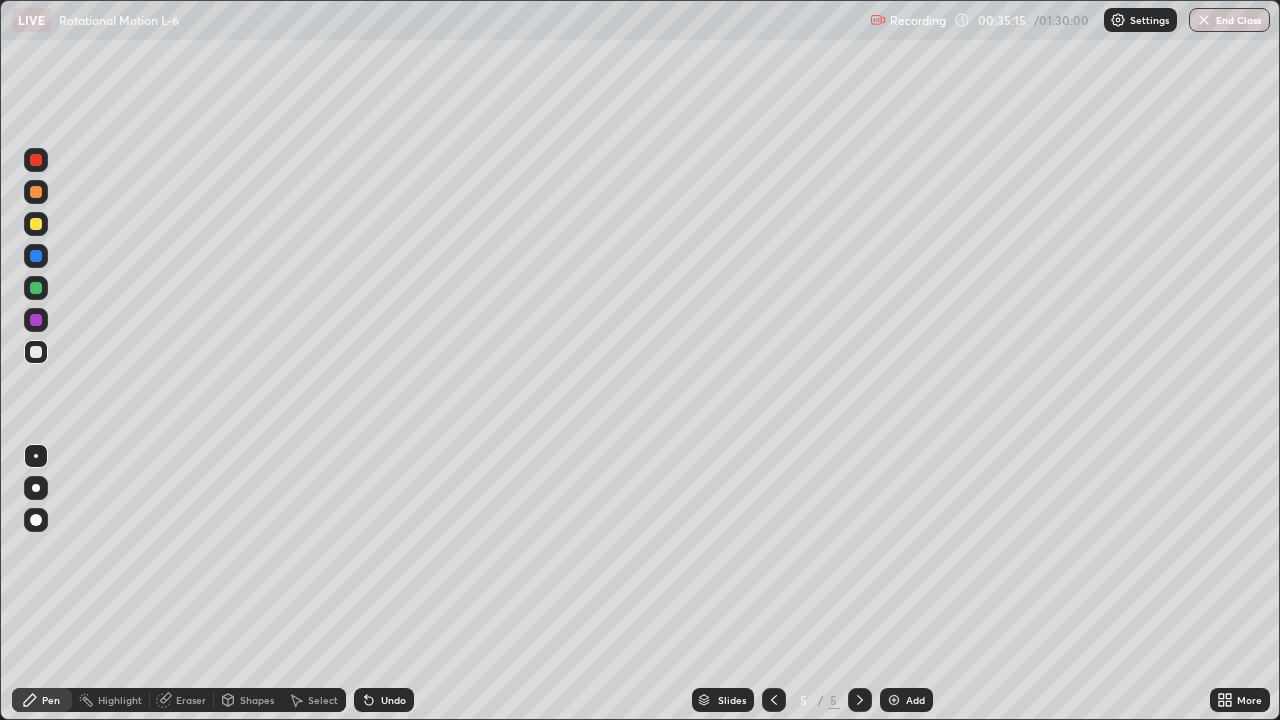 click at bounding box center (36, 160) 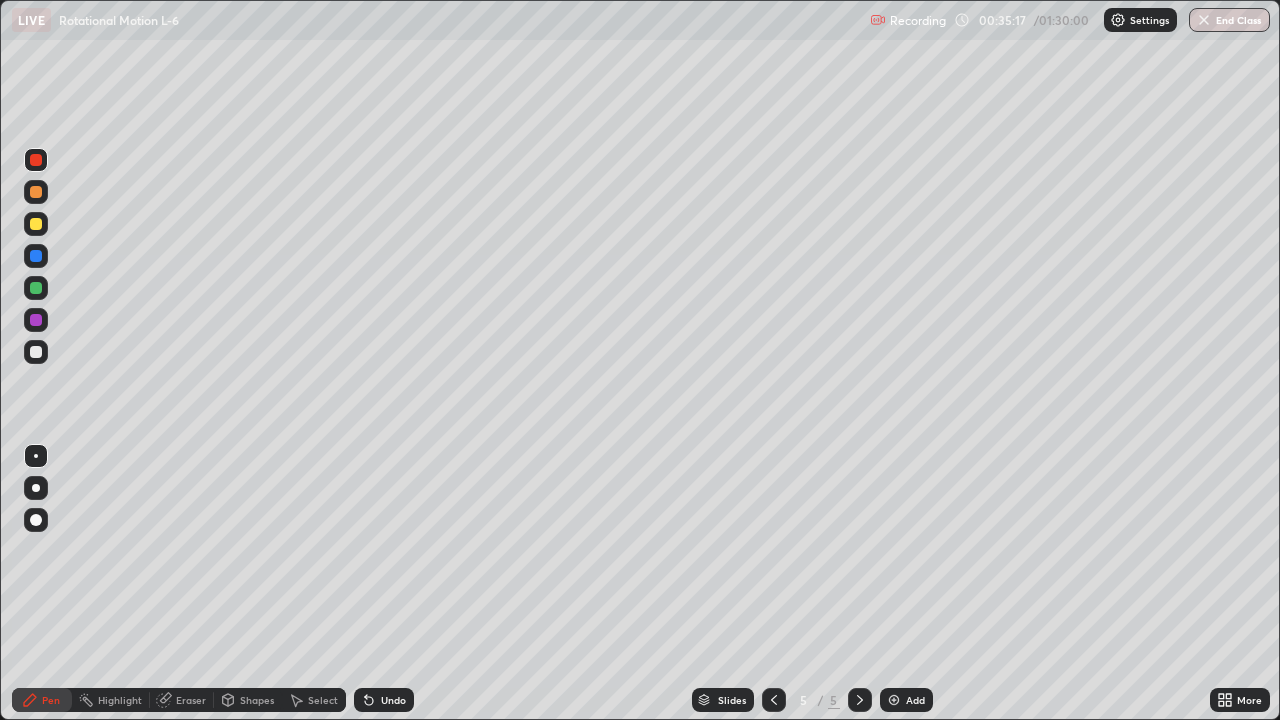 click at bounding box center (36, 320) 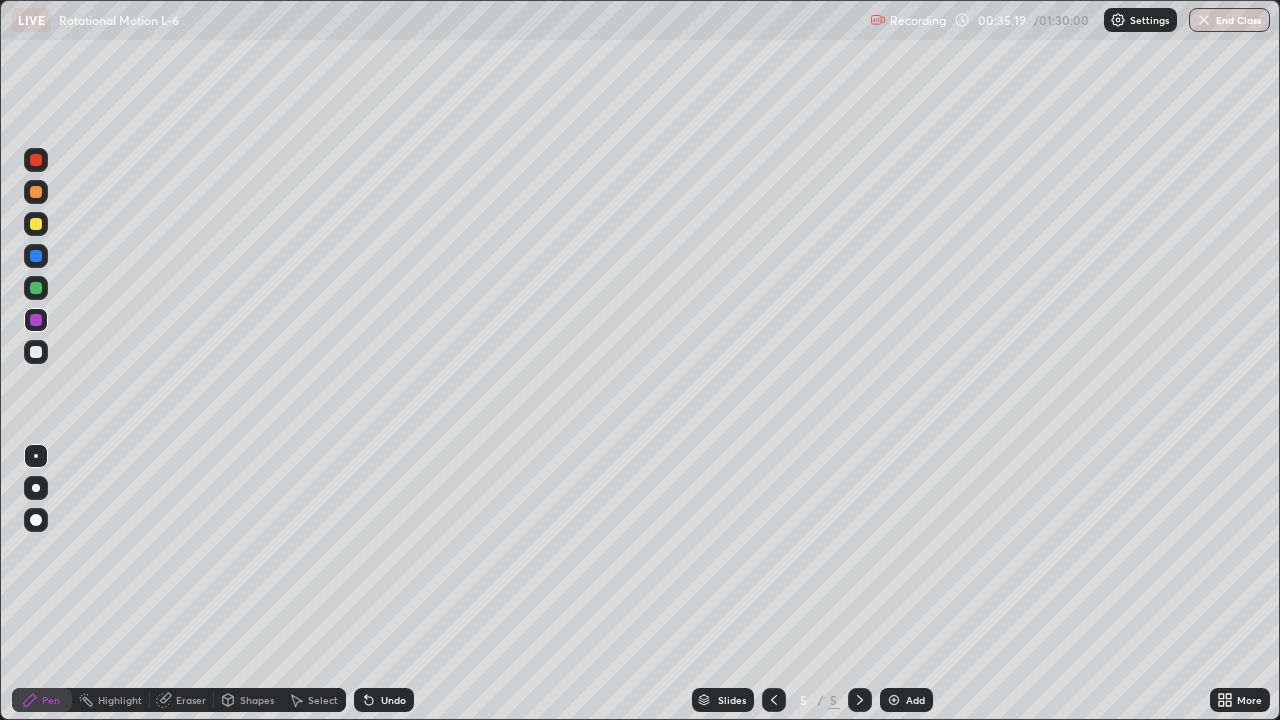 click at bounding box center (36, 160) 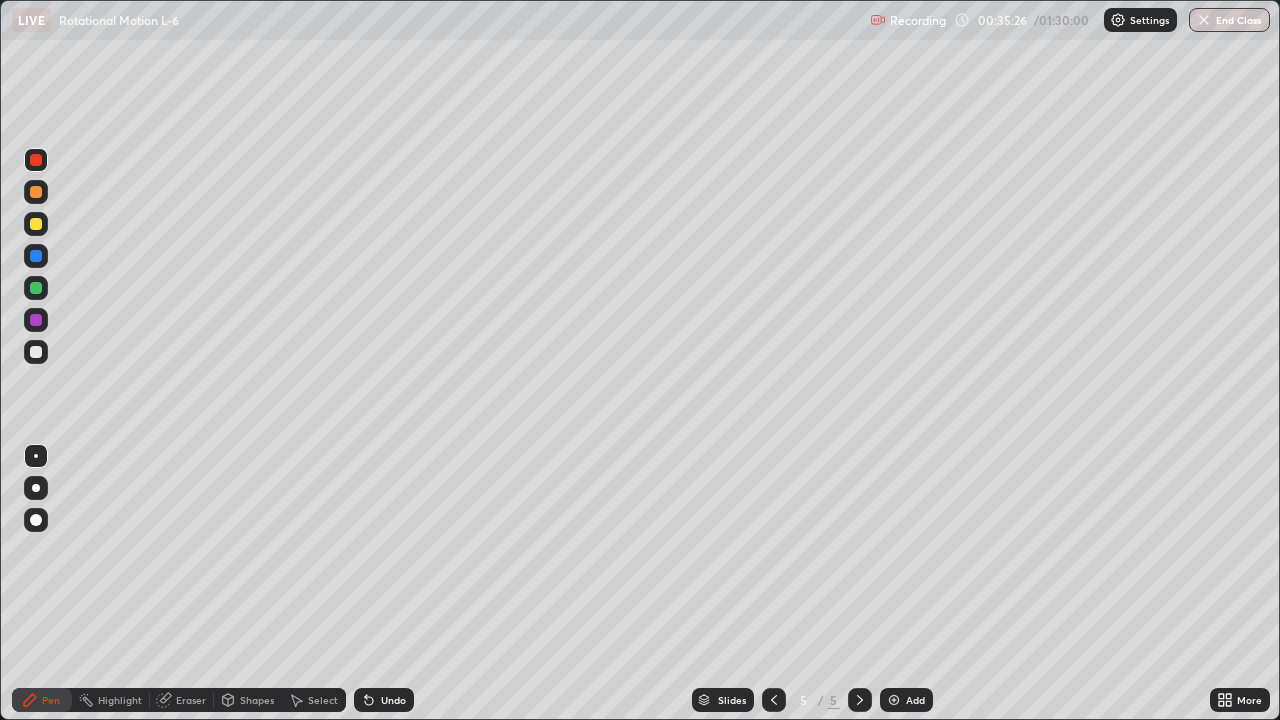 click at bounding box center (36, 288) 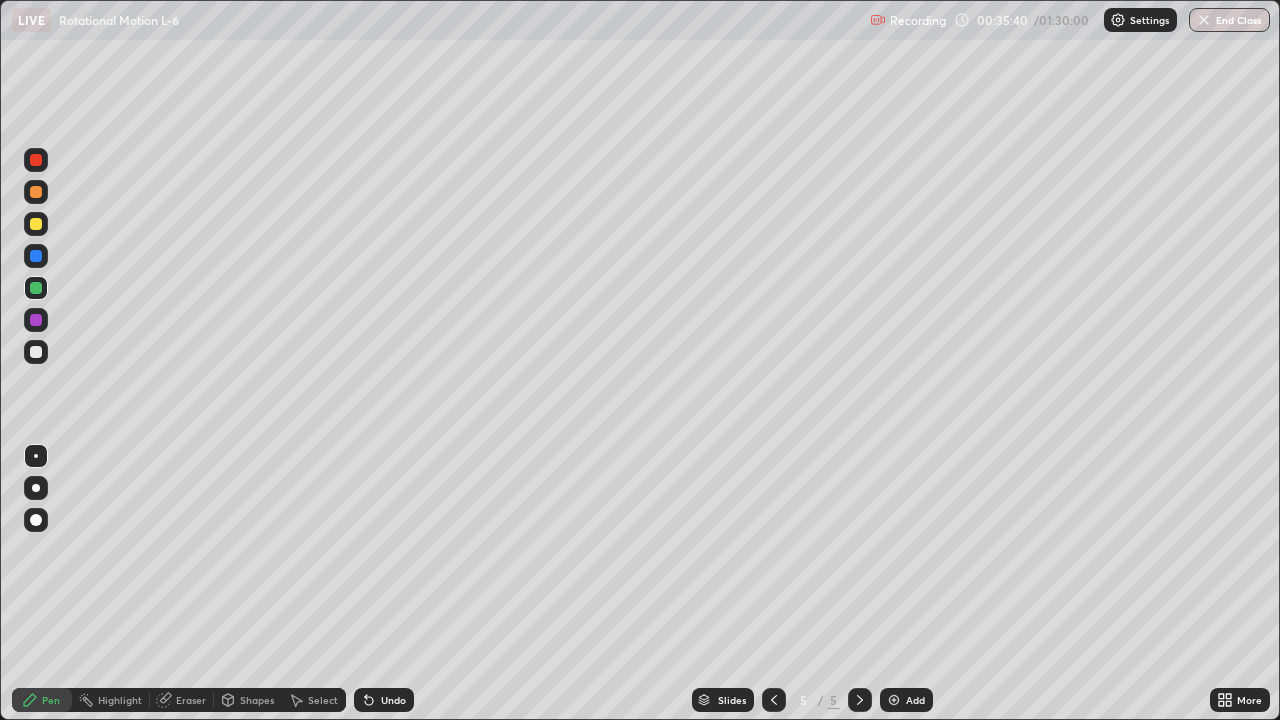 click on "Shapes" at bounding box center [257, 700] 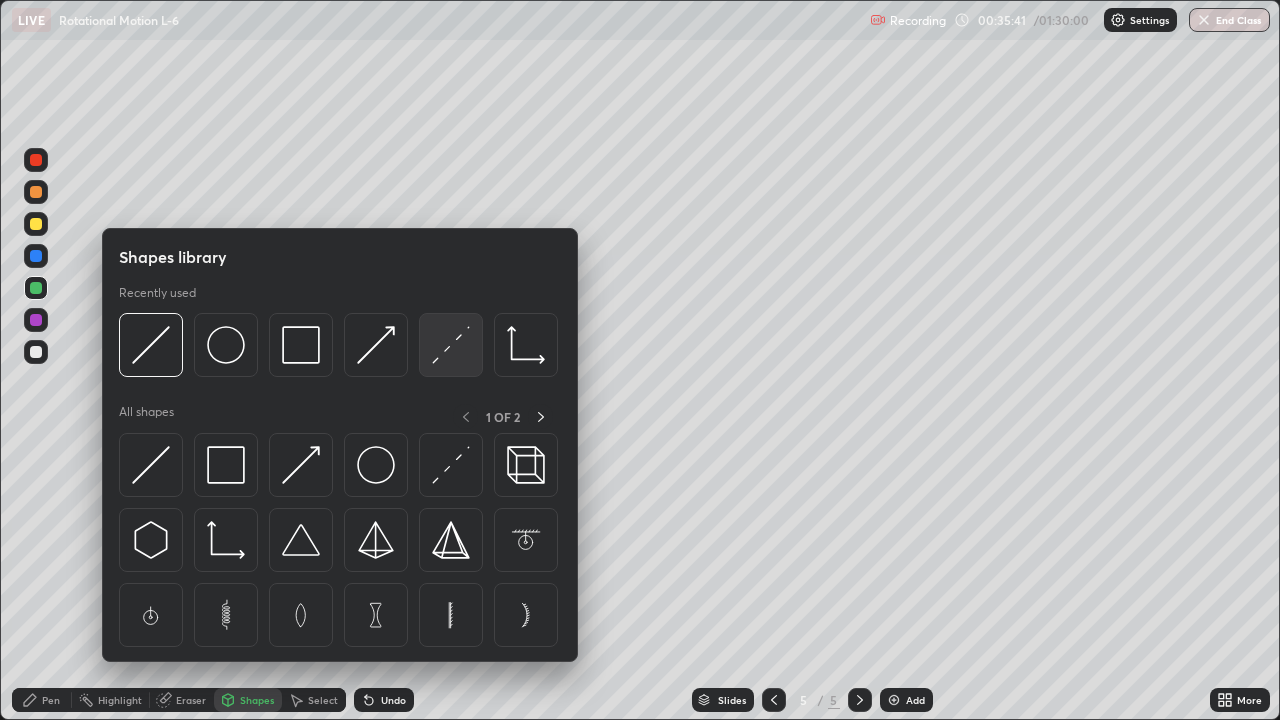 click at bounding box center [451, 345] 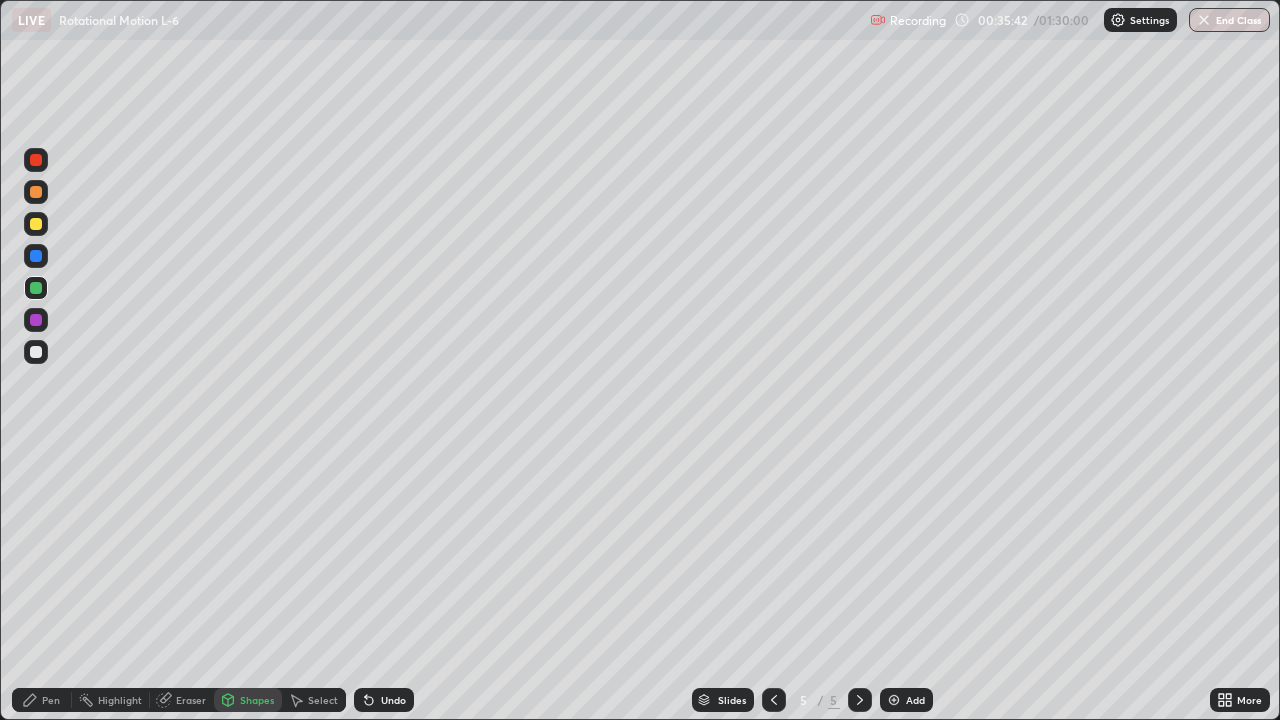 click at bounding box center (36, 352) 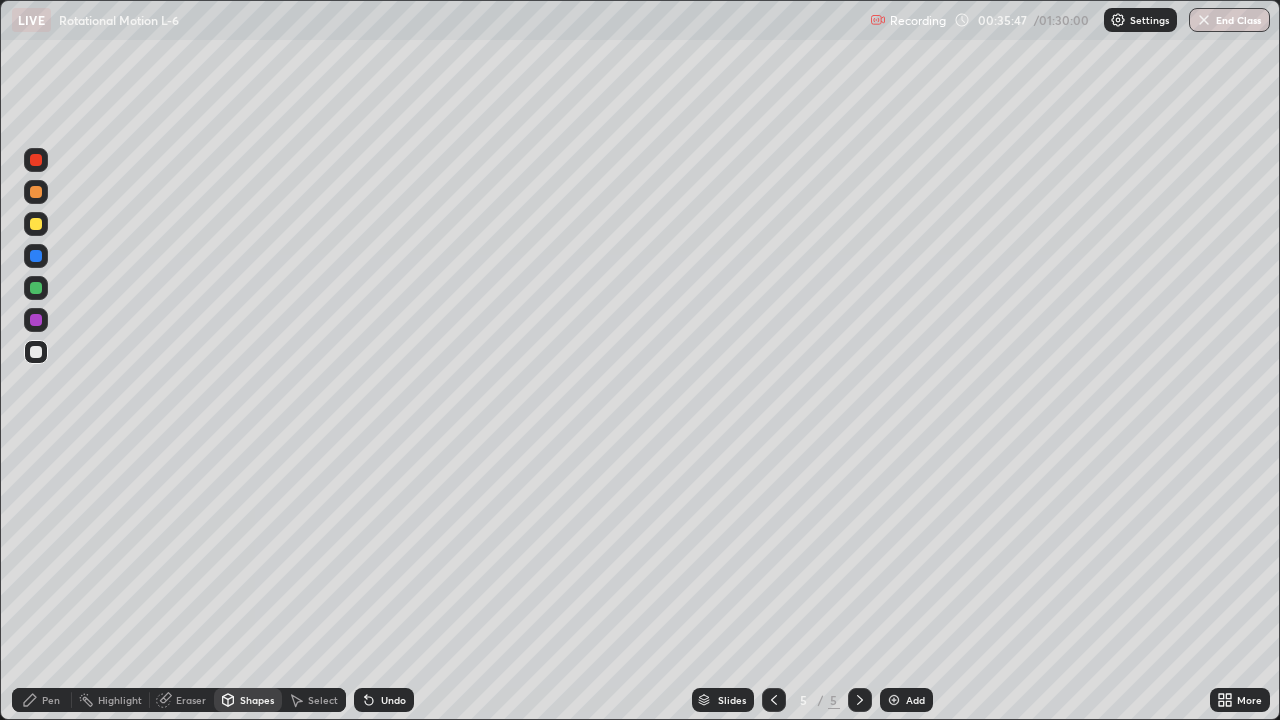 click on "Undo" at bounding box center [384, 700] 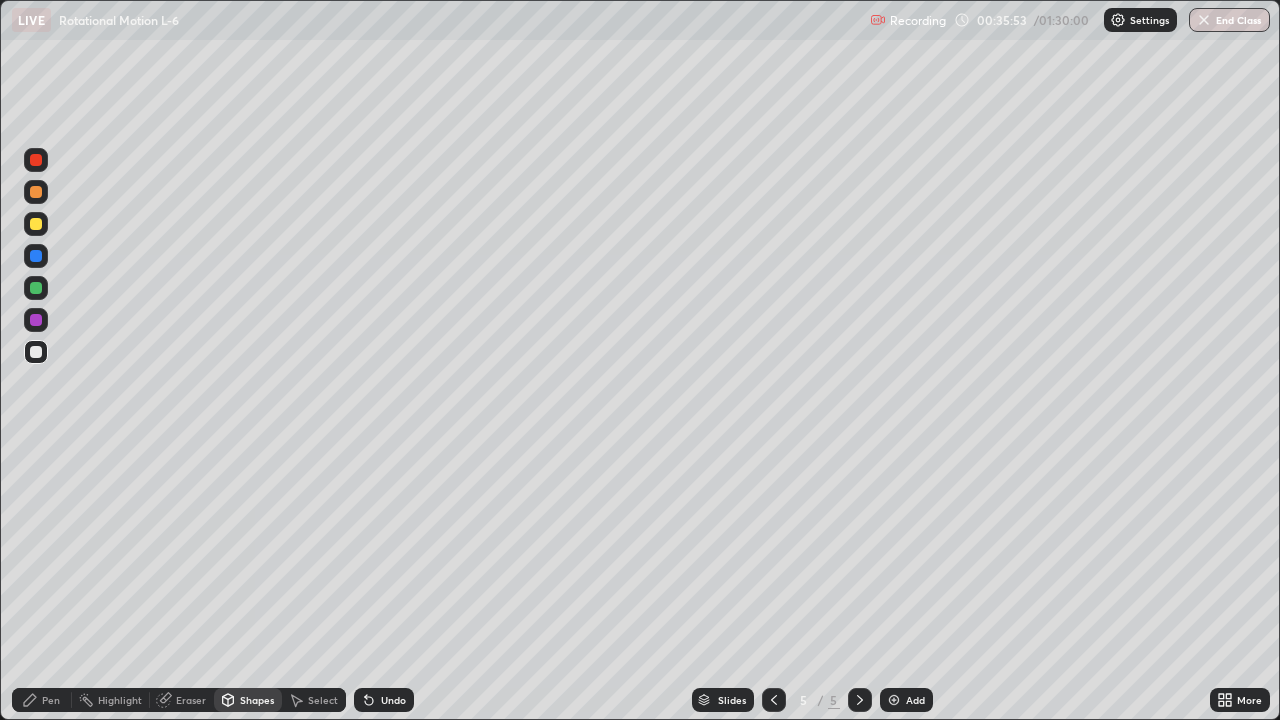 click on "Pen" at bounding box center (51, 700) 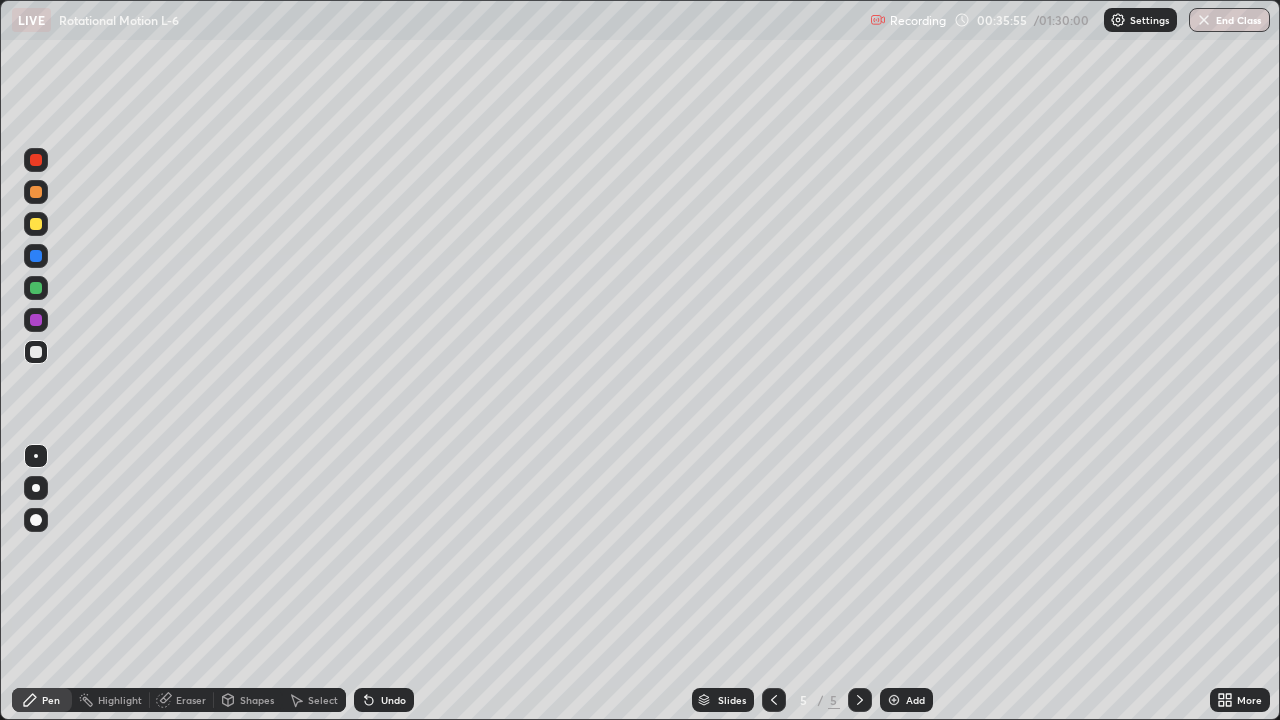 click at bounding box center [36, 192] 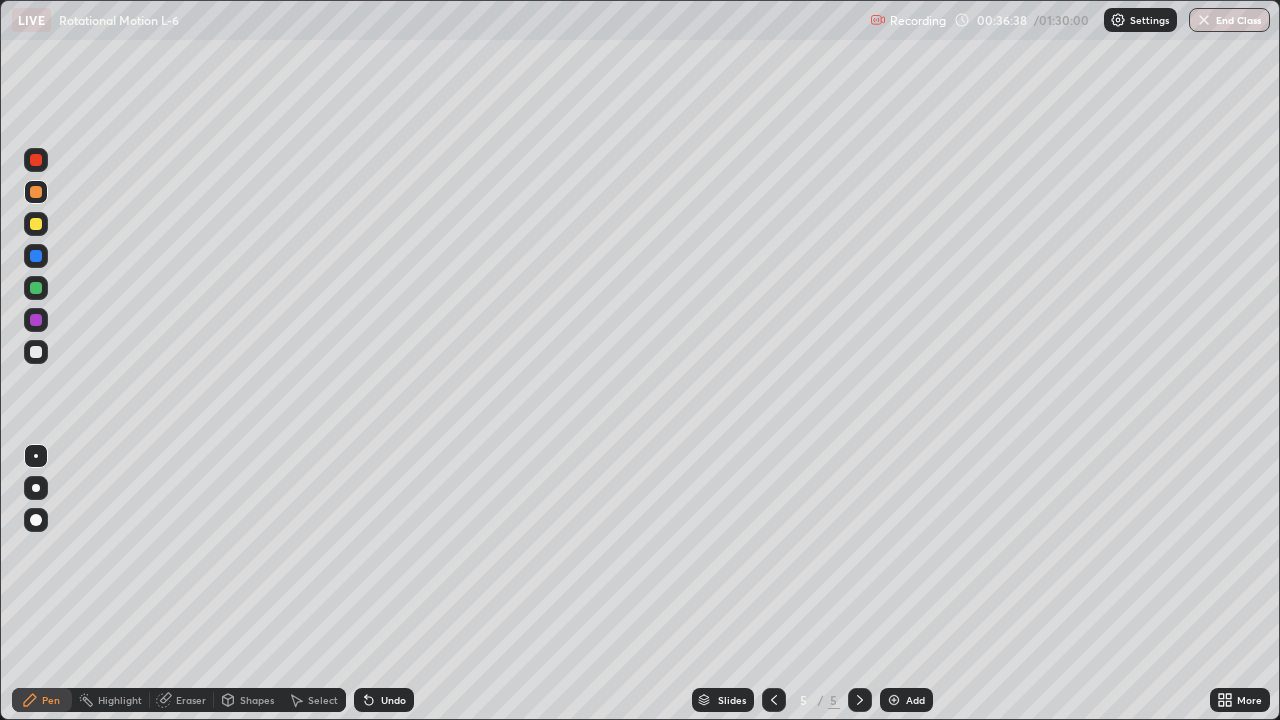 click on "Select" at bounding box center [323, 700] 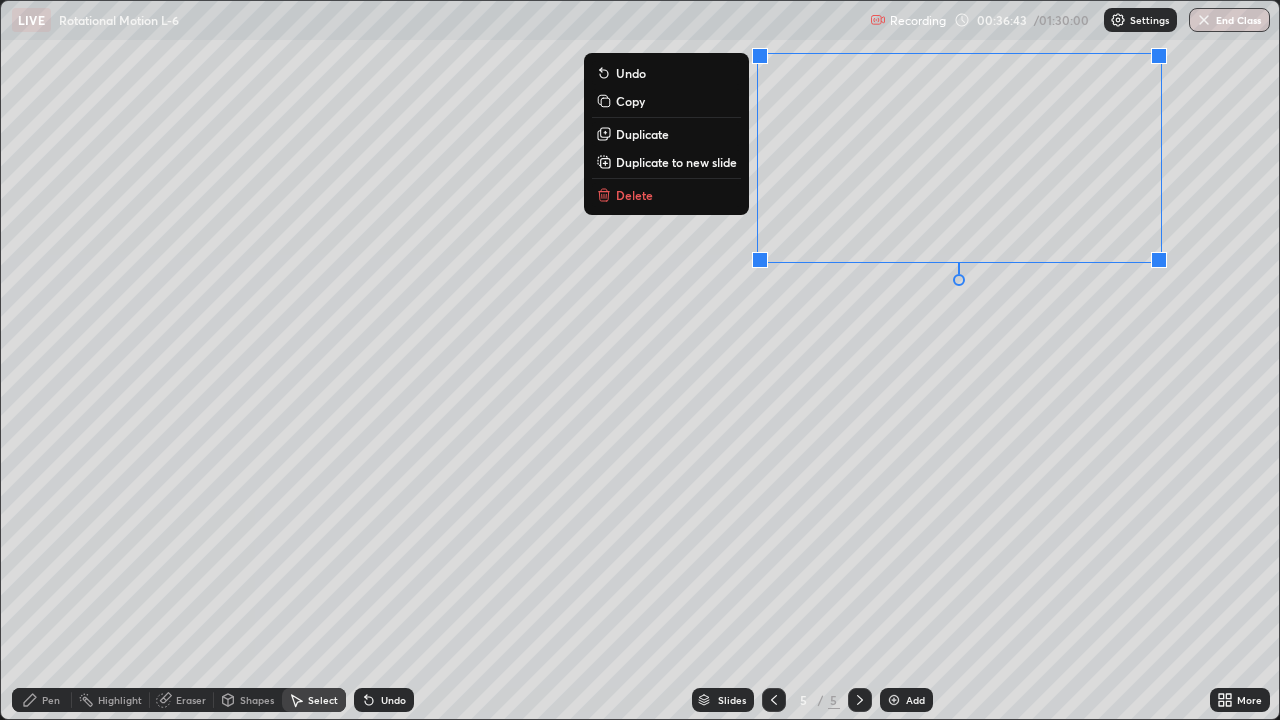 click on "Duplicate" at bounding box center (642, 134) 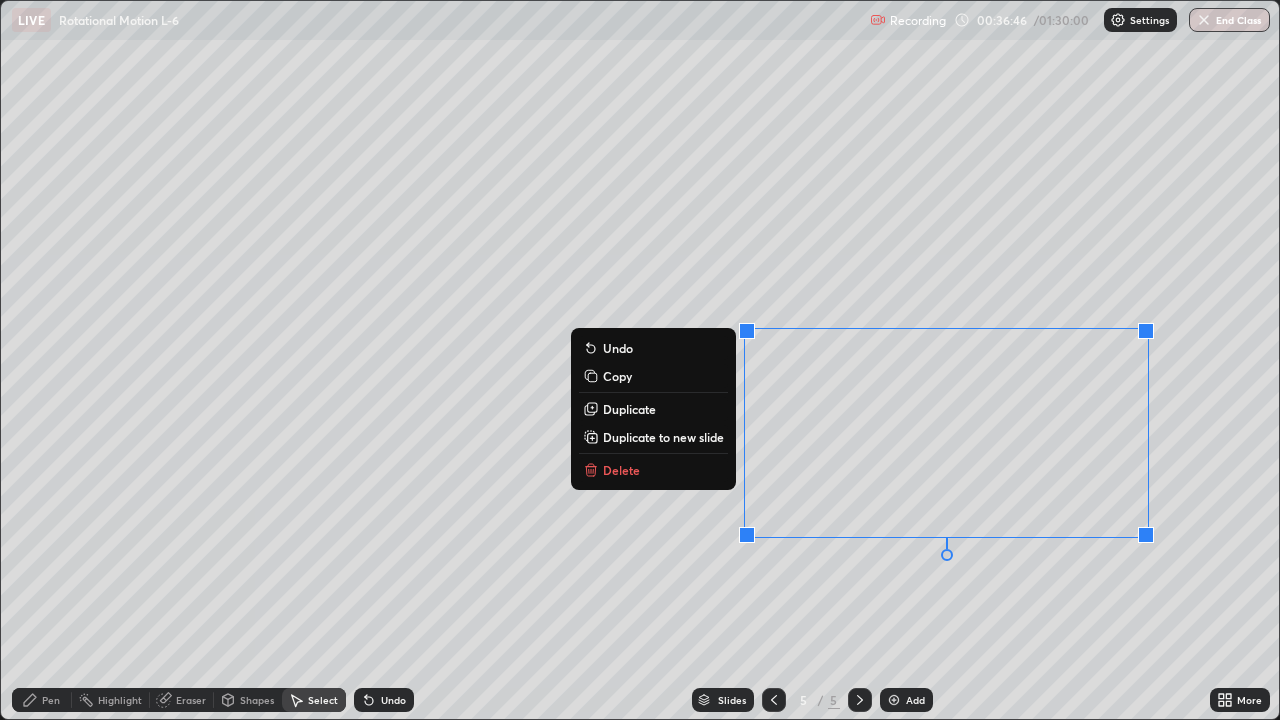 click on "0 ° Undo Copy Duplicate Duplicate to new slide Delete" at bounding box center [640, 360] 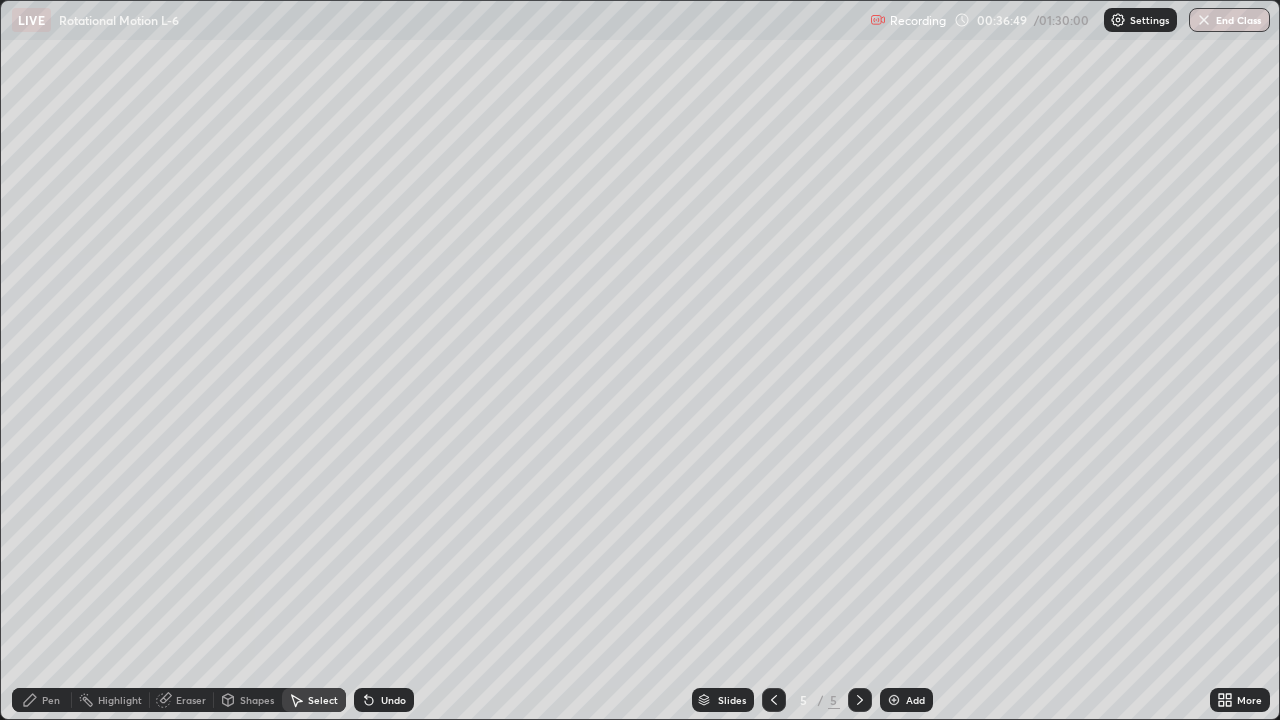click on "Eraser" at bounding box center [191, 700] 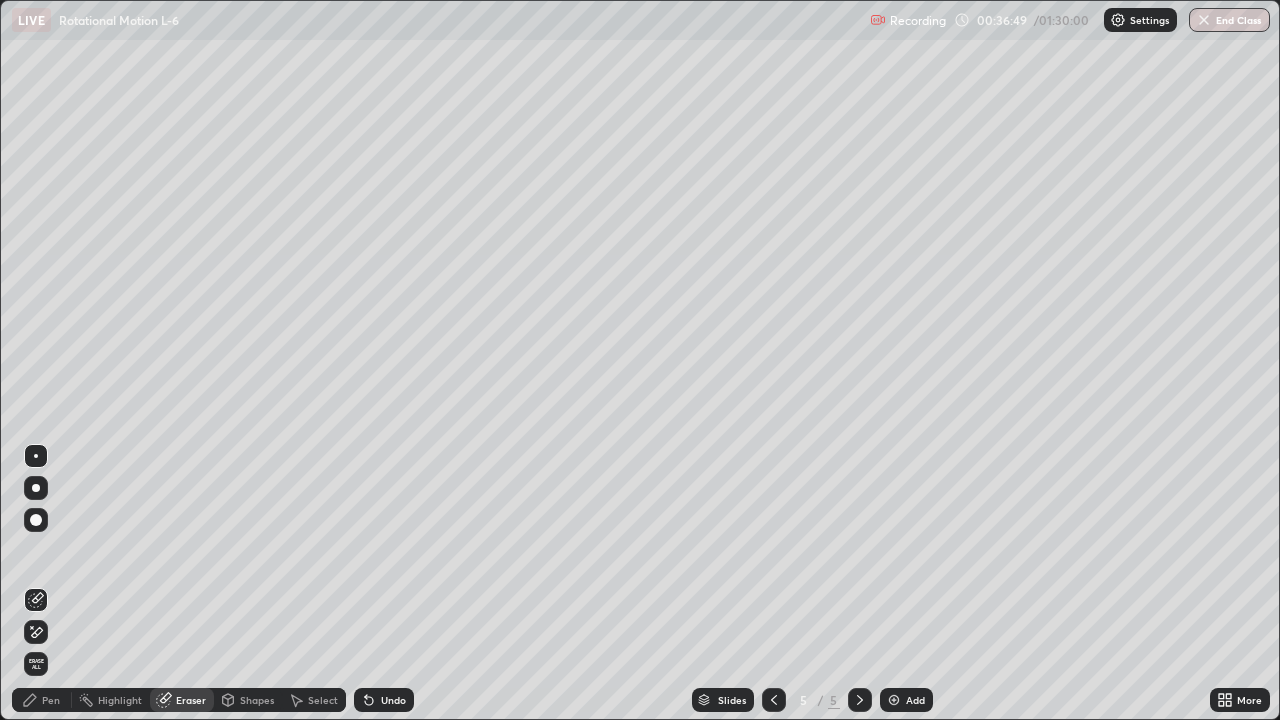click on "Select" at bounding box center [323, 700] 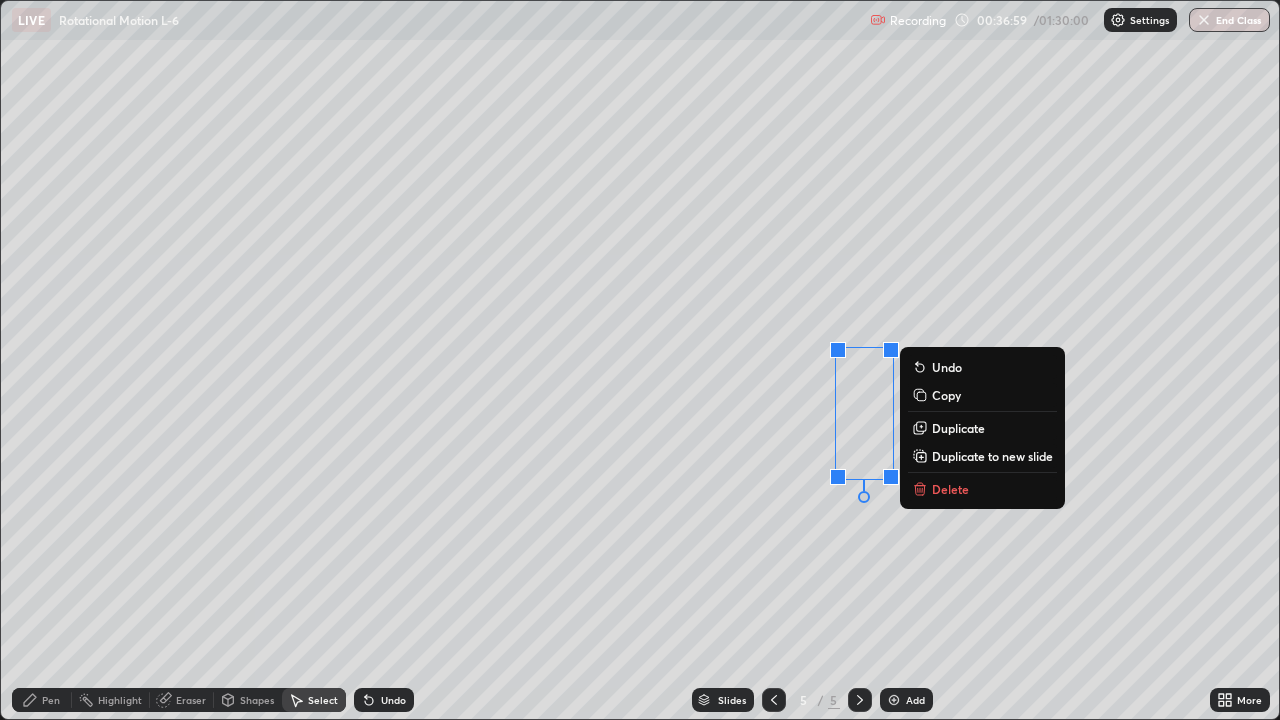 click on "Undo" at bounding box center (393, 700) 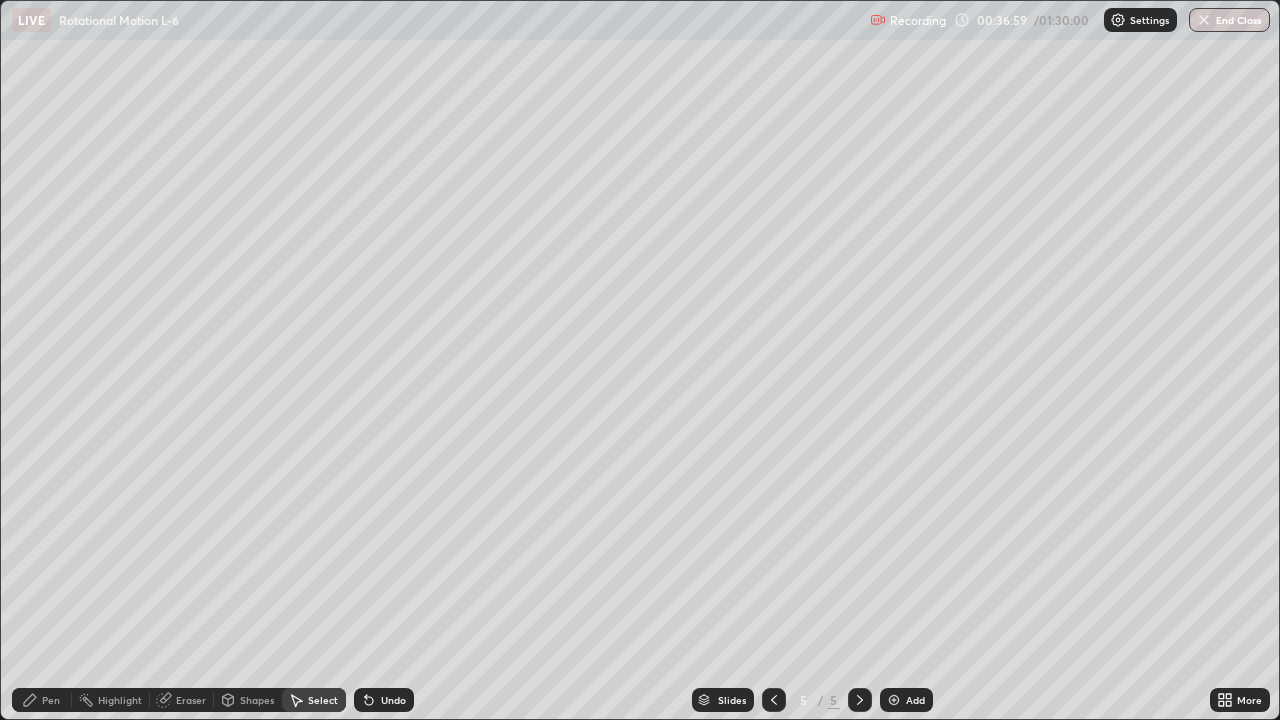 click on "Undo" at bounding box center (393, 700) 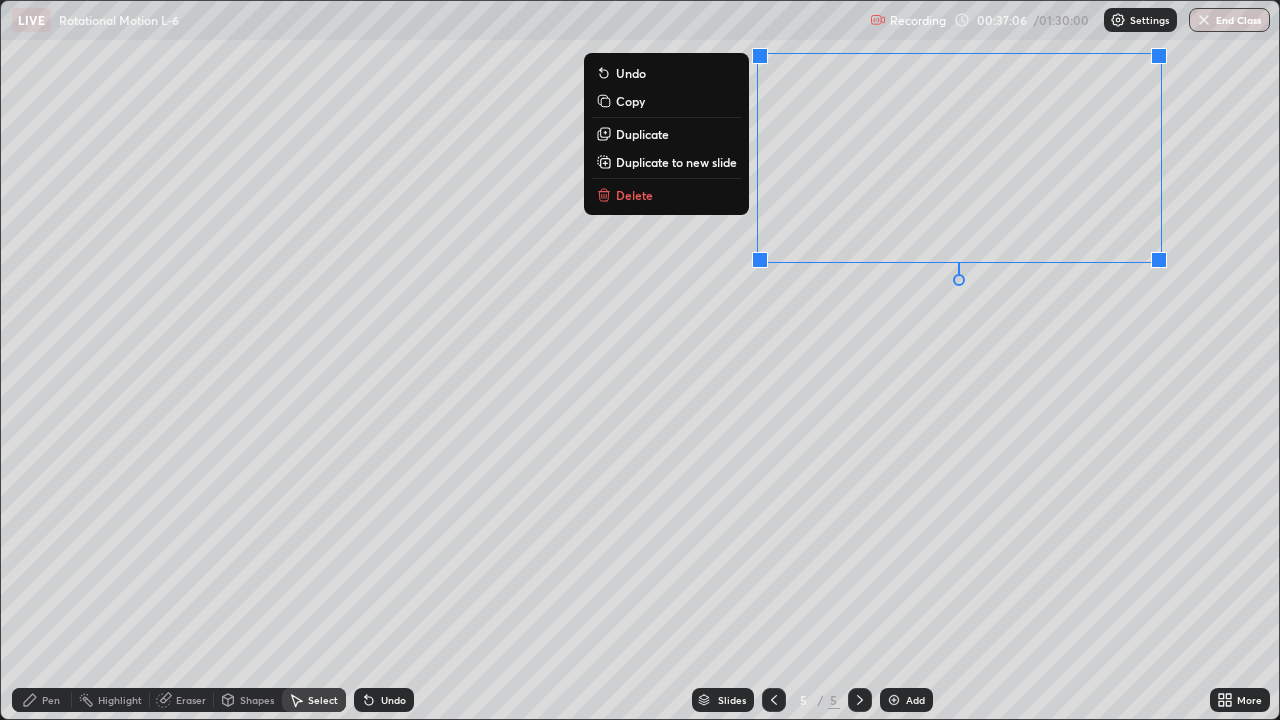click on "Duplicate" at bounding box center (642, 134) 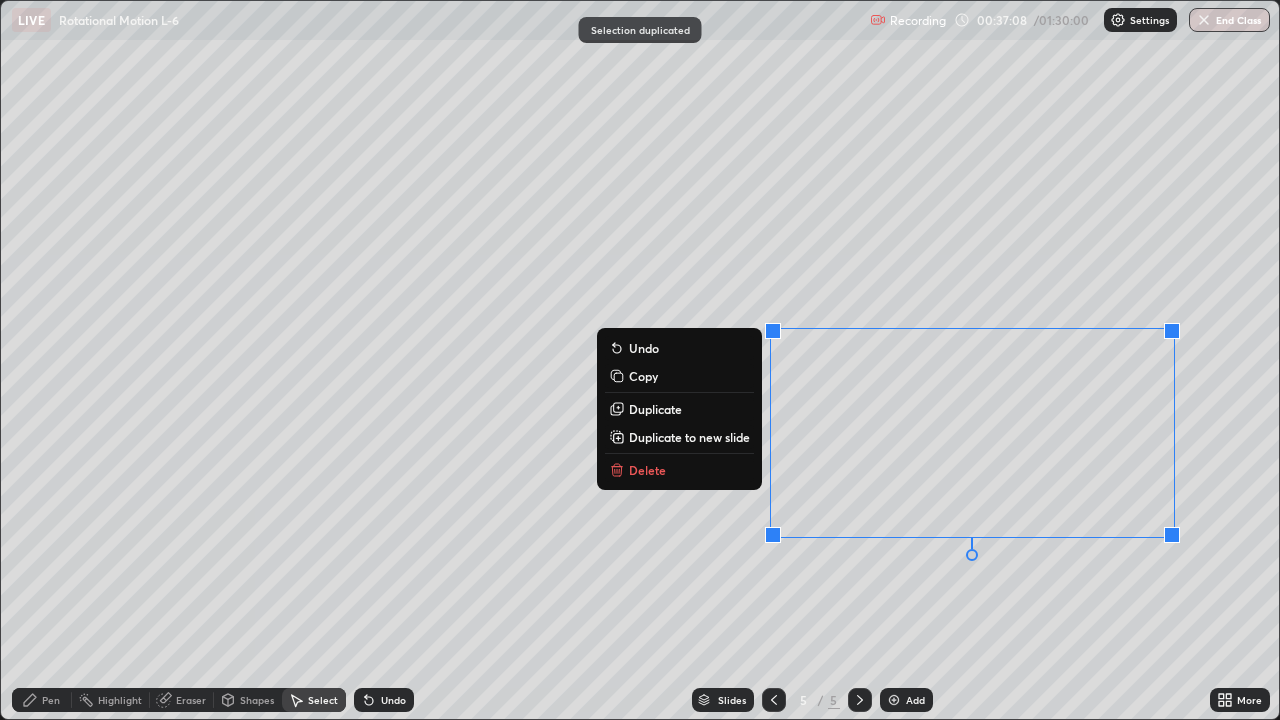 click on "0 ° Undo Copy Duplicate Duplicate to new slide Delete" at bounding box center (640, 360) 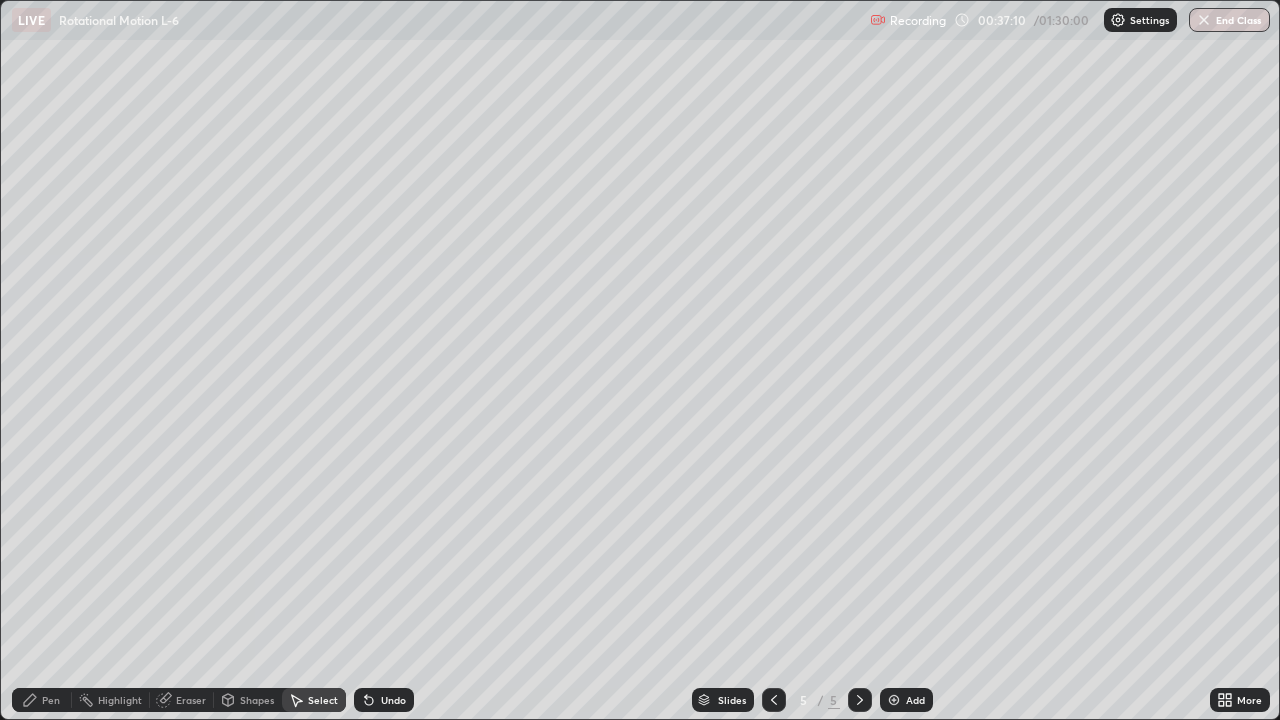 click on "Eraser" at bounding box center [191, 700] 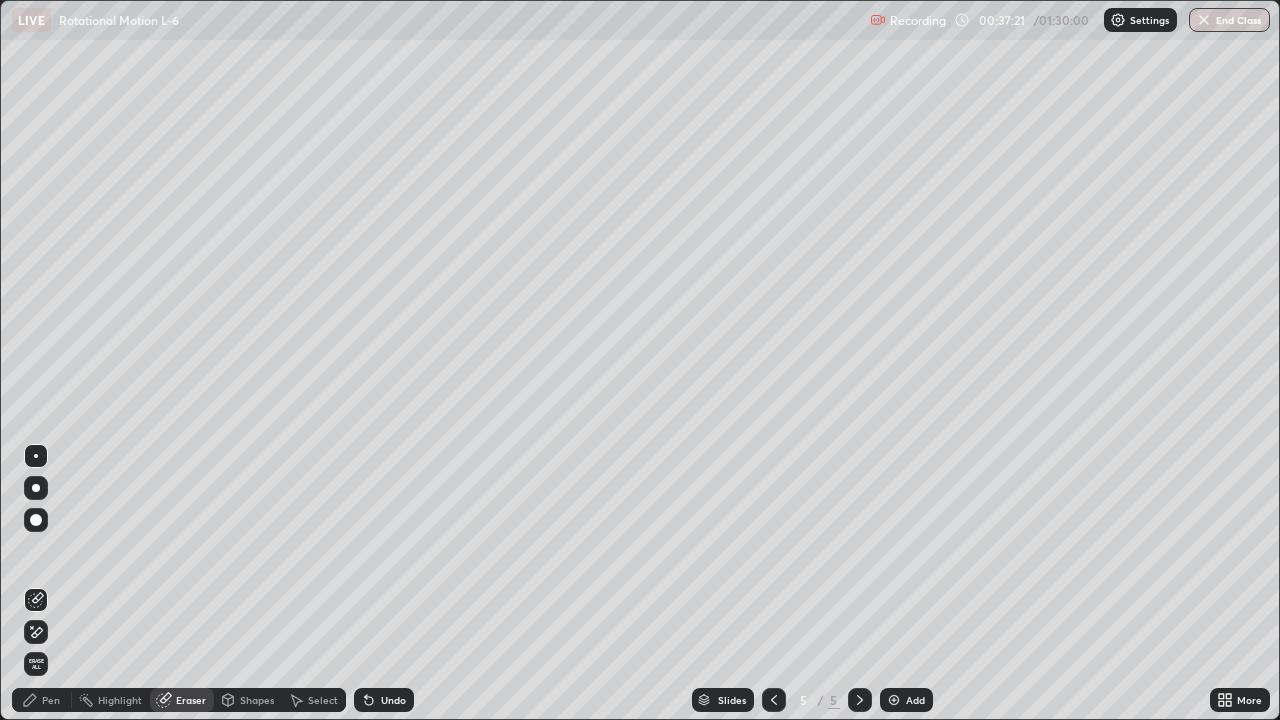 click on "Pen" at bounding box center [42, 700] 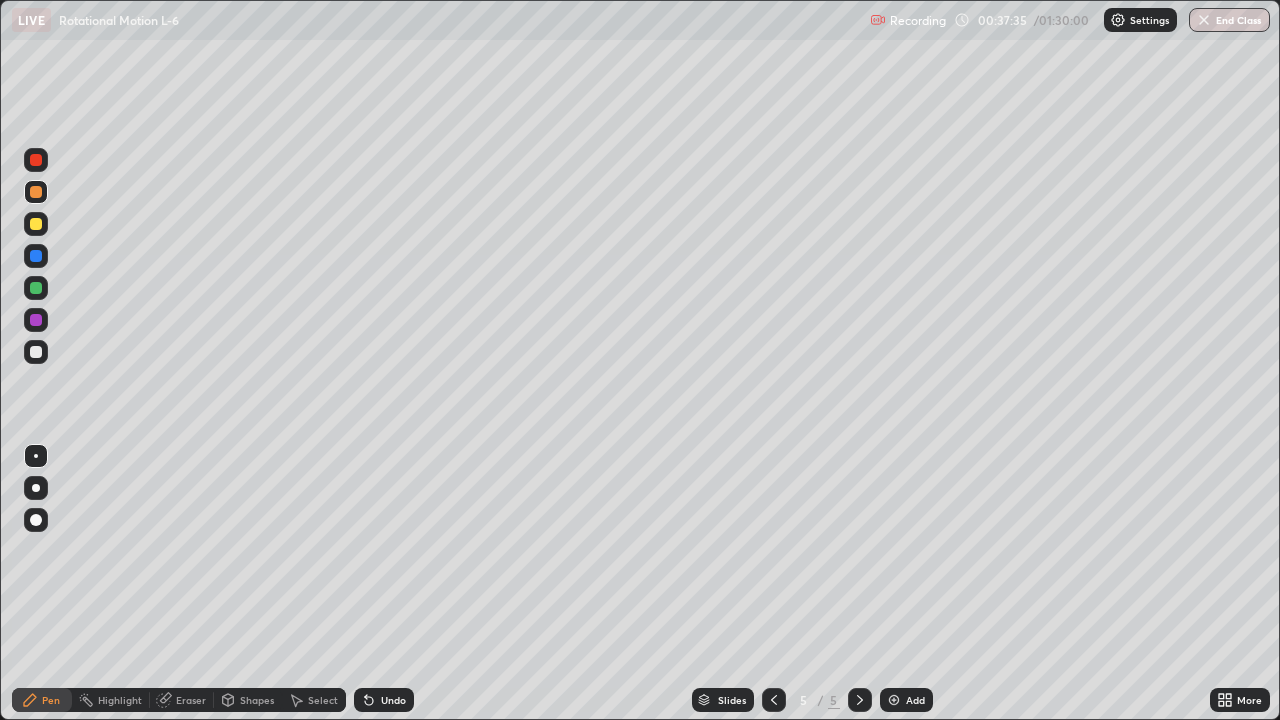 click at bounding box center (36, 352) 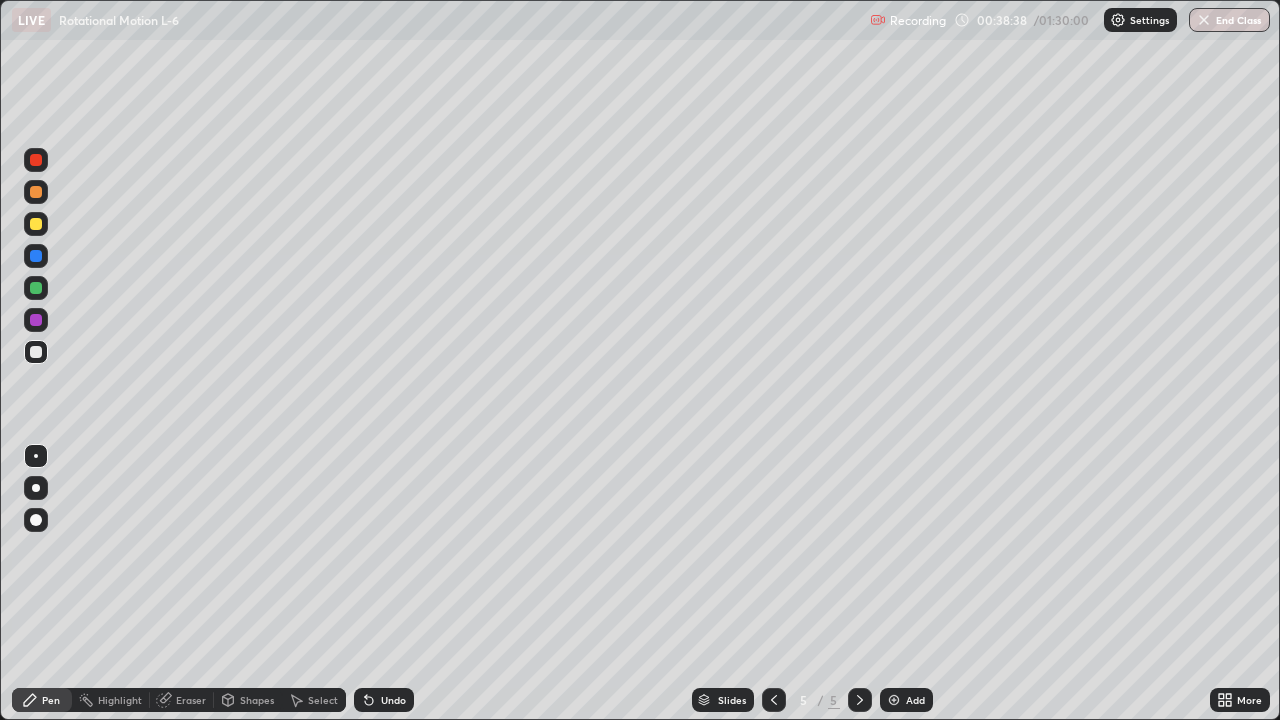 click on "Undo" at bounding box center [384, 700] 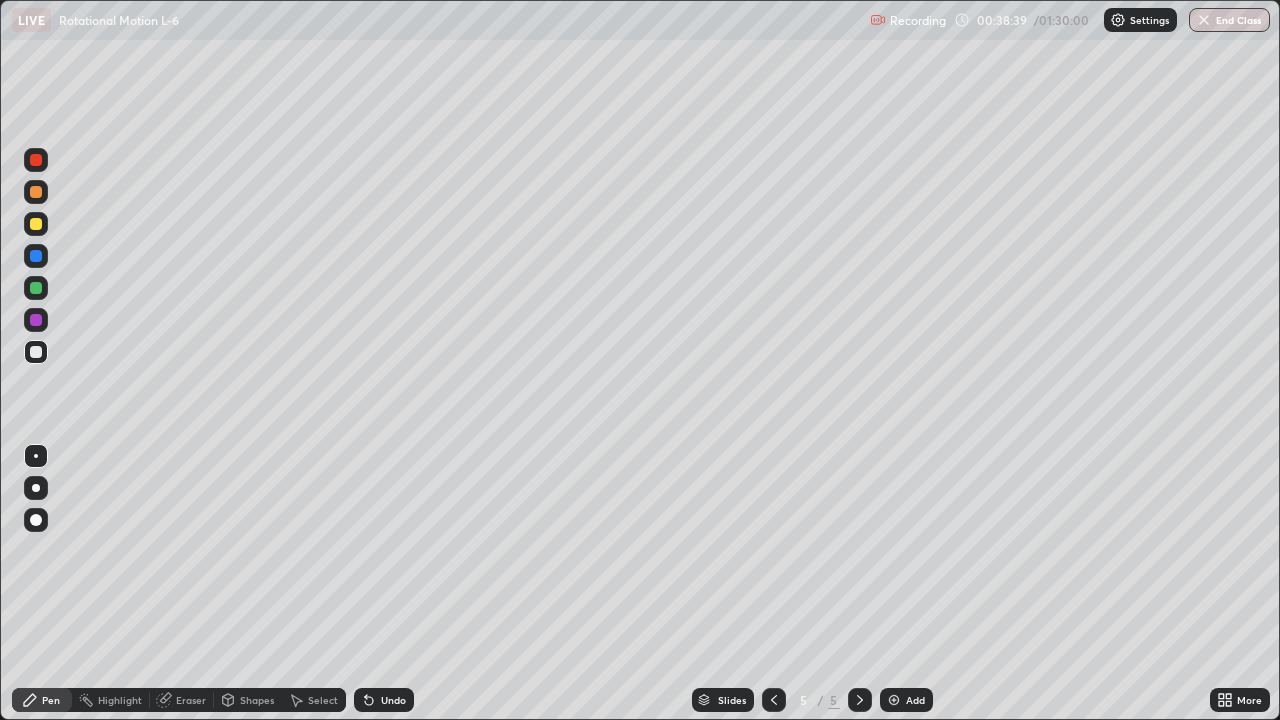 click on "Undo" at bounding box center (384, 700) 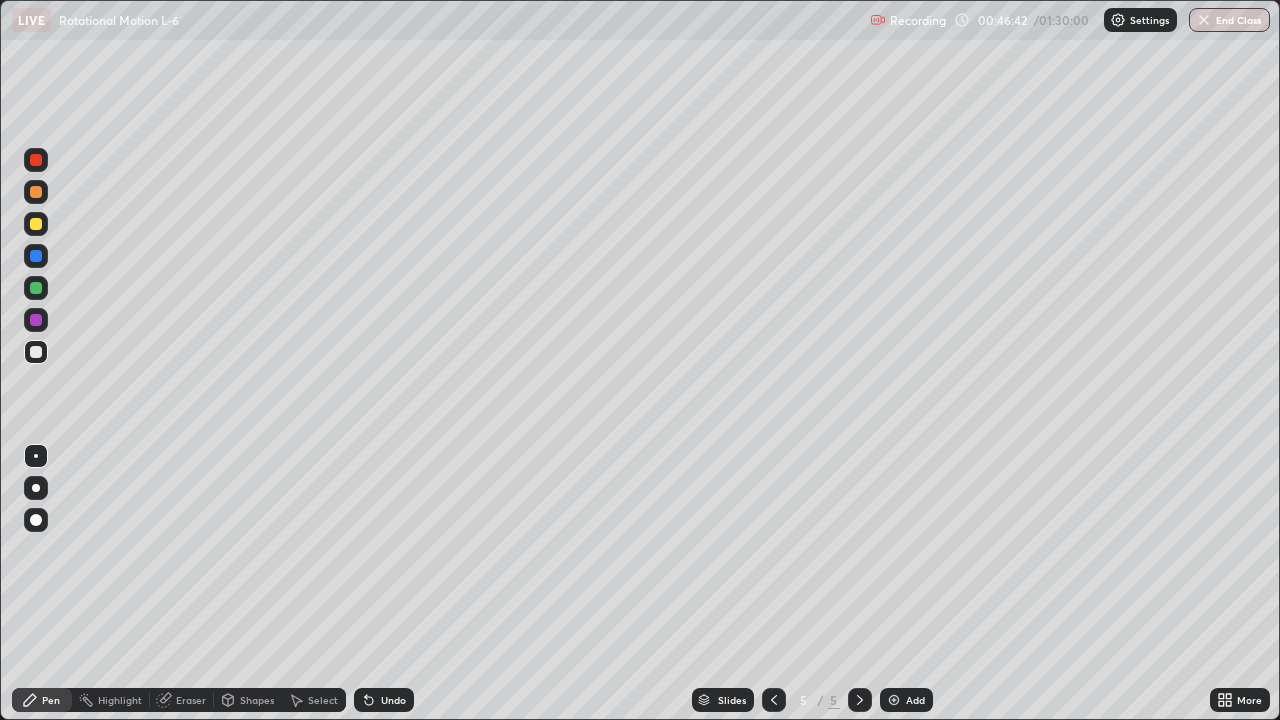 click on "Add" at bounding box center [906, 700] 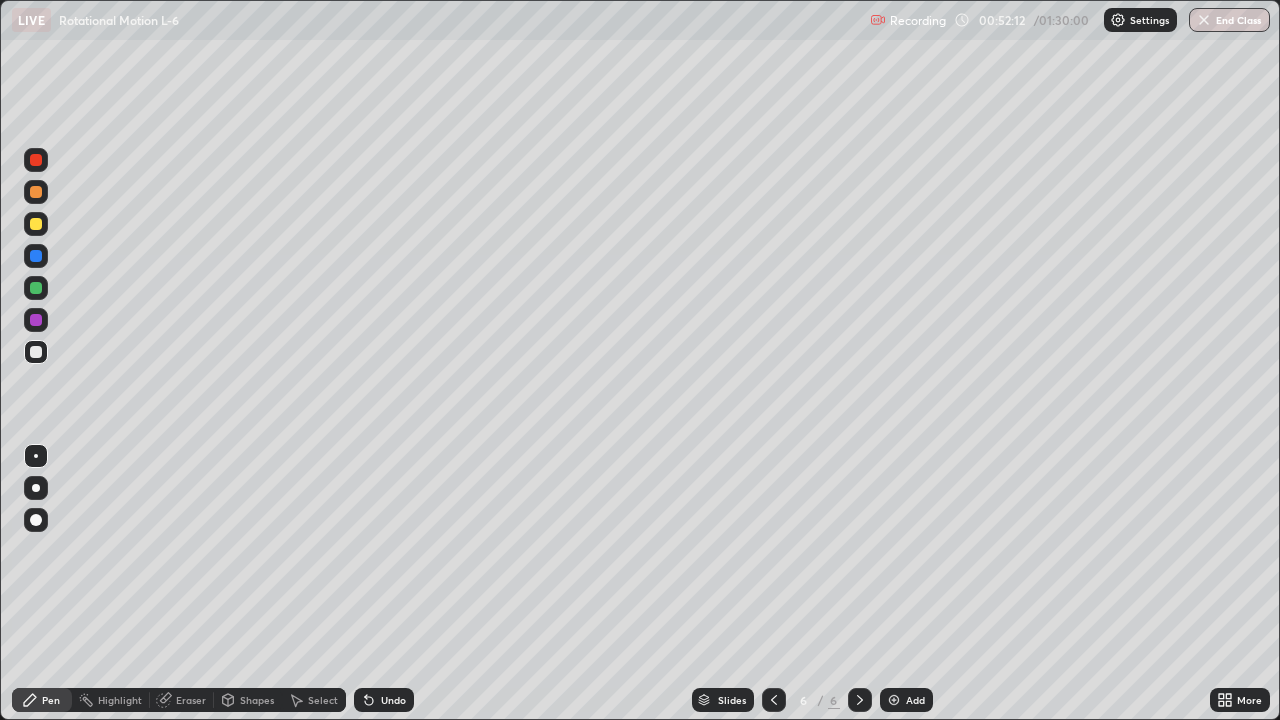 click at bounding box center (36, 224) 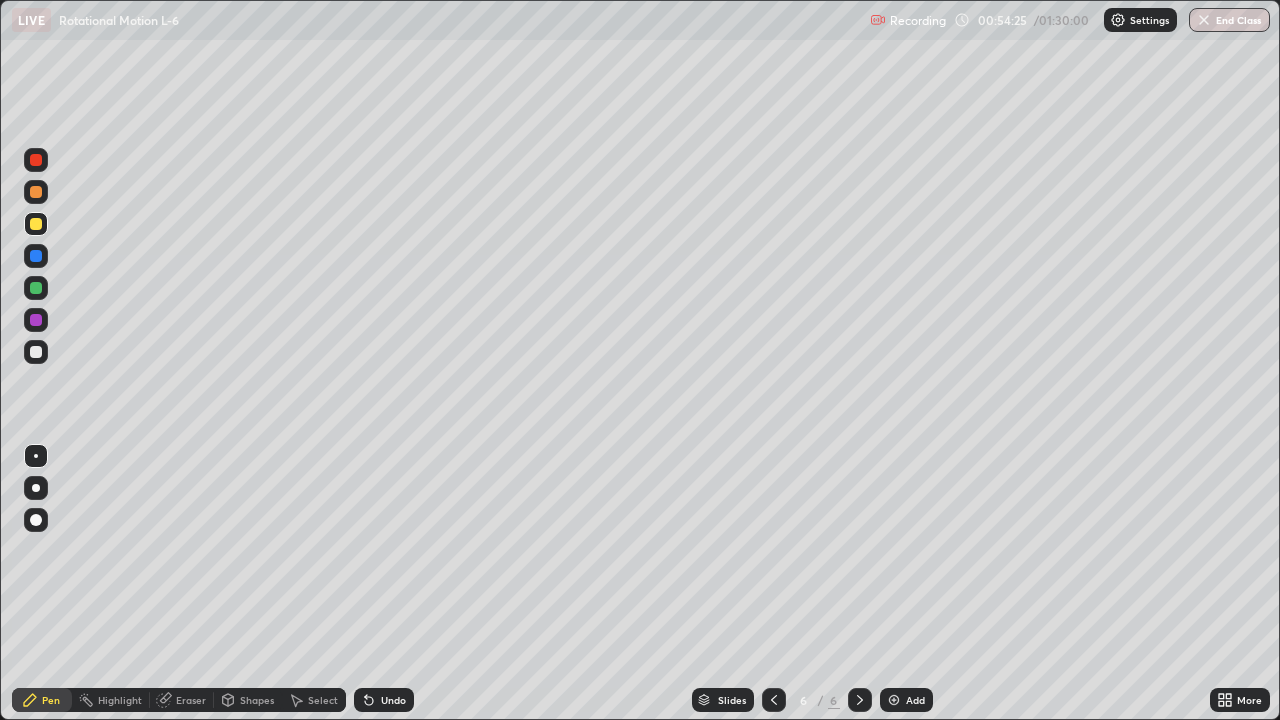 click on "Add" at bounding box center (915, 700) 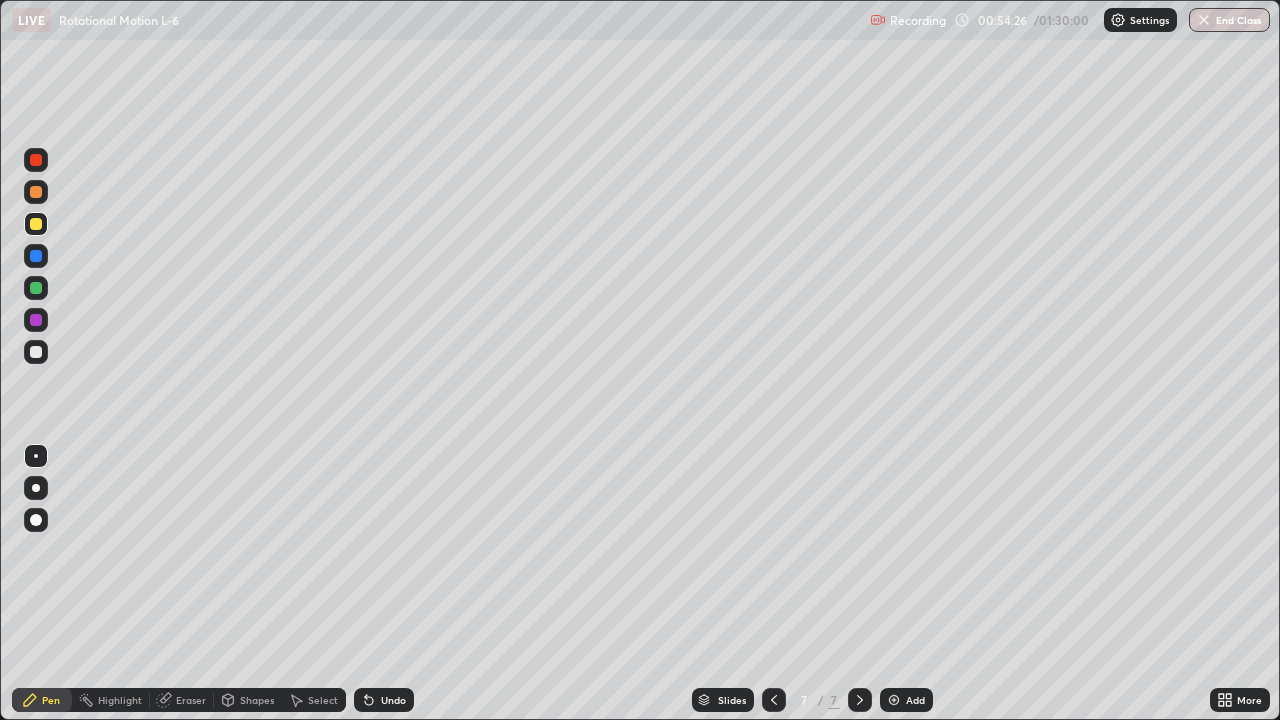 click on "Shapes" at bounding box center [257, 700] 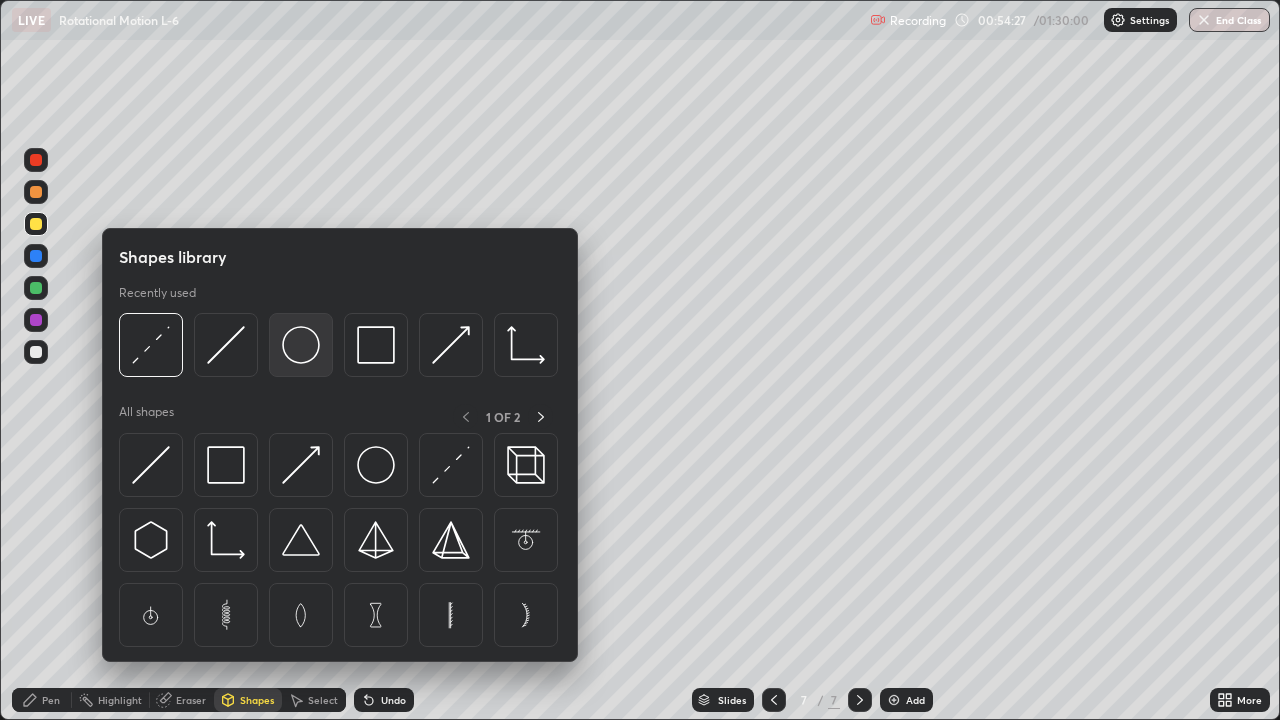 click at bounding box center (301, 345) 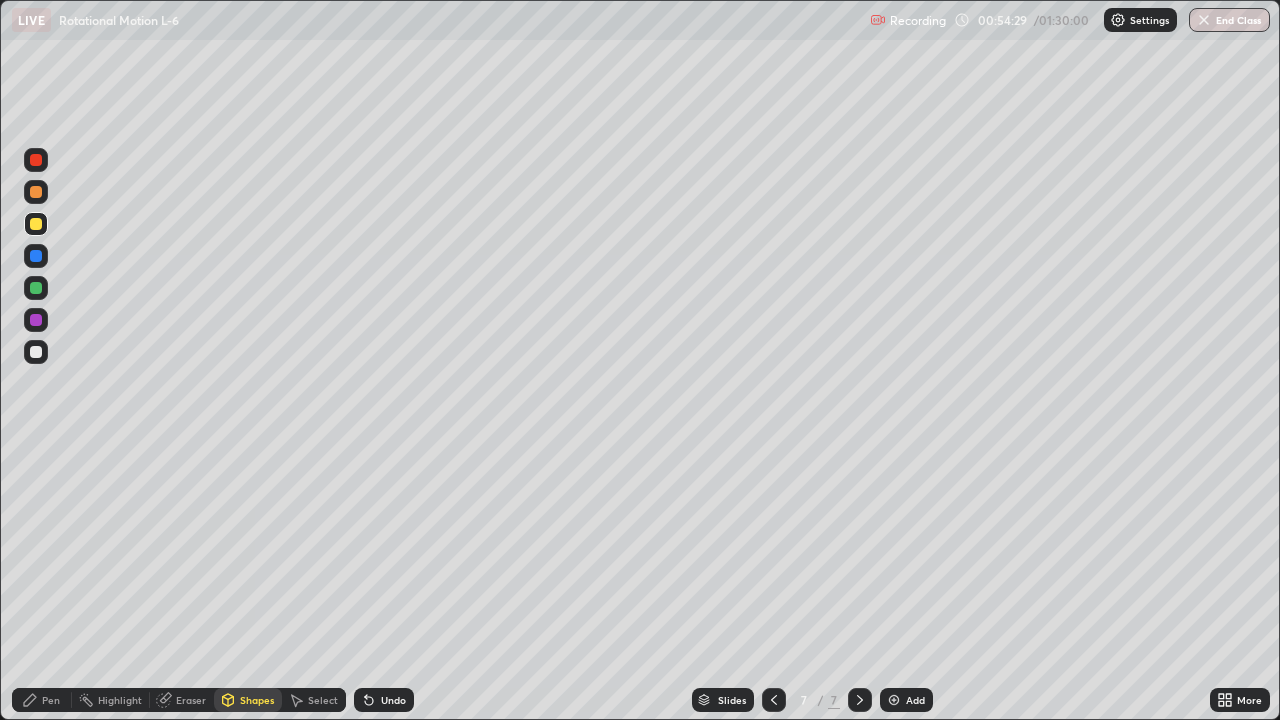 click at bounding box center [36, 160] 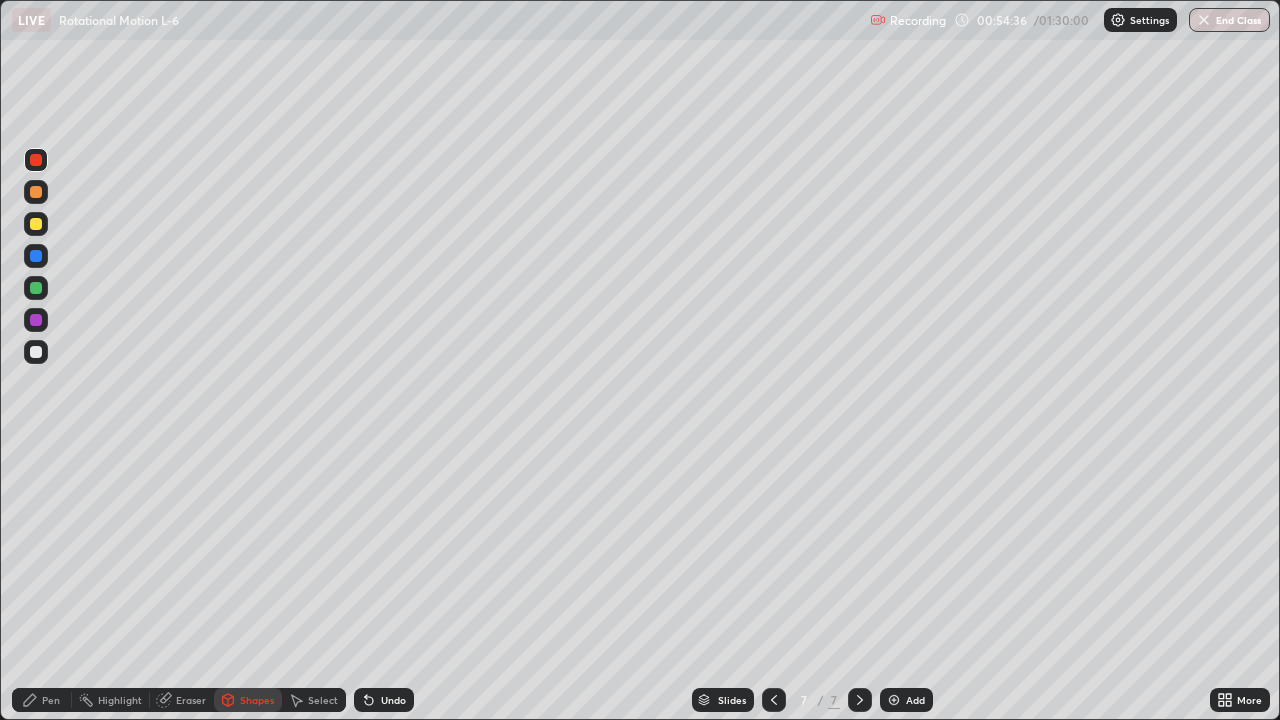 click on "Pen" at bounding box center [42, 700] 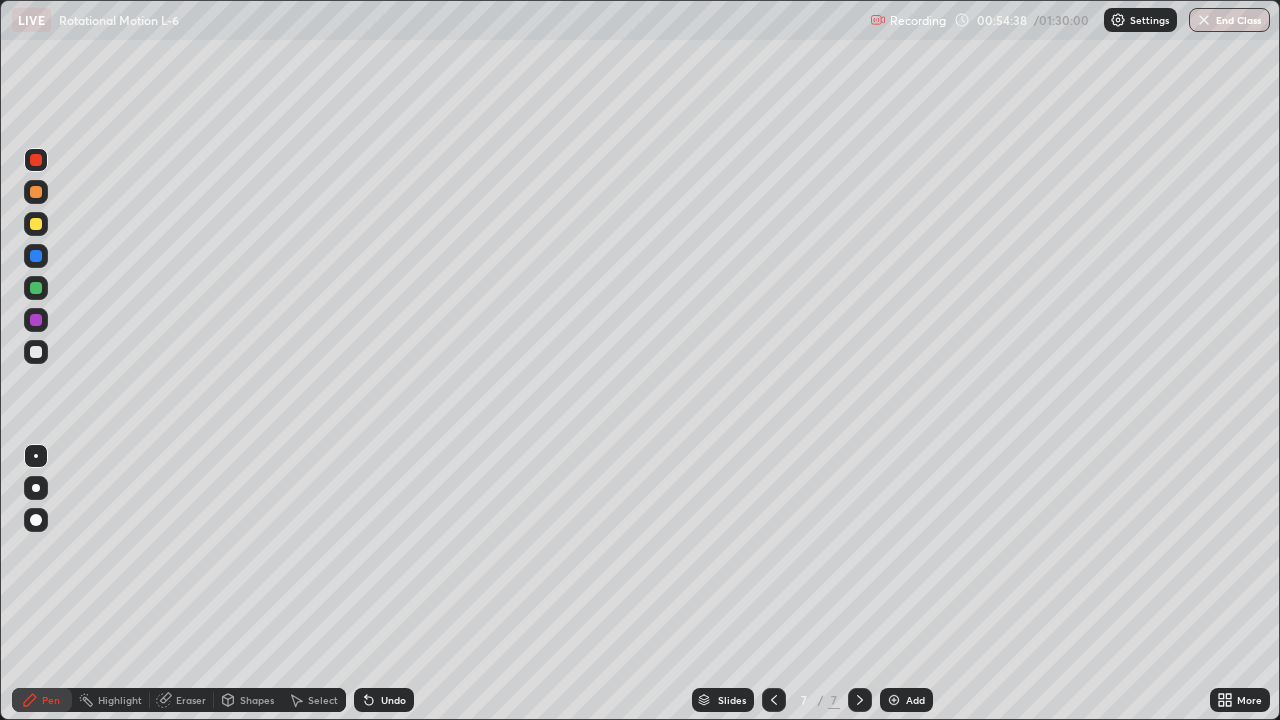 click at bounding box center [36, 160] 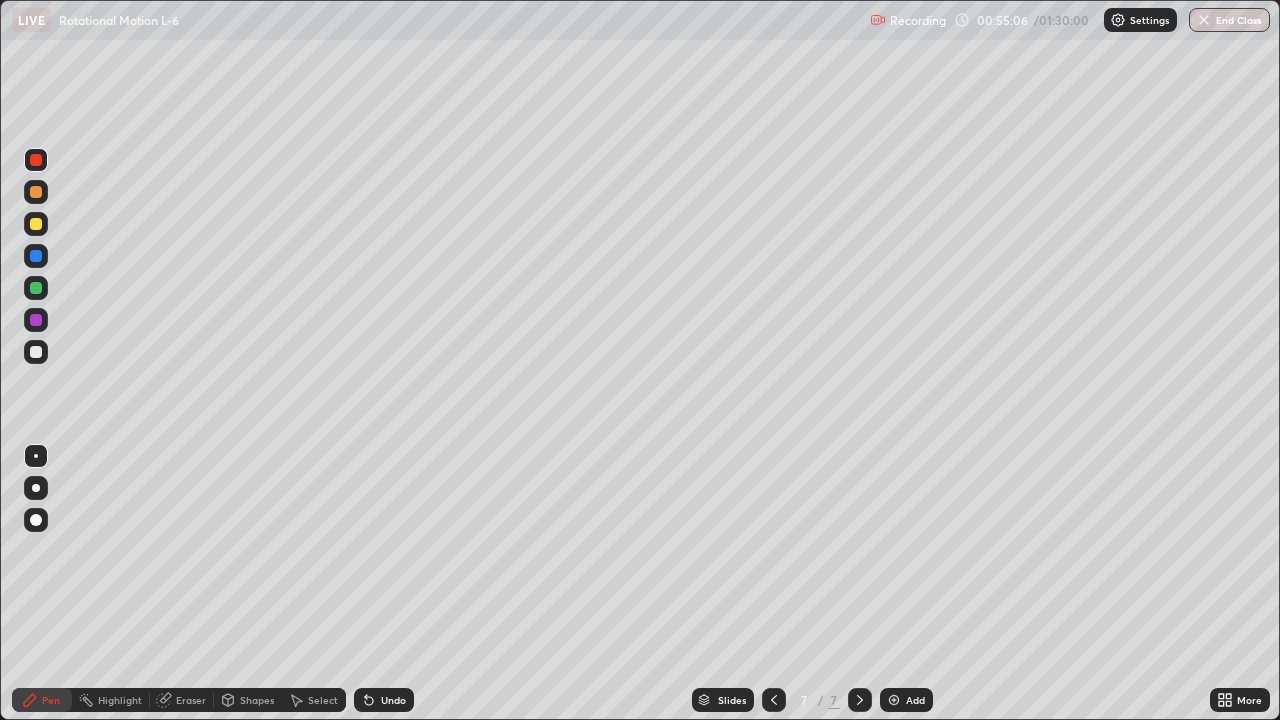 click at bounding box center [36, 352] 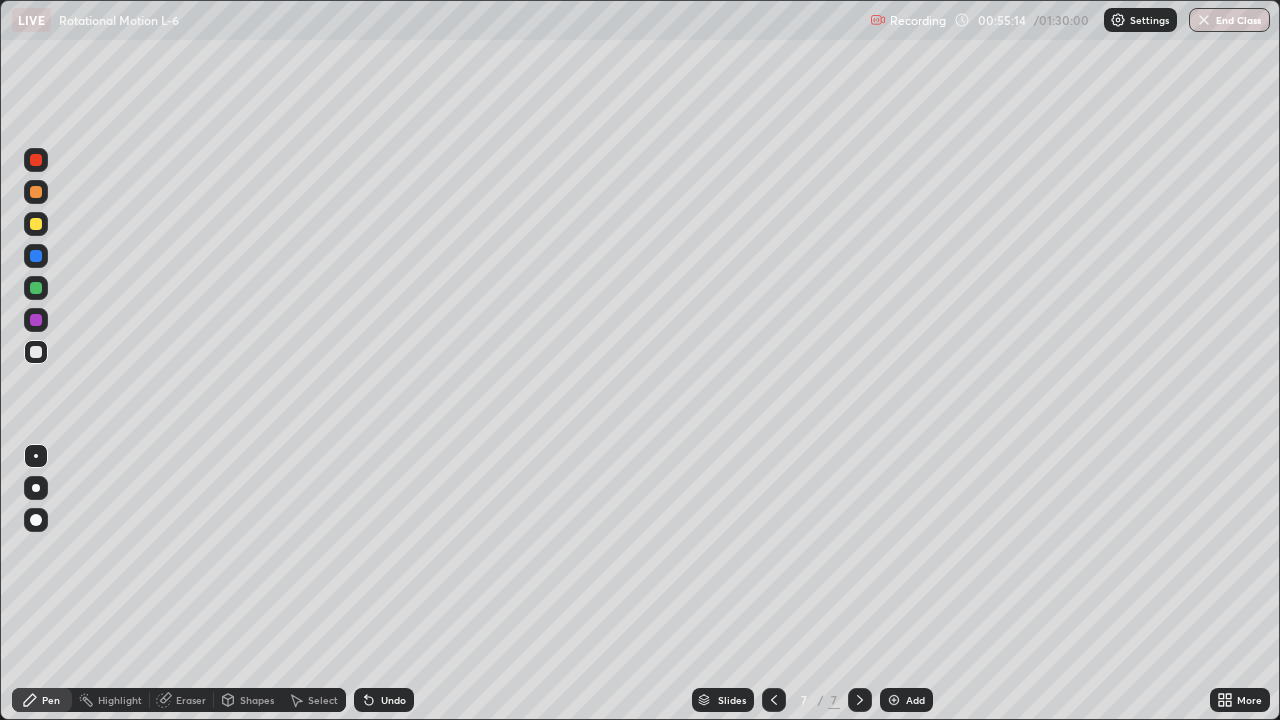 click on "Shapes" at bounding box center (257, 700) 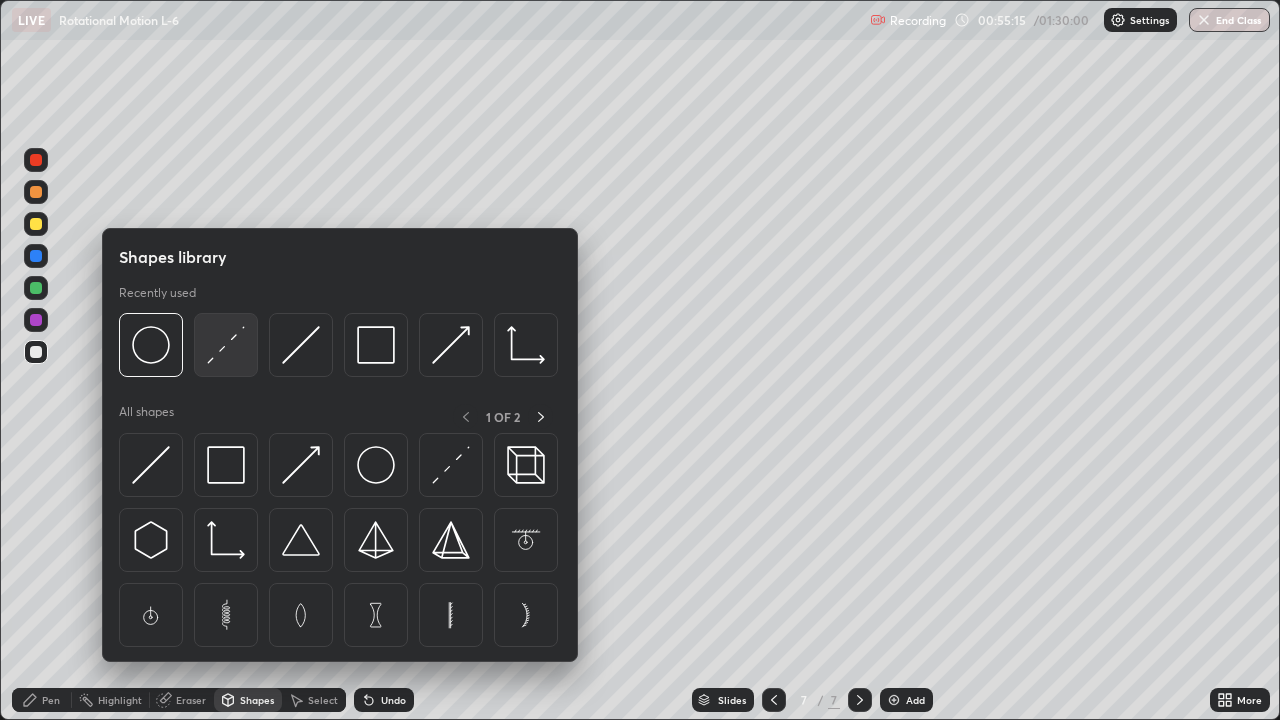 click at bounding box center [226, 345] 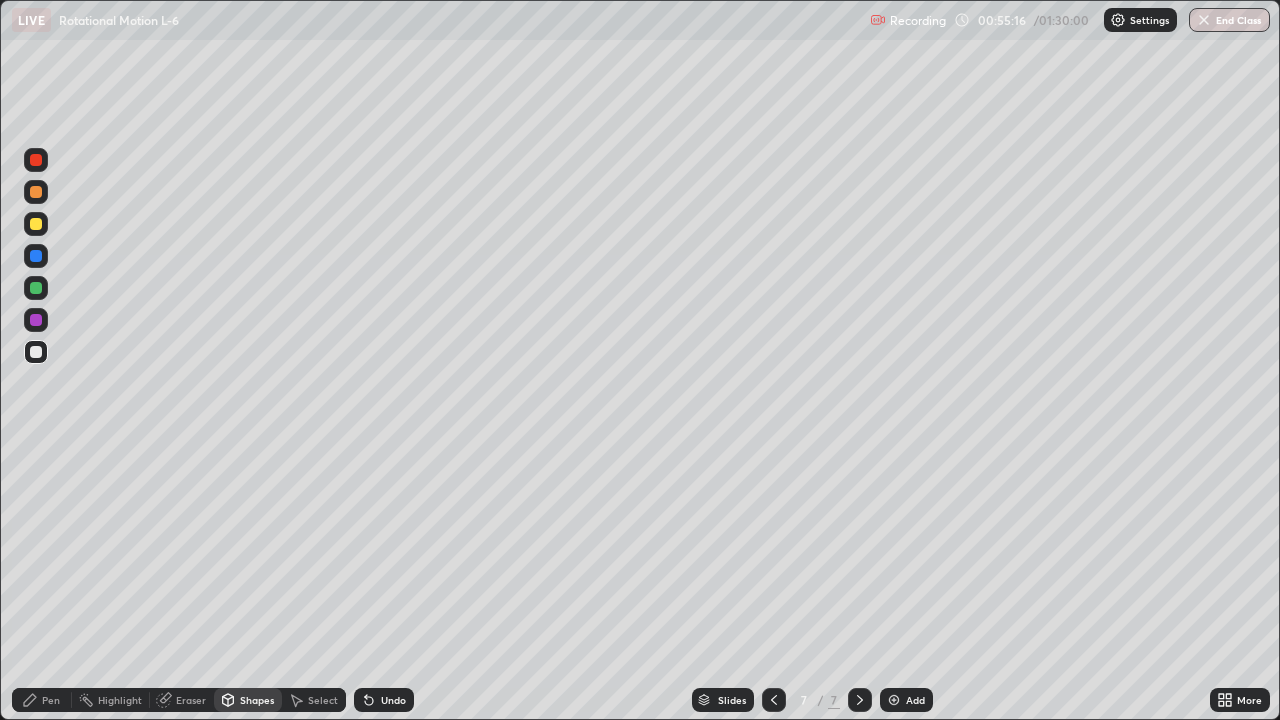 click at bounding box center (36, 288) 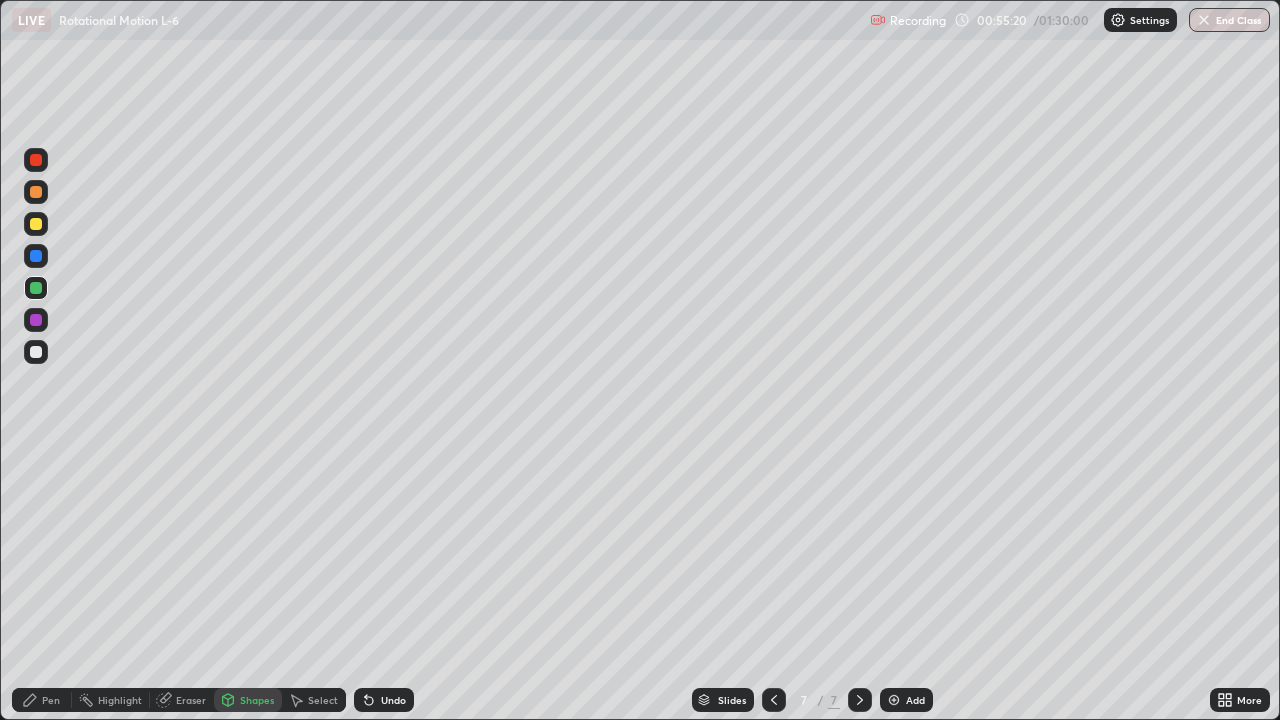 click on "Pen" at bounding box center [42, 700] 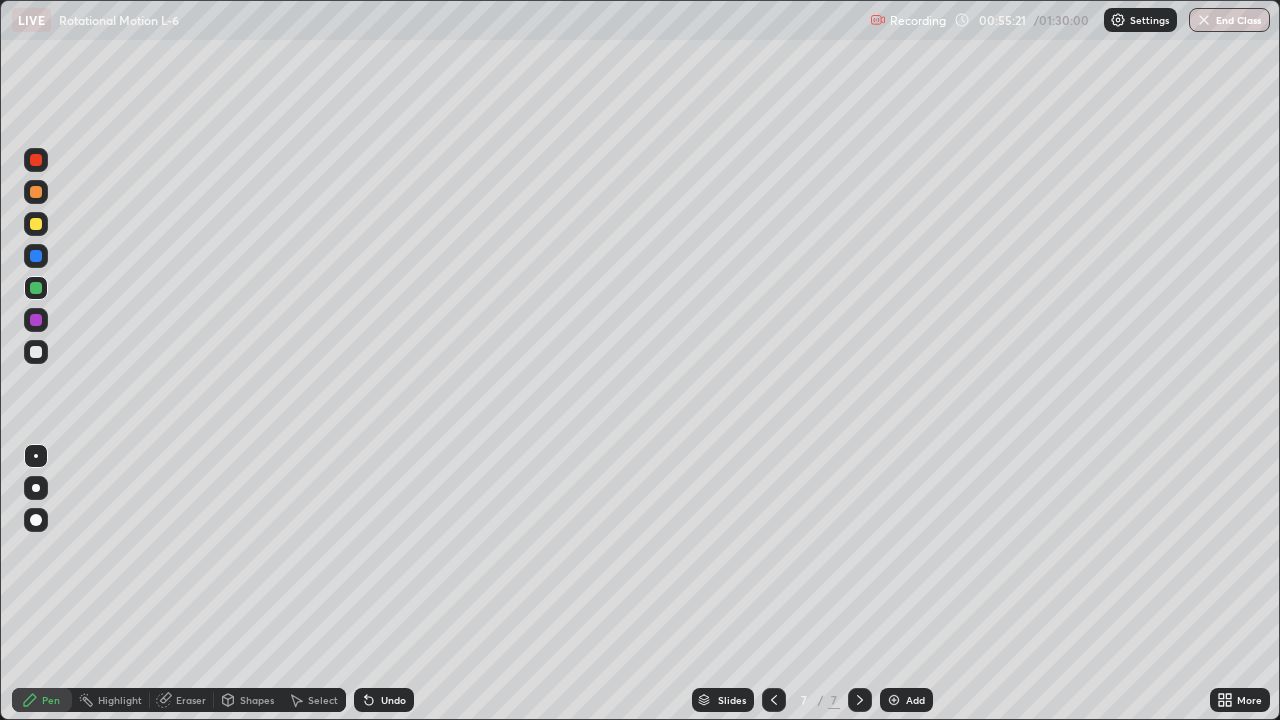 click at bounding box center [36, 520] 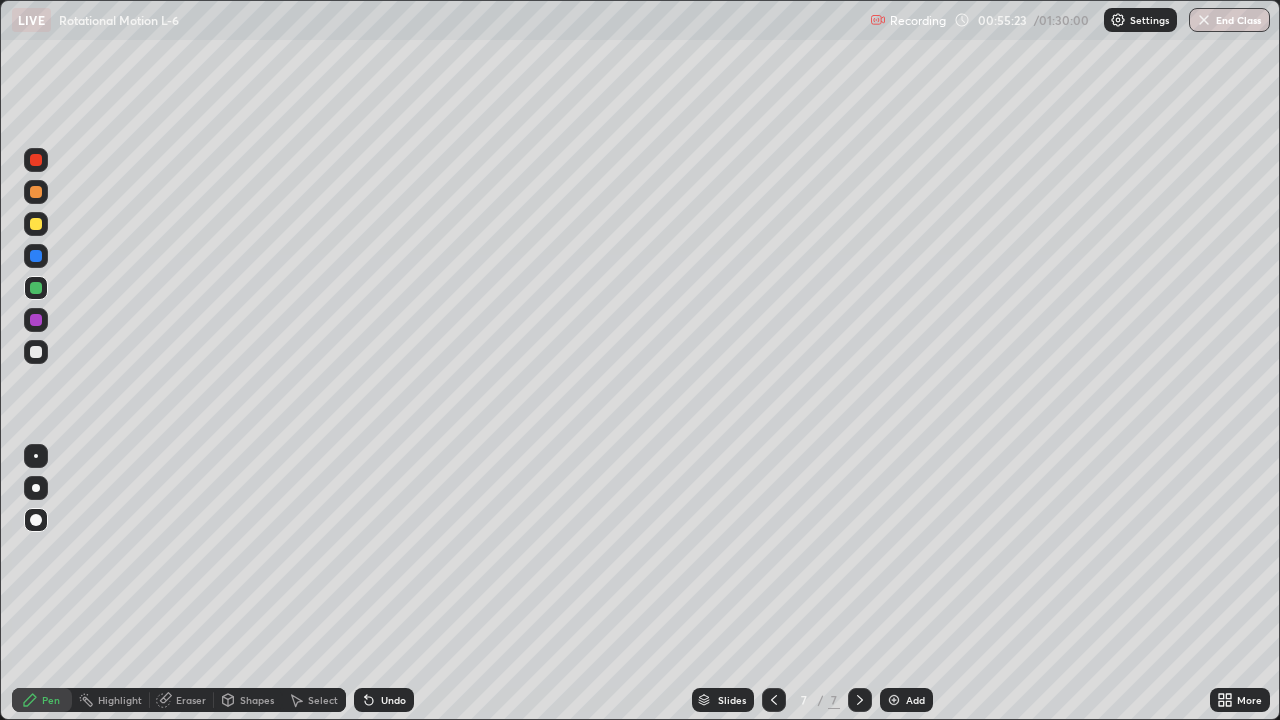 click at bounding box center (36, 192) 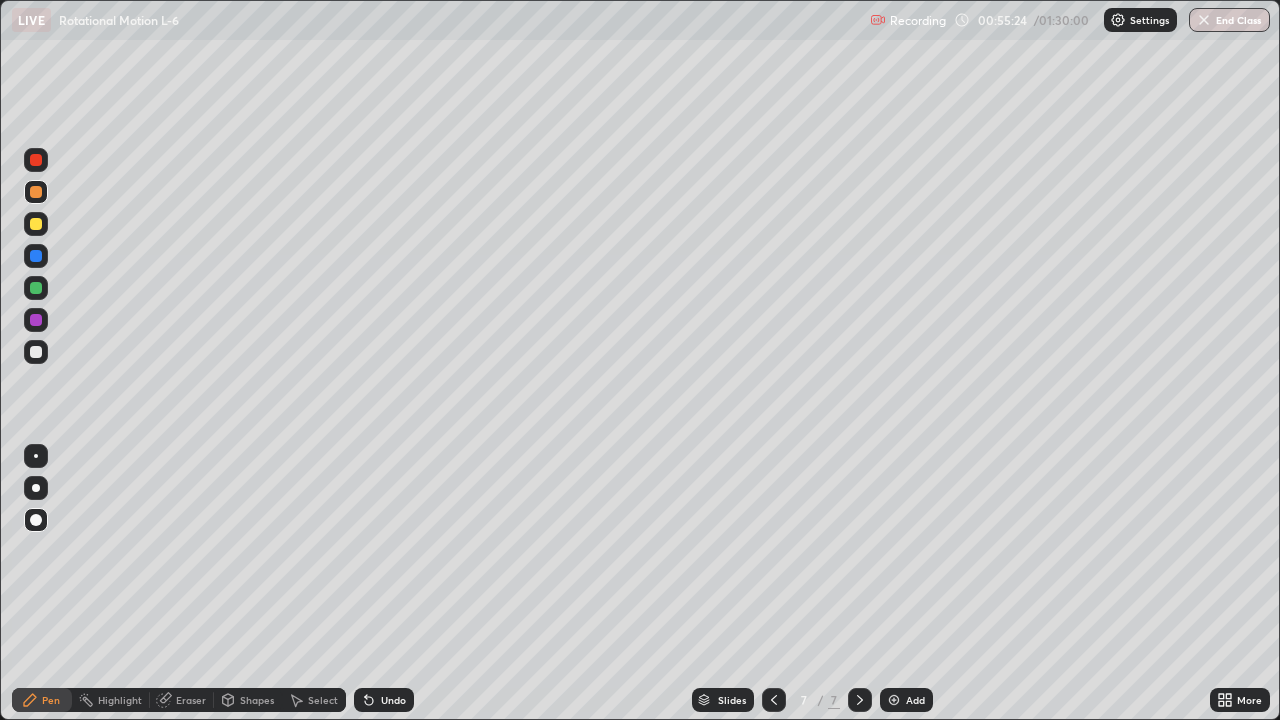 click on "Shapes" at bounding box center [257, 700] 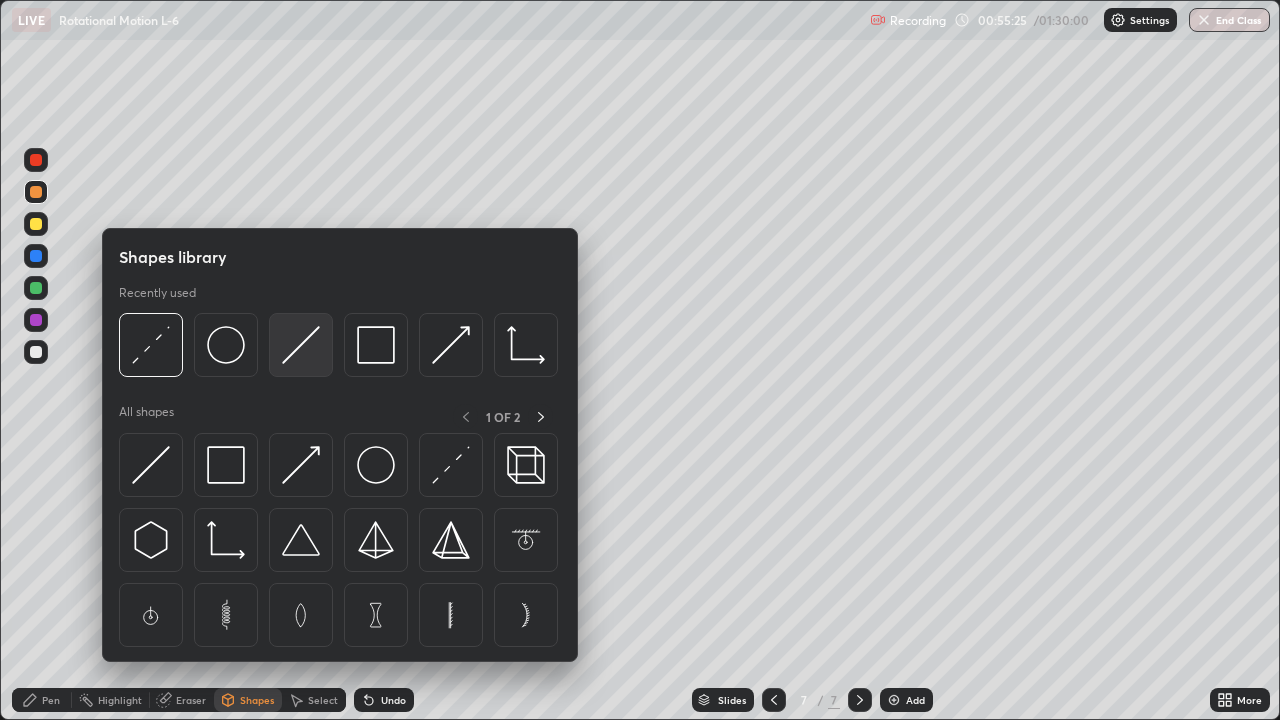 click at bounding box center (301, 345) 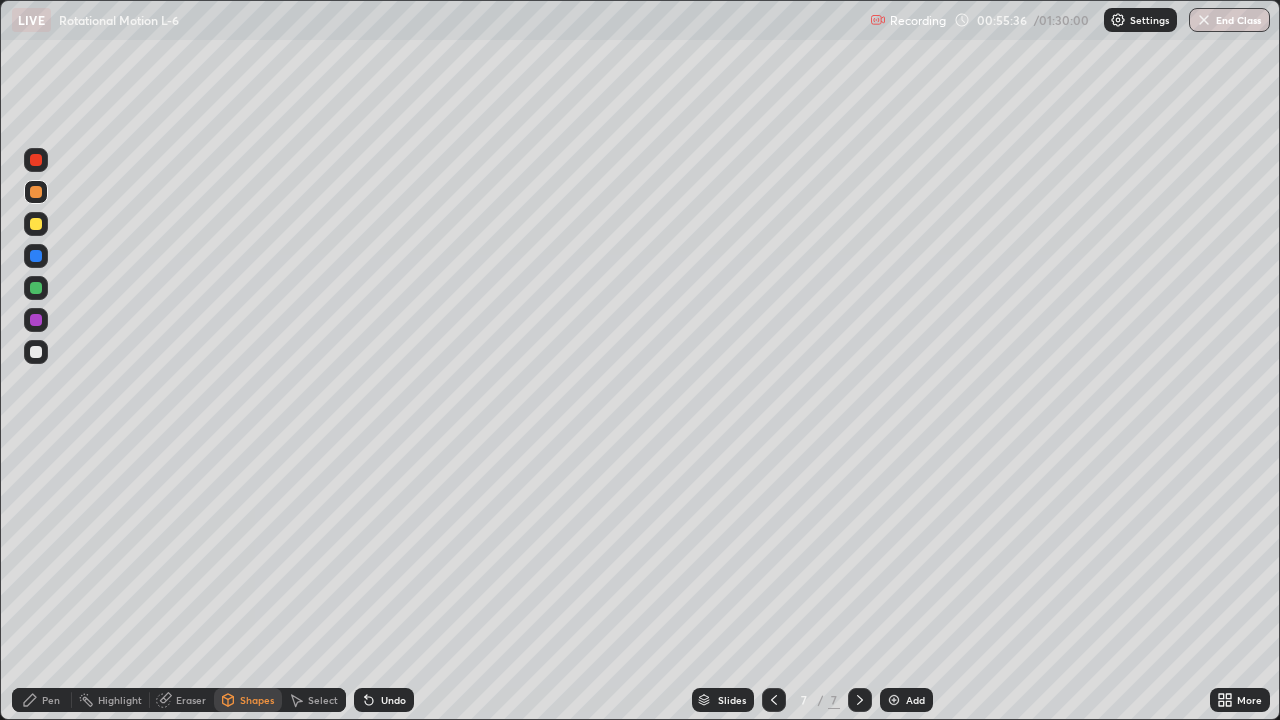 click at bounding box center (36, 352) 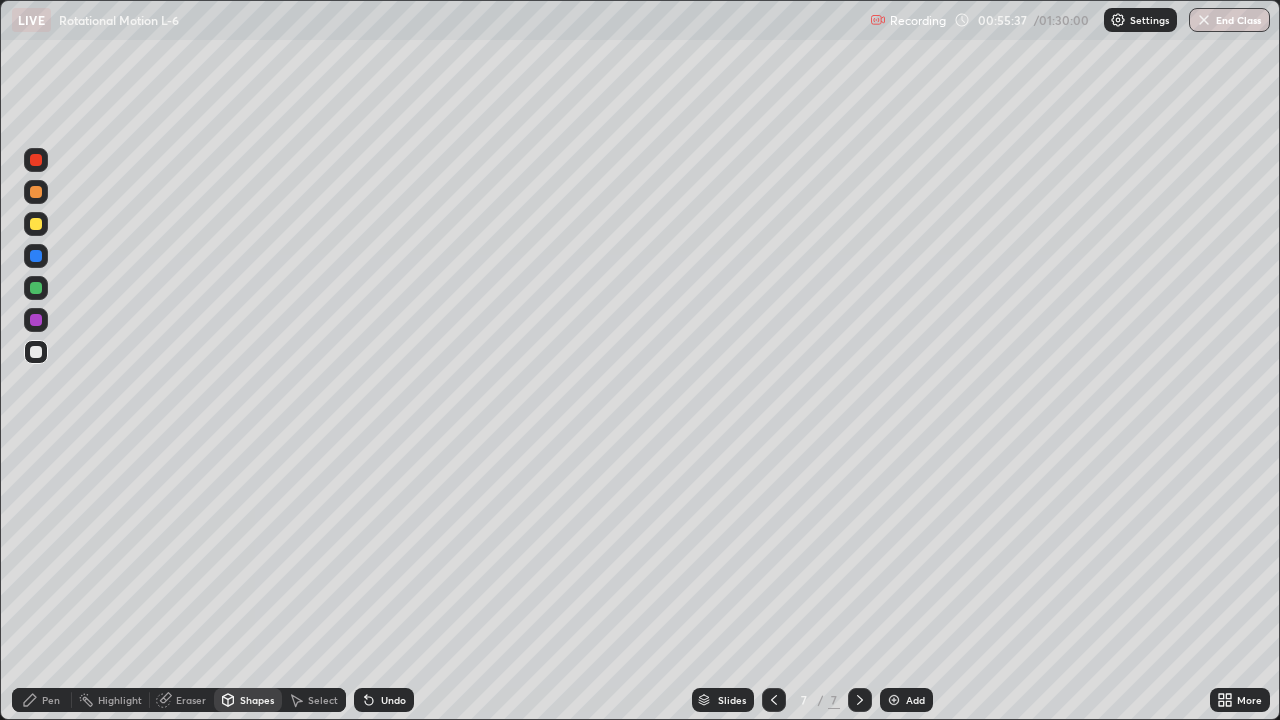 click on "Shapes" at bounding box center (257, 700) 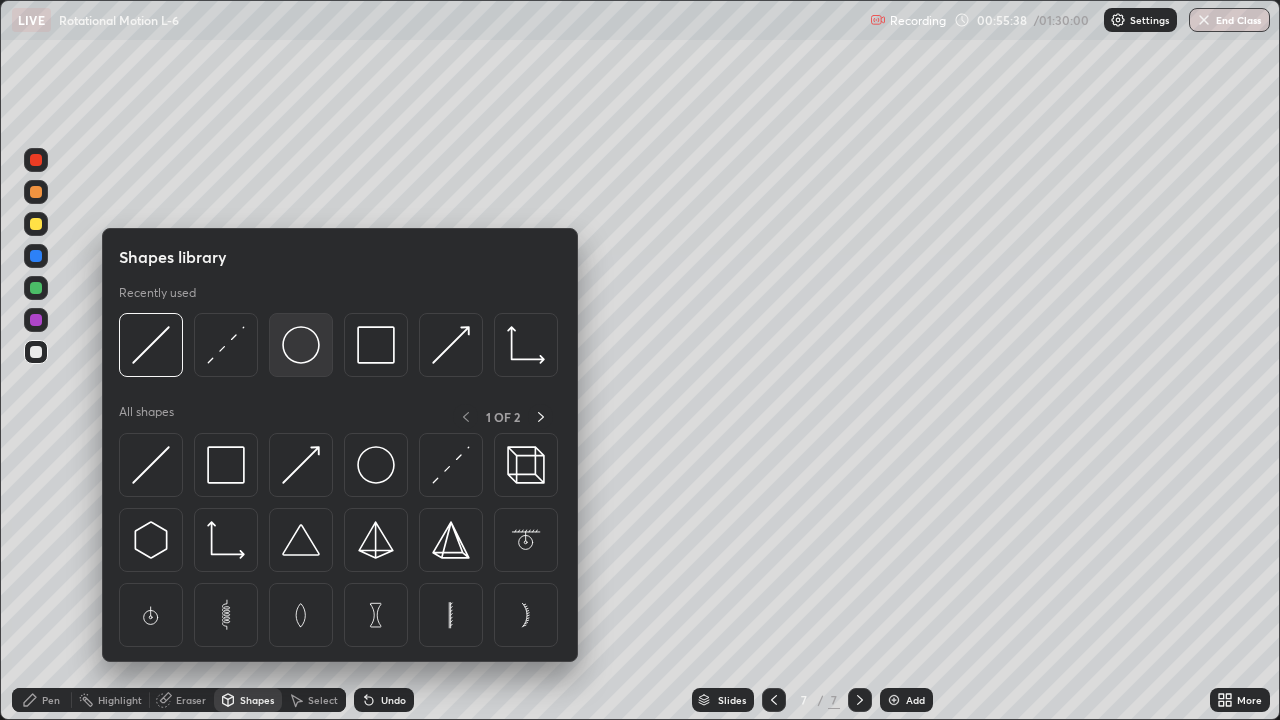 click at bounding box center (301, 345) 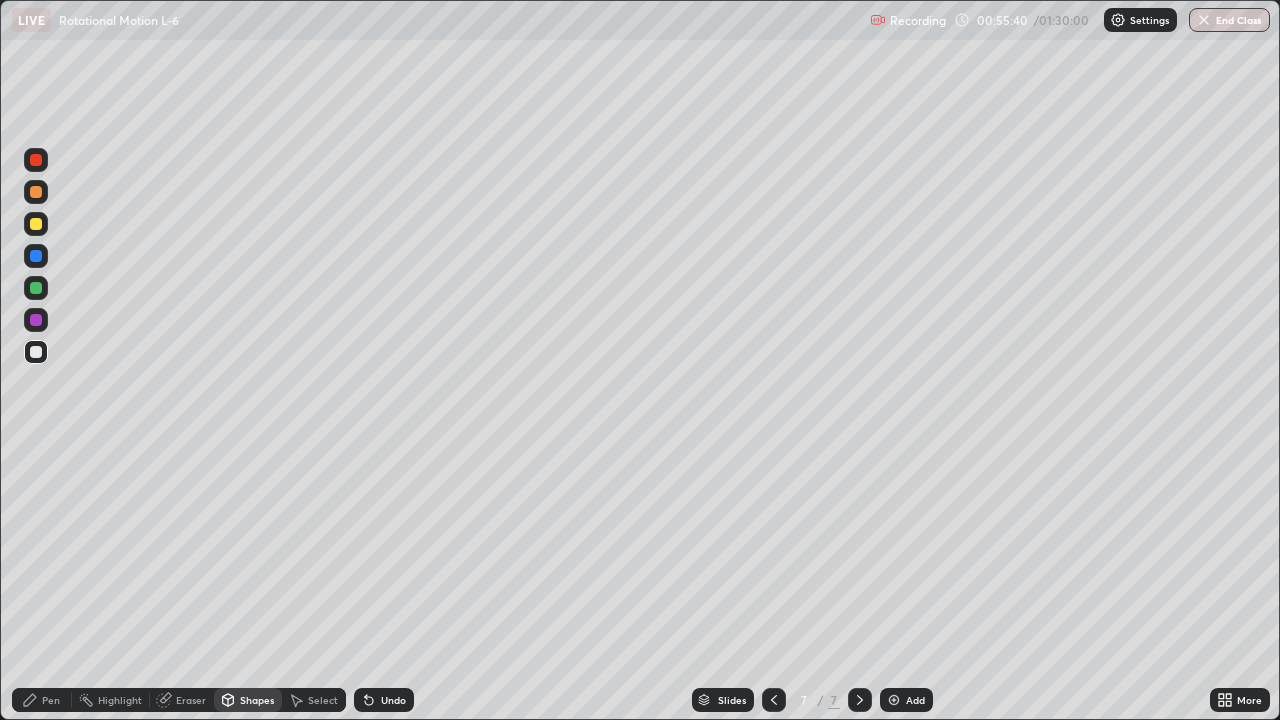 click on "Pen" at bounding box center [51, 700] 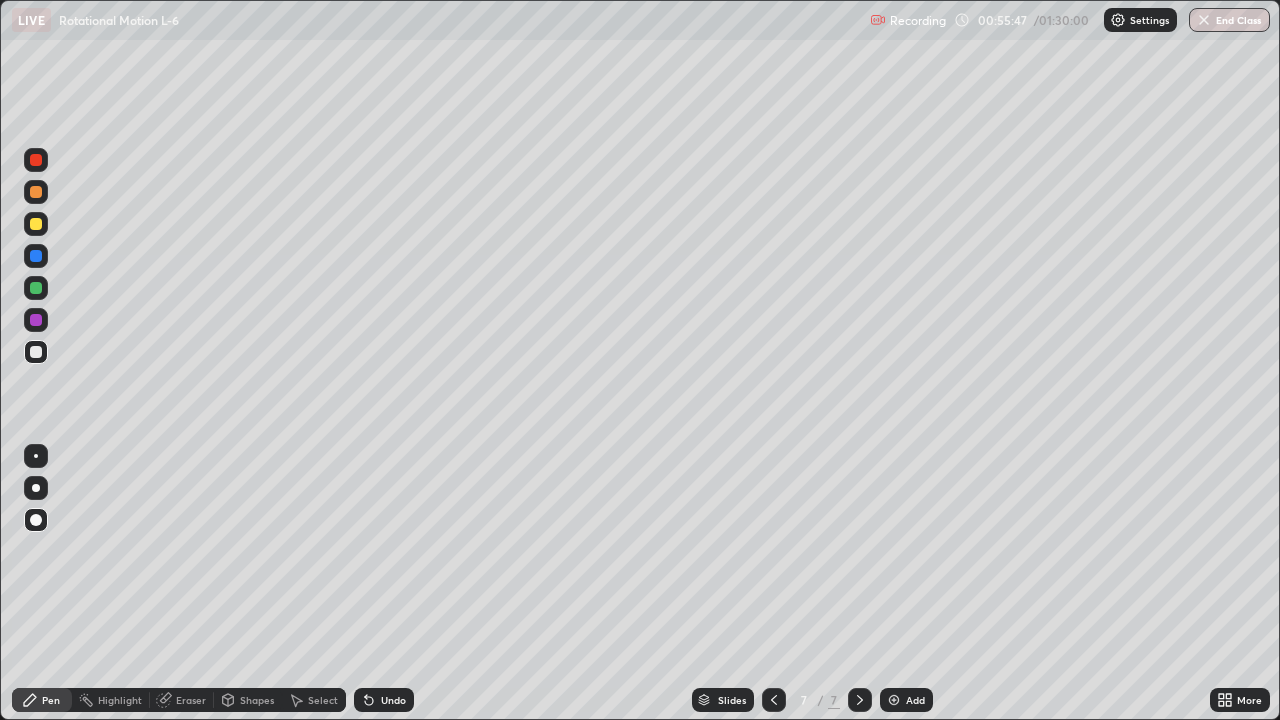 click on "Pen" at bounding box center [51, 700] 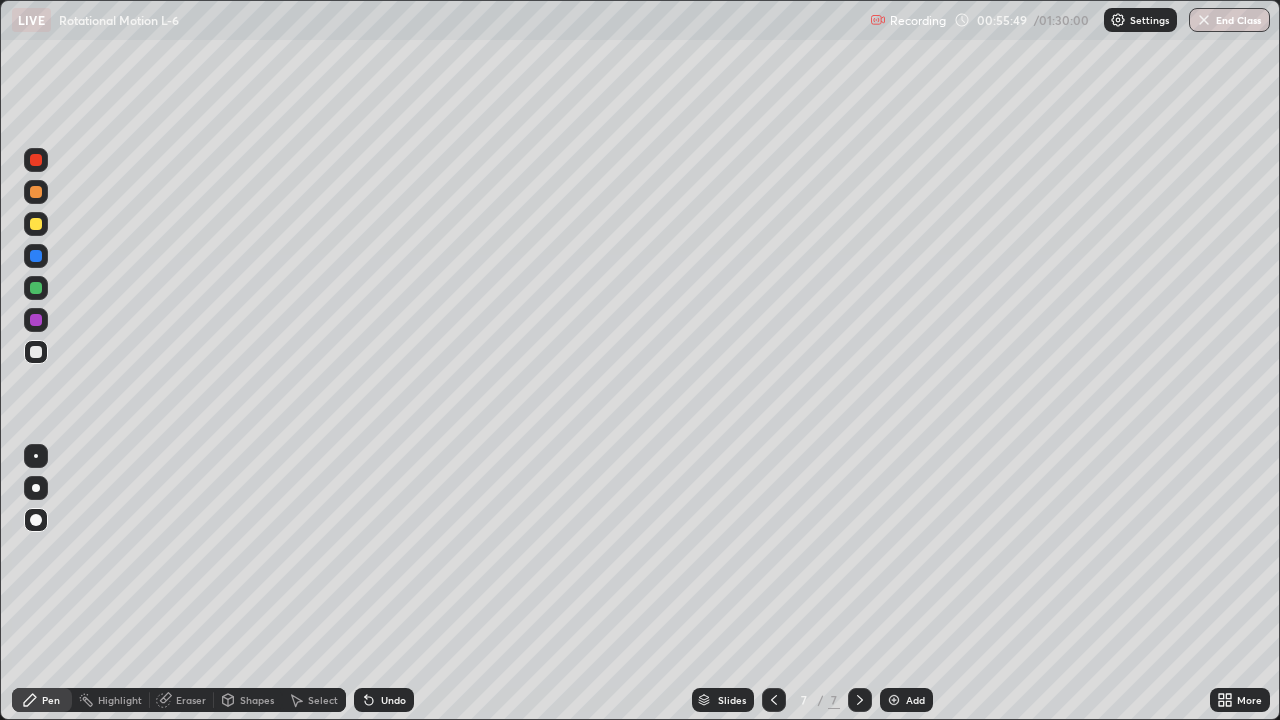click at bounding box center [36, 224] 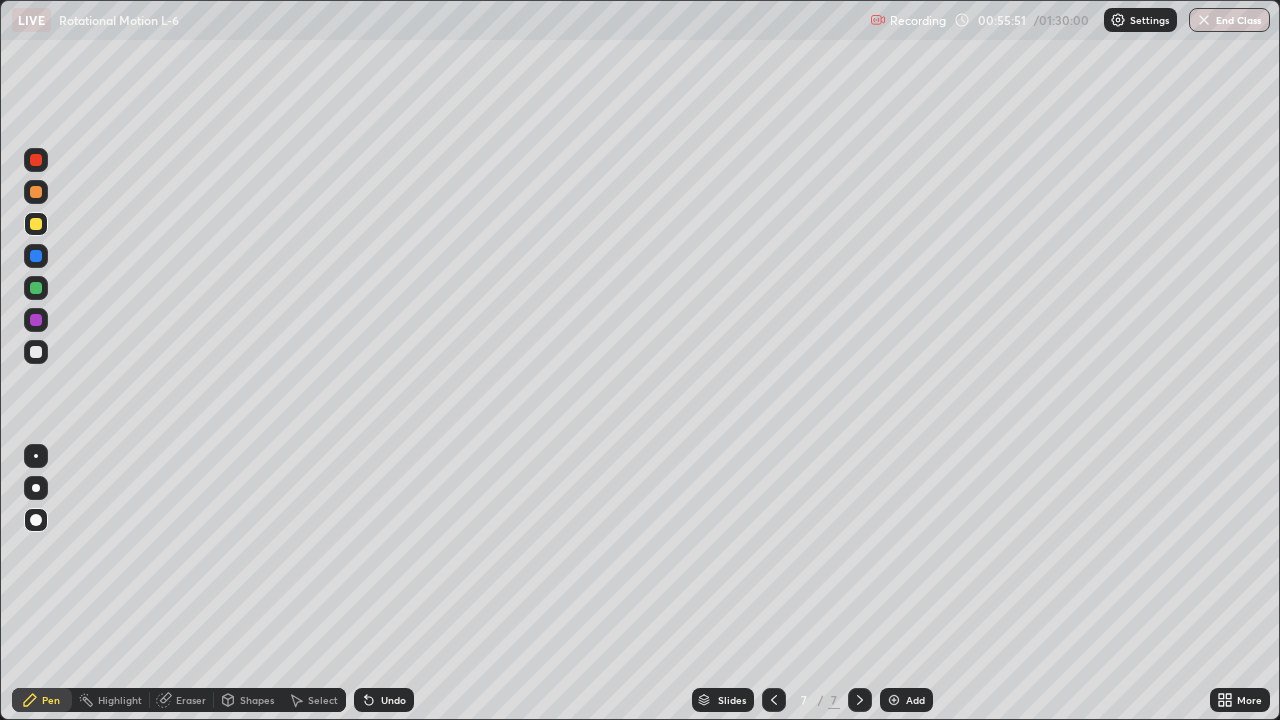 click at bounding box center (36, 456) 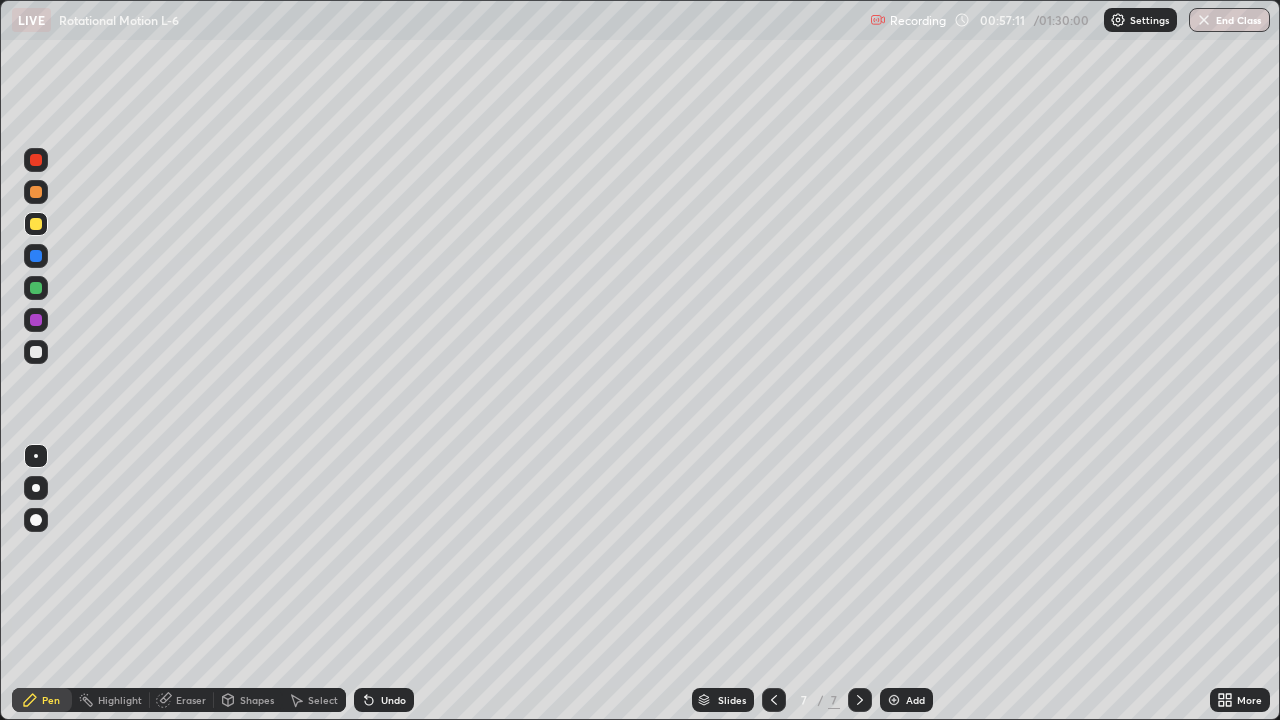 click at bounding box center [36, 288] 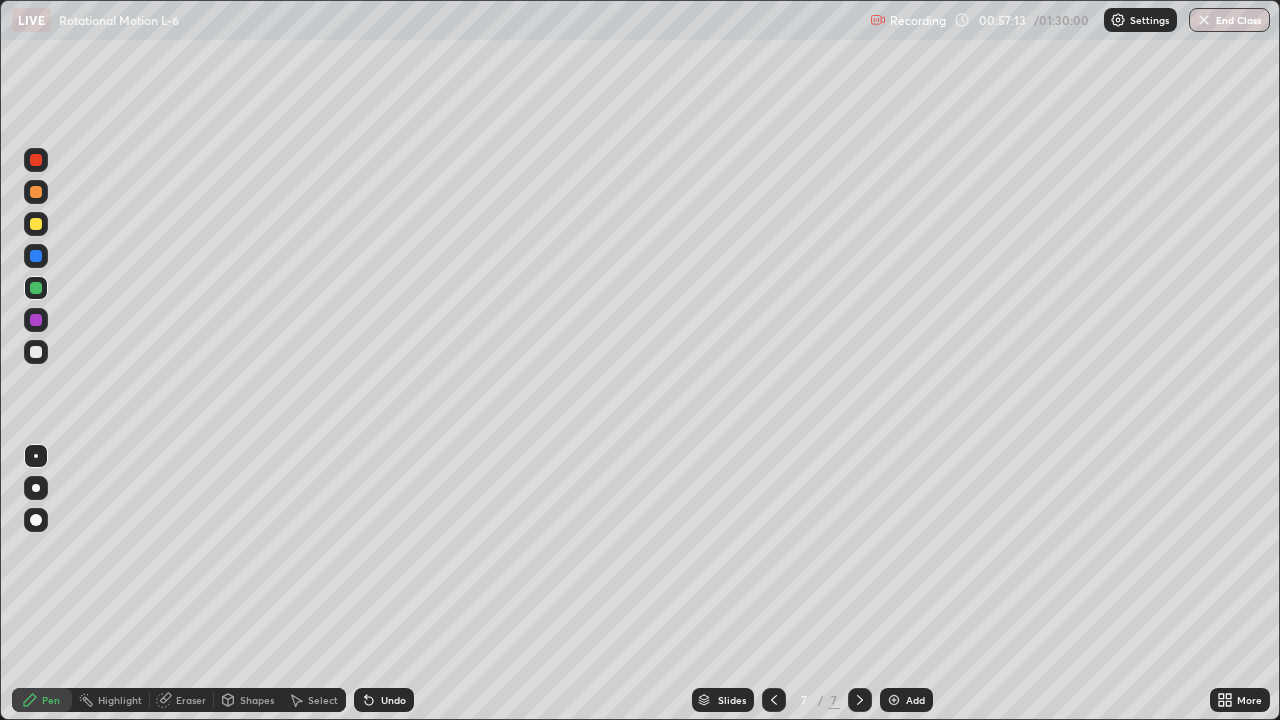 click at bounding box center [36, 192] 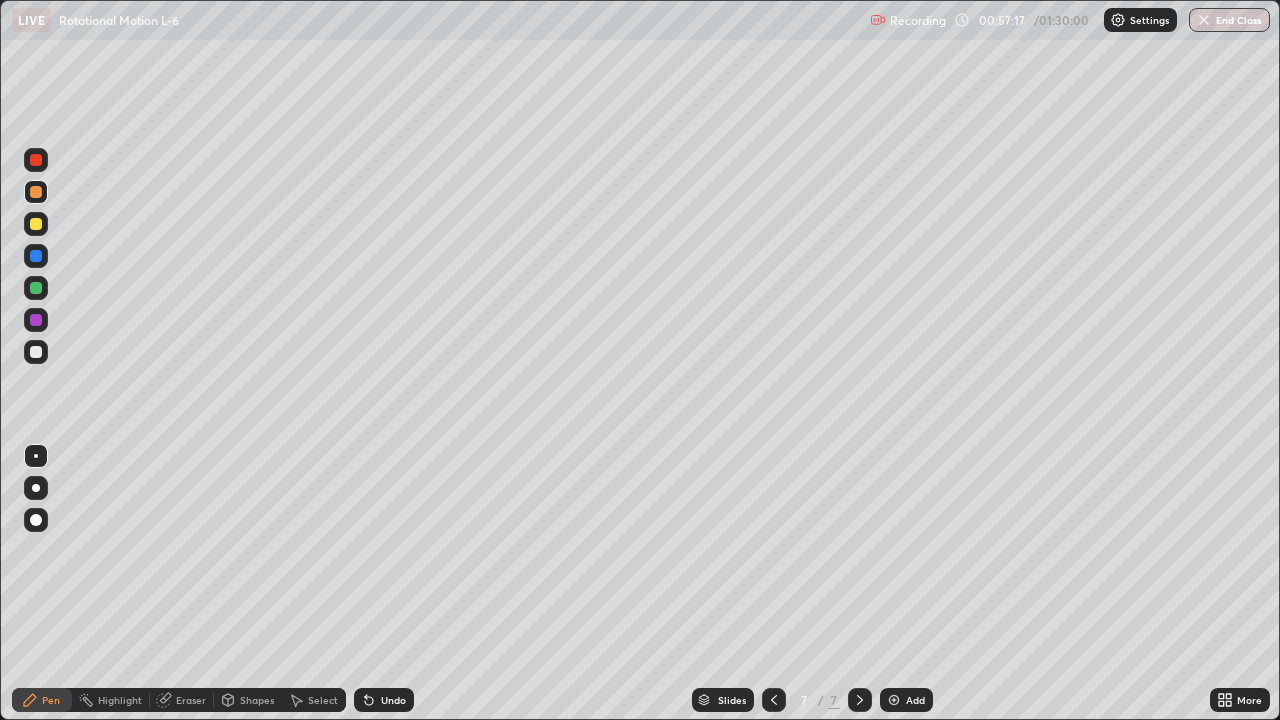 click at bounding box center [36, 224] 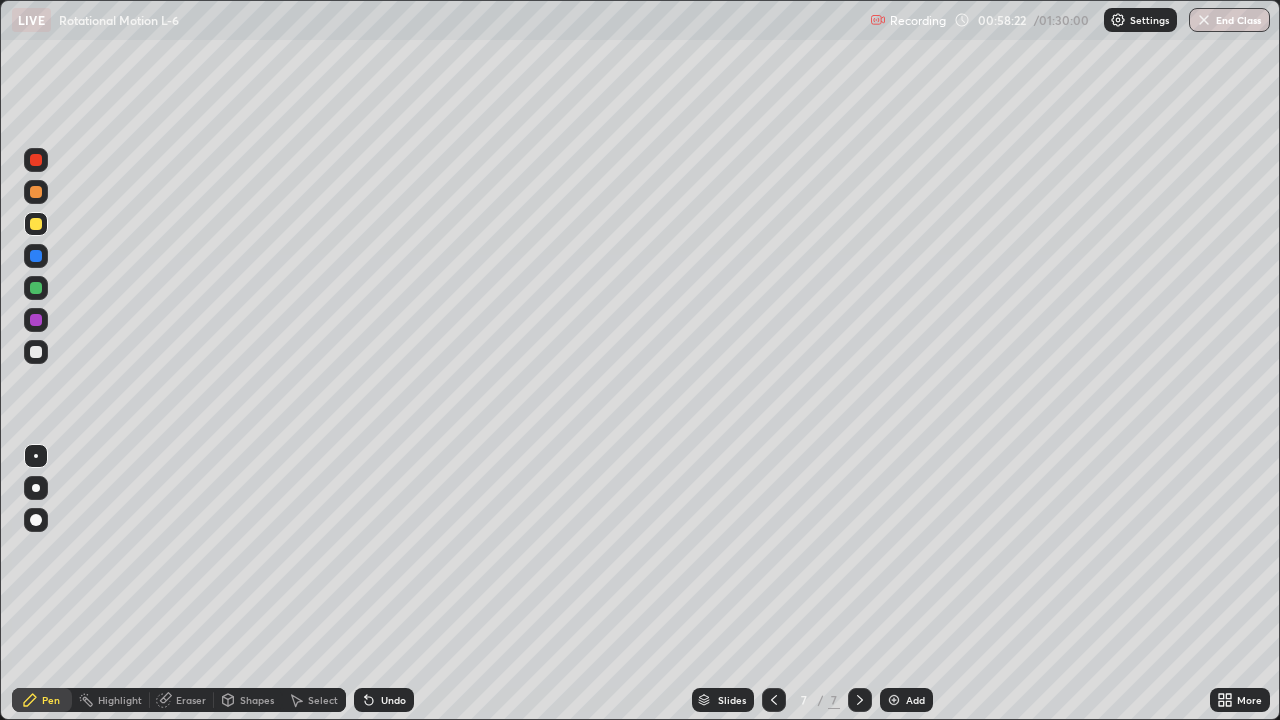click on "Select" at bounding box center (323, 700) 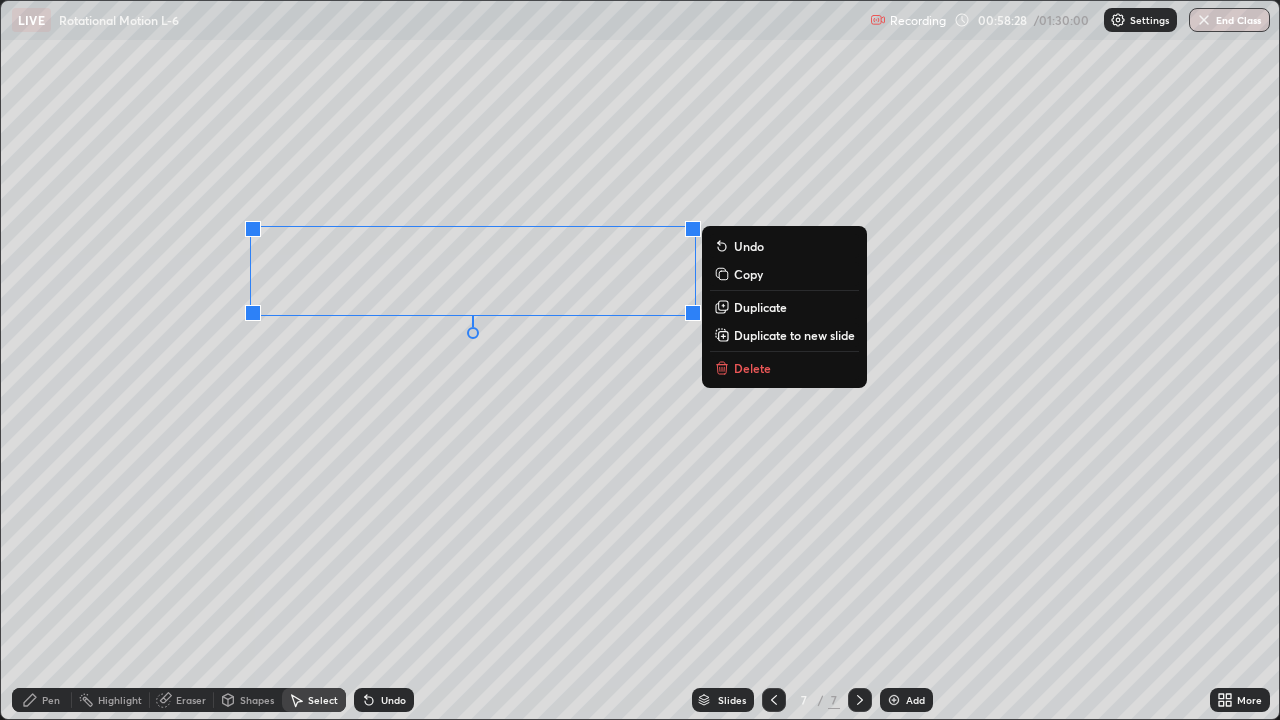 click on "Duplicate" at bounding box center (760, 307) 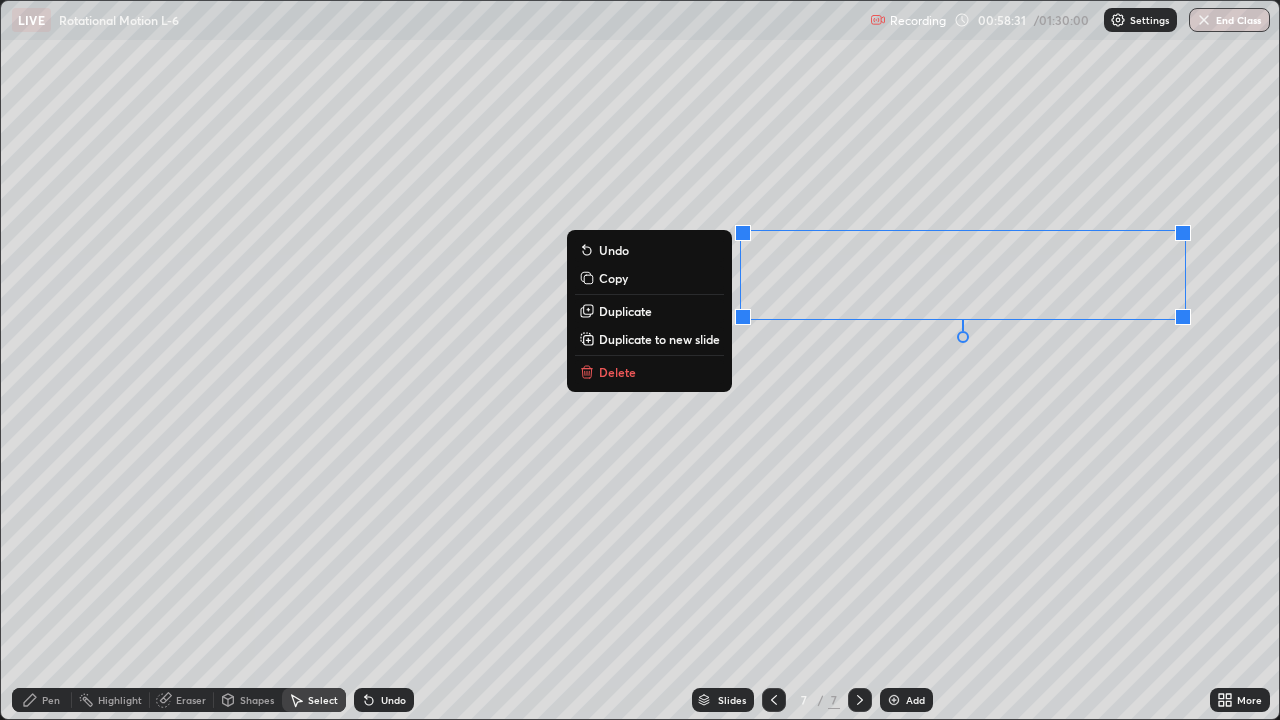 click on "0 ° Undo Copy Duplicate Duplicate to new slide Delete" at bounding box center [640, 360] 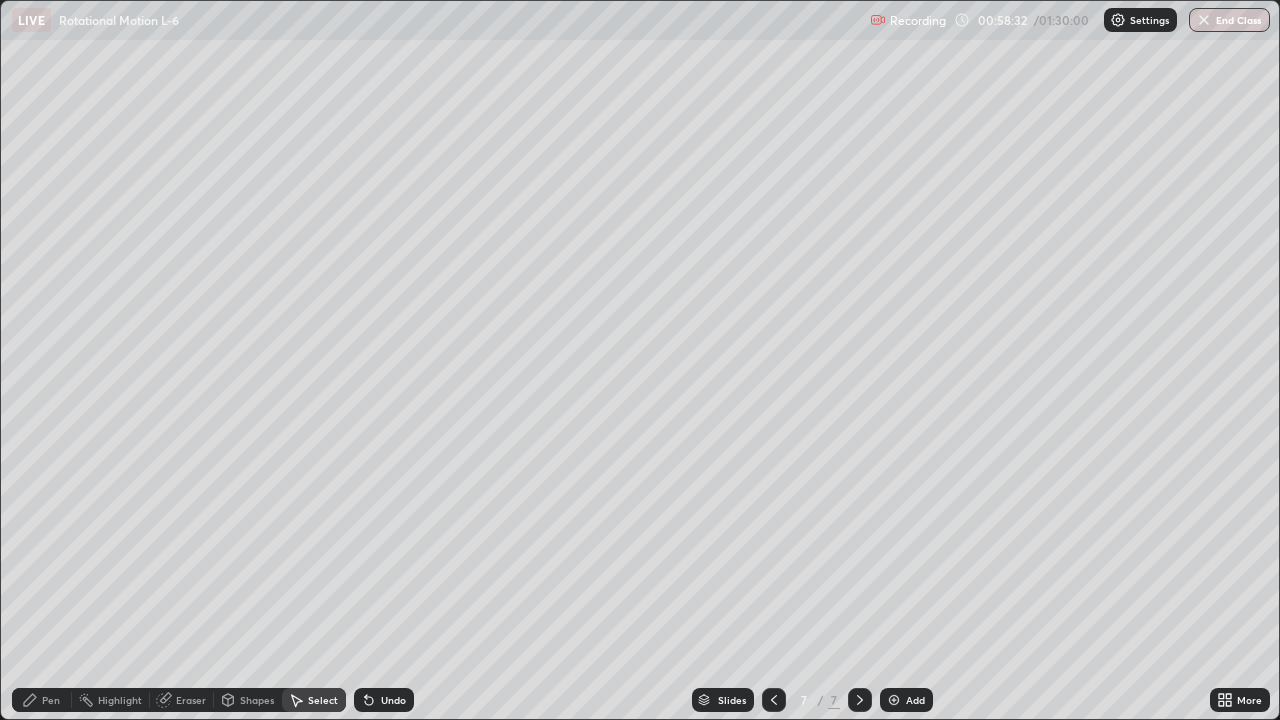 click on "Shapes" at bounding box center (257, 700) 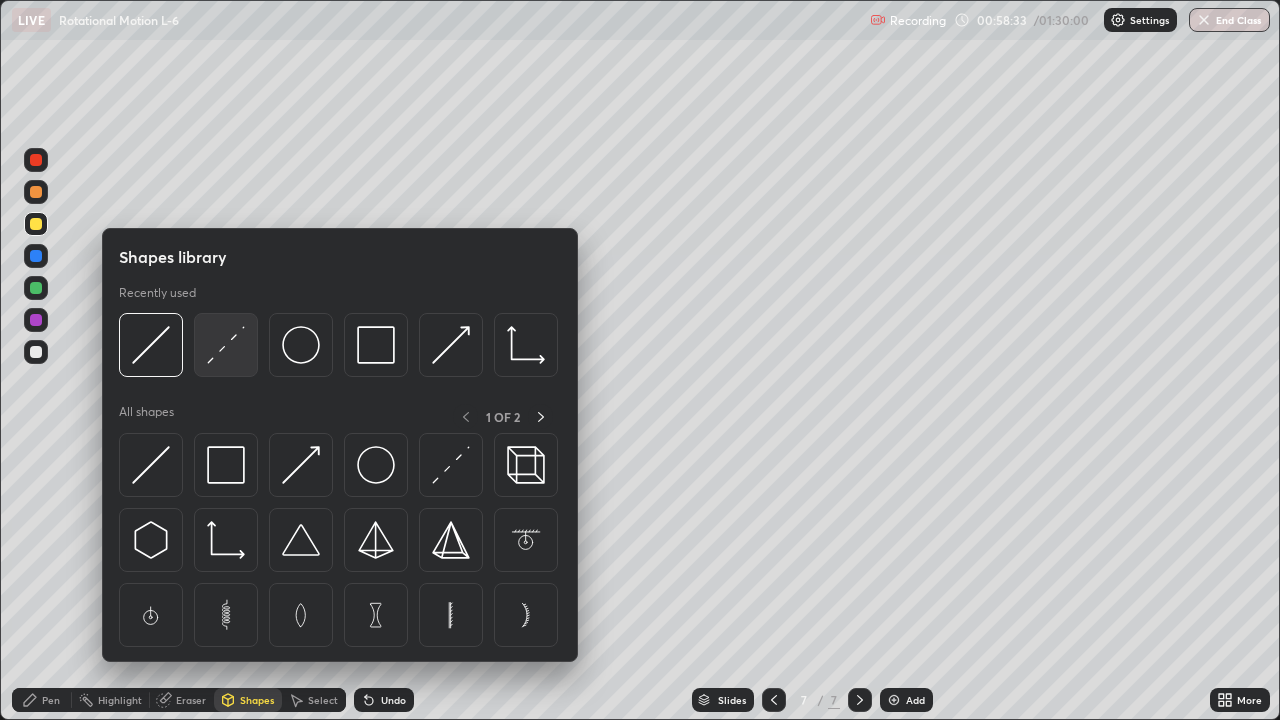 click at bounding box center [226, 345] 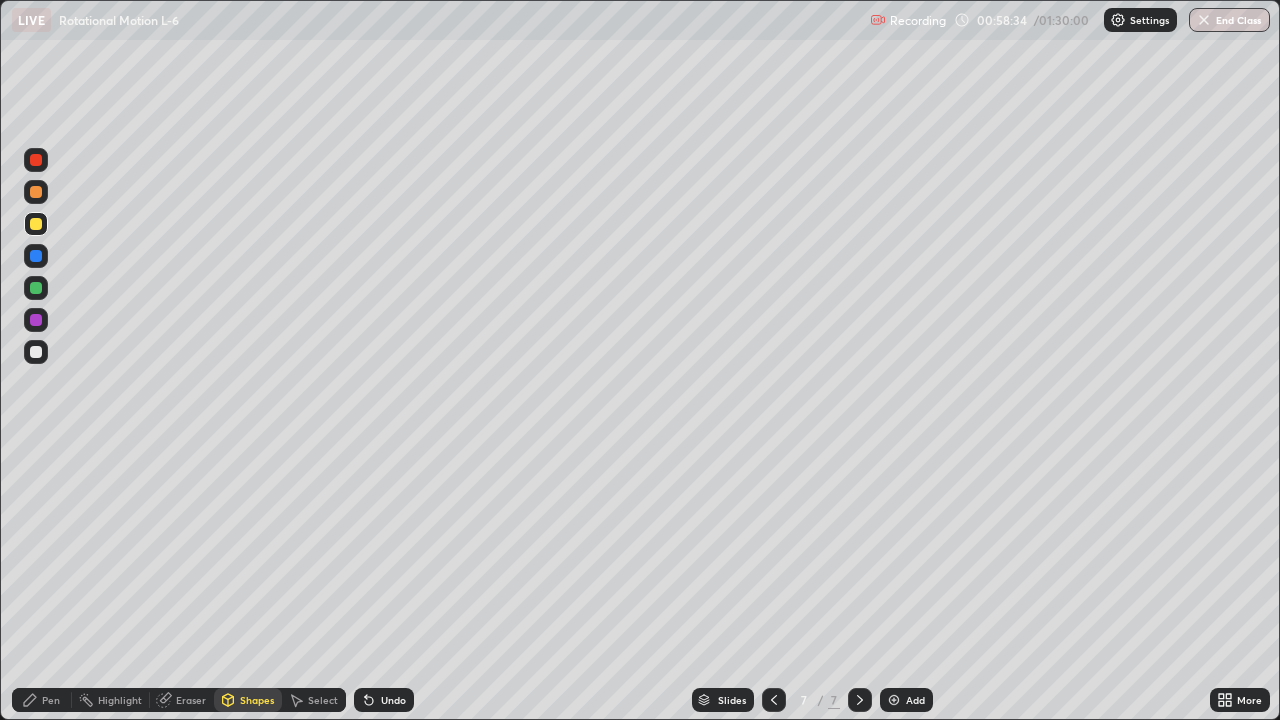 click at bounding box center (36, 288) 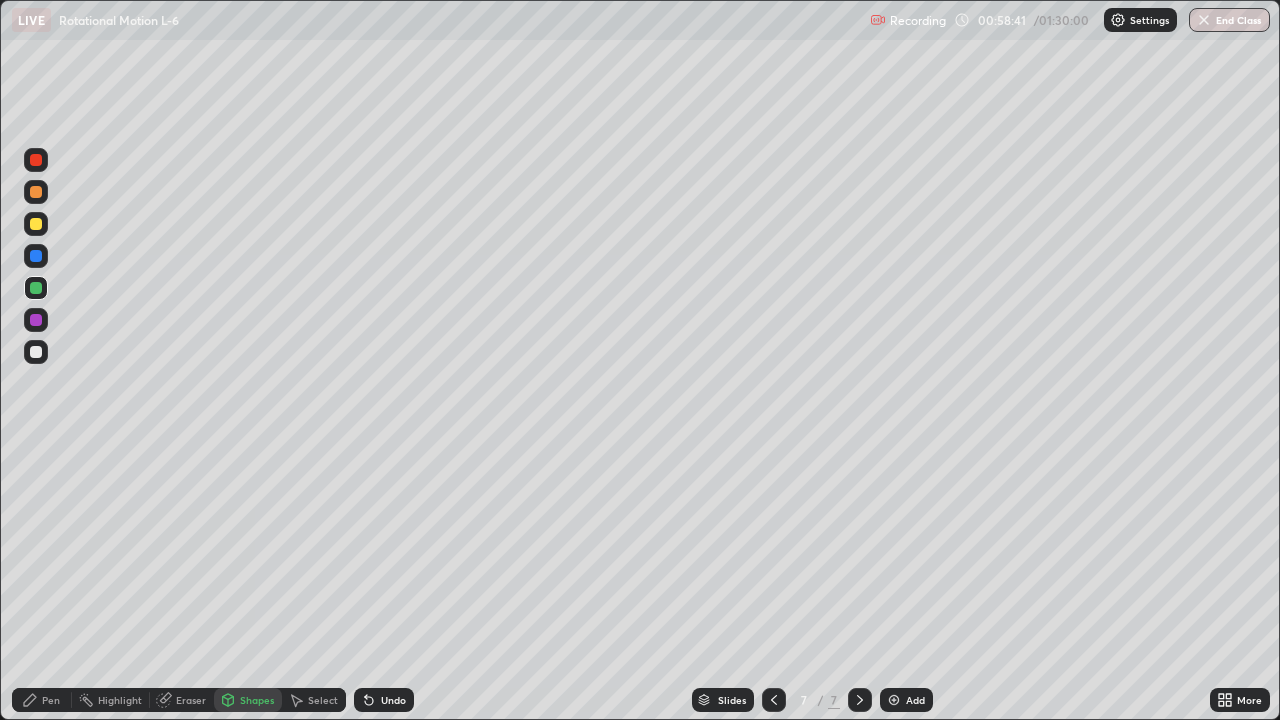 click on "Pen" at bounding box center [51, 700] 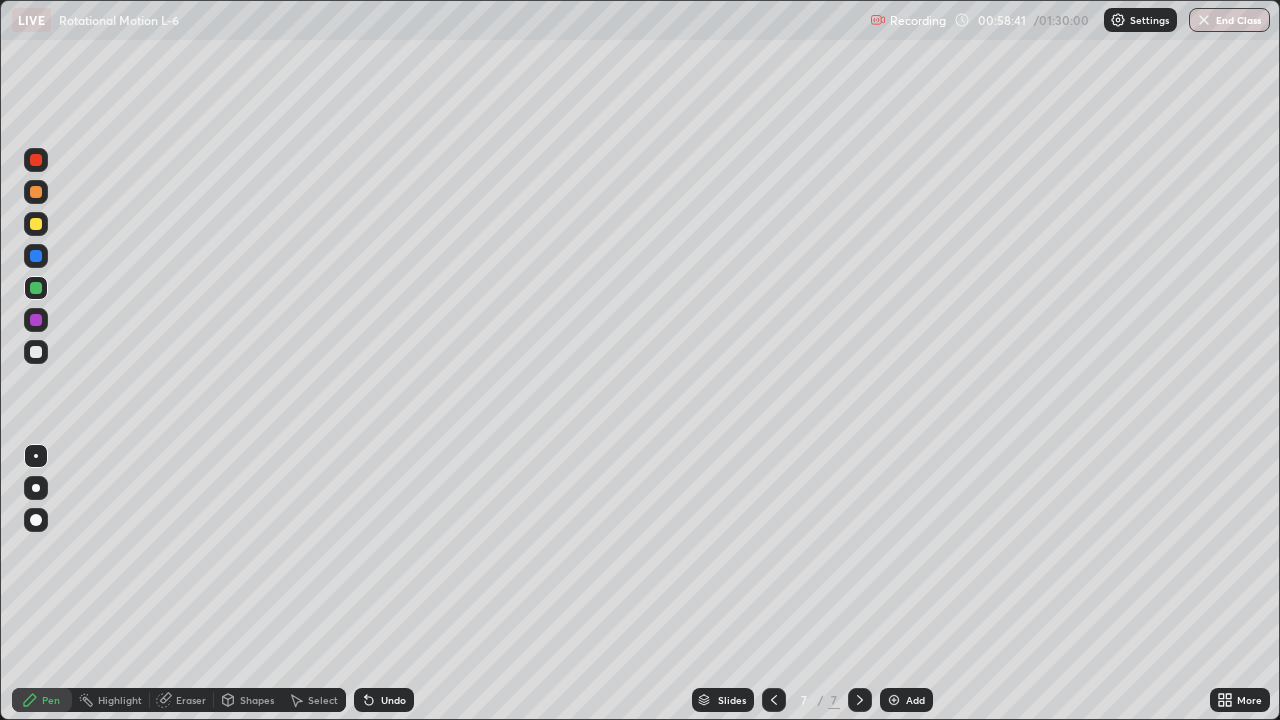 click at bounding box center [36, 352] 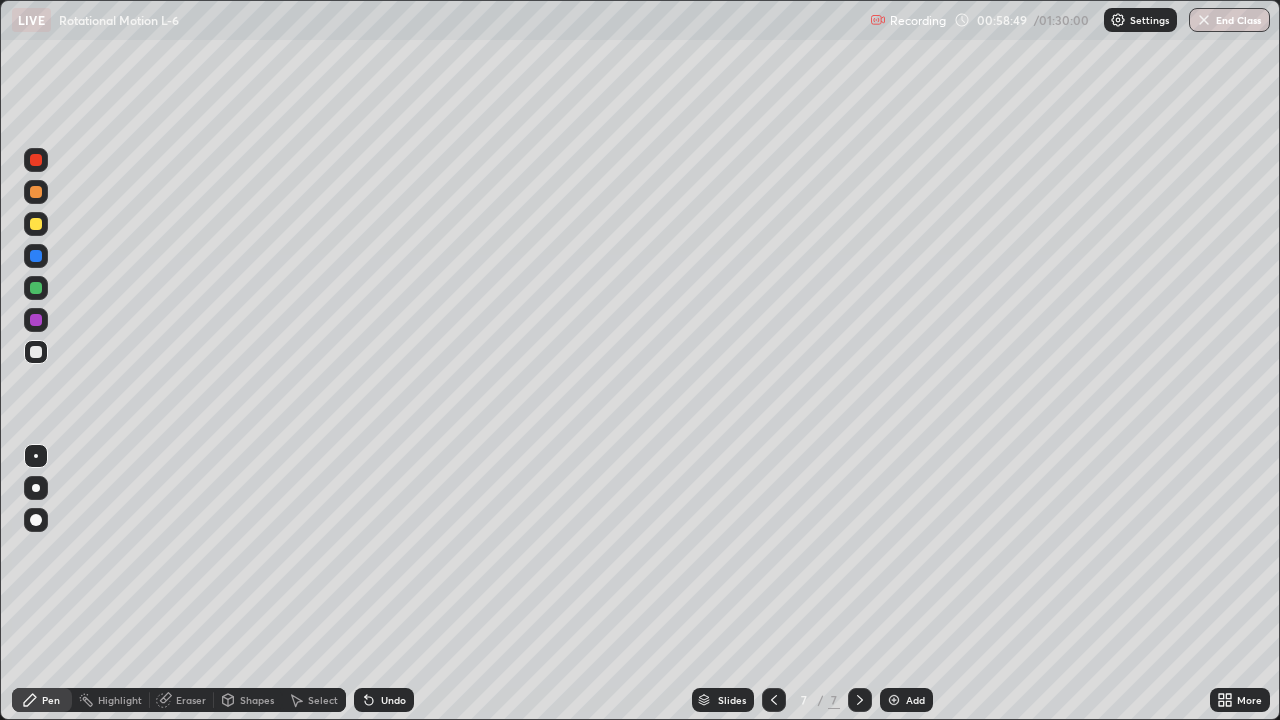 click at bounding box center (36, 520) 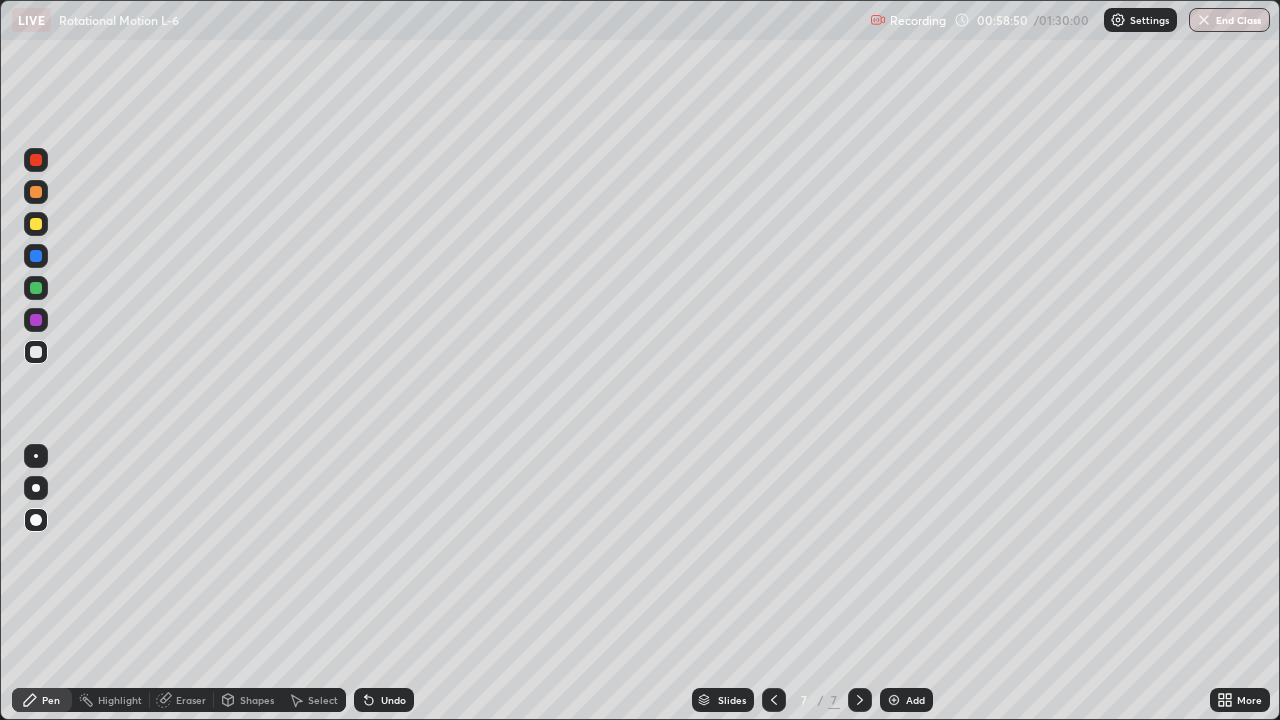 click on "Shapes" at bounding box center [257, 700] 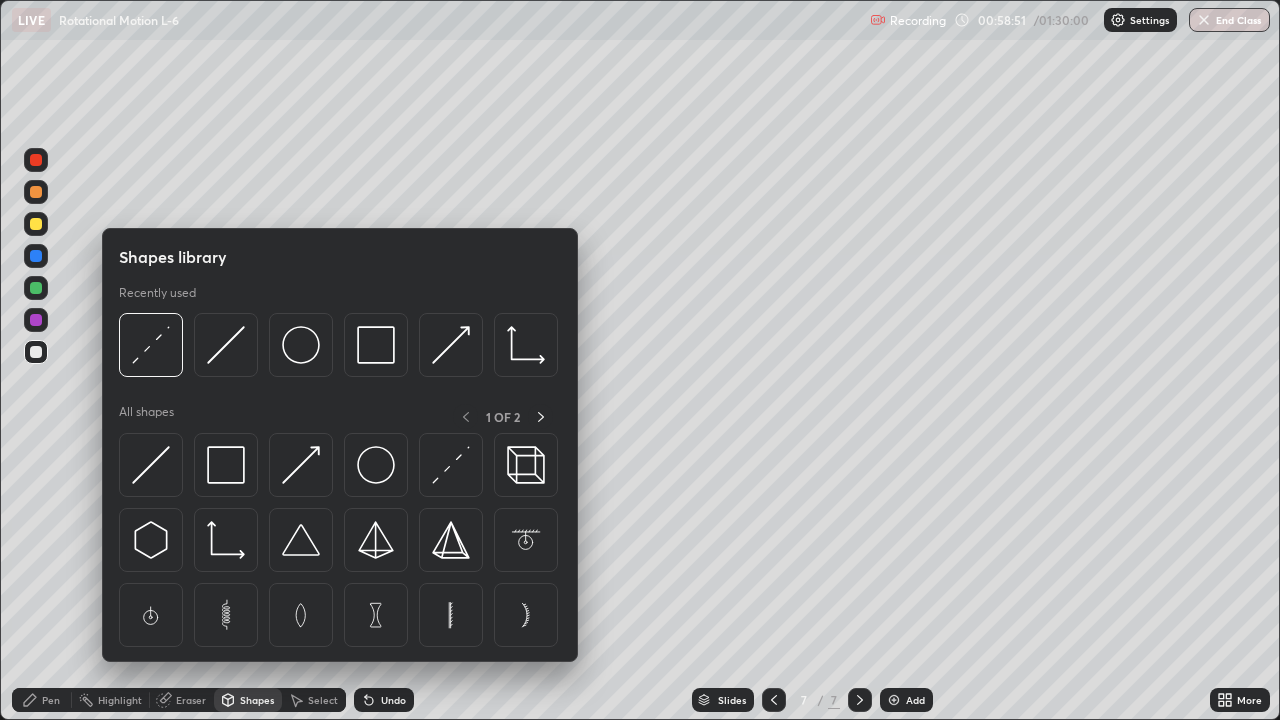 click at bounding box center [226, 345] 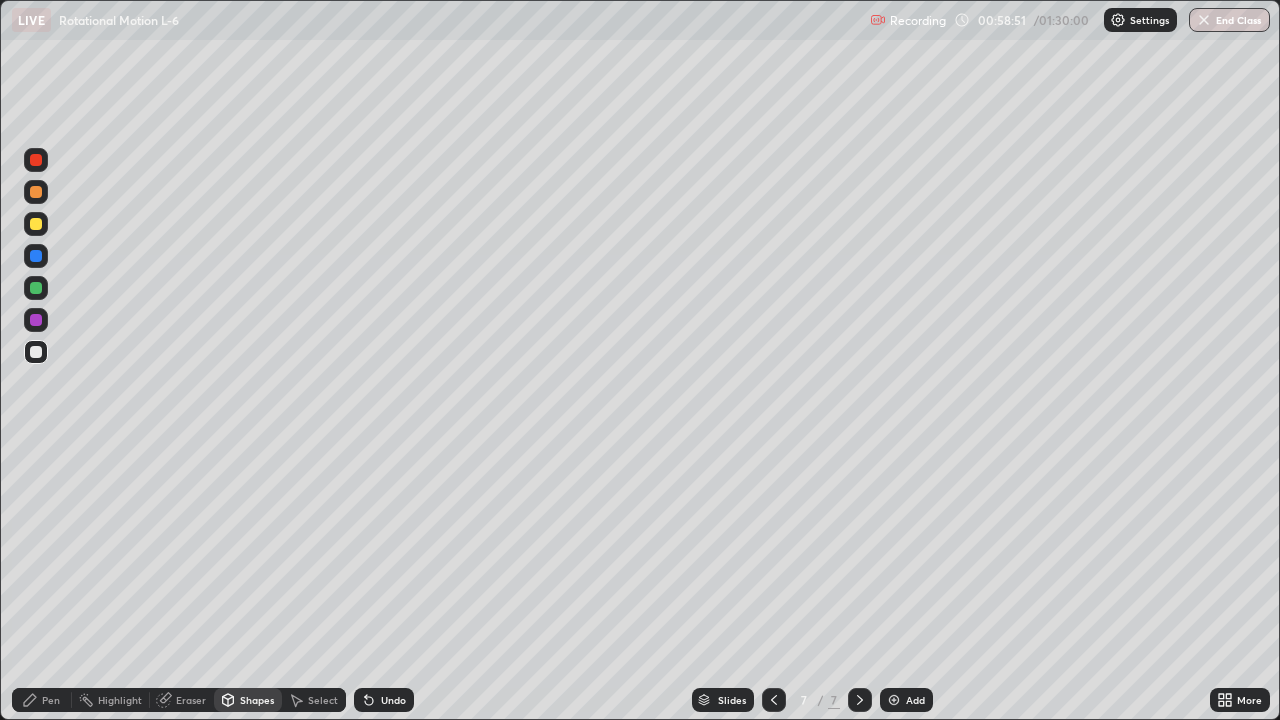 click at bounding box center (36, 192) 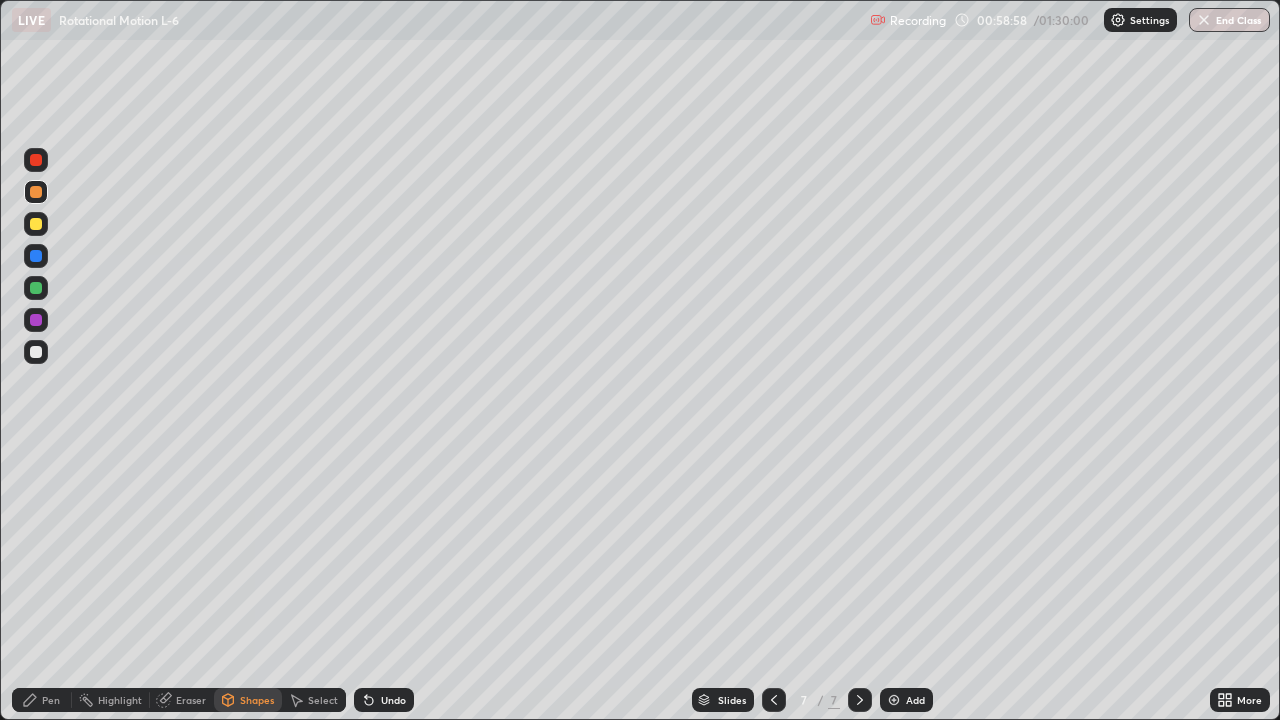 click on "Pen" at bounding box center [51, 700] 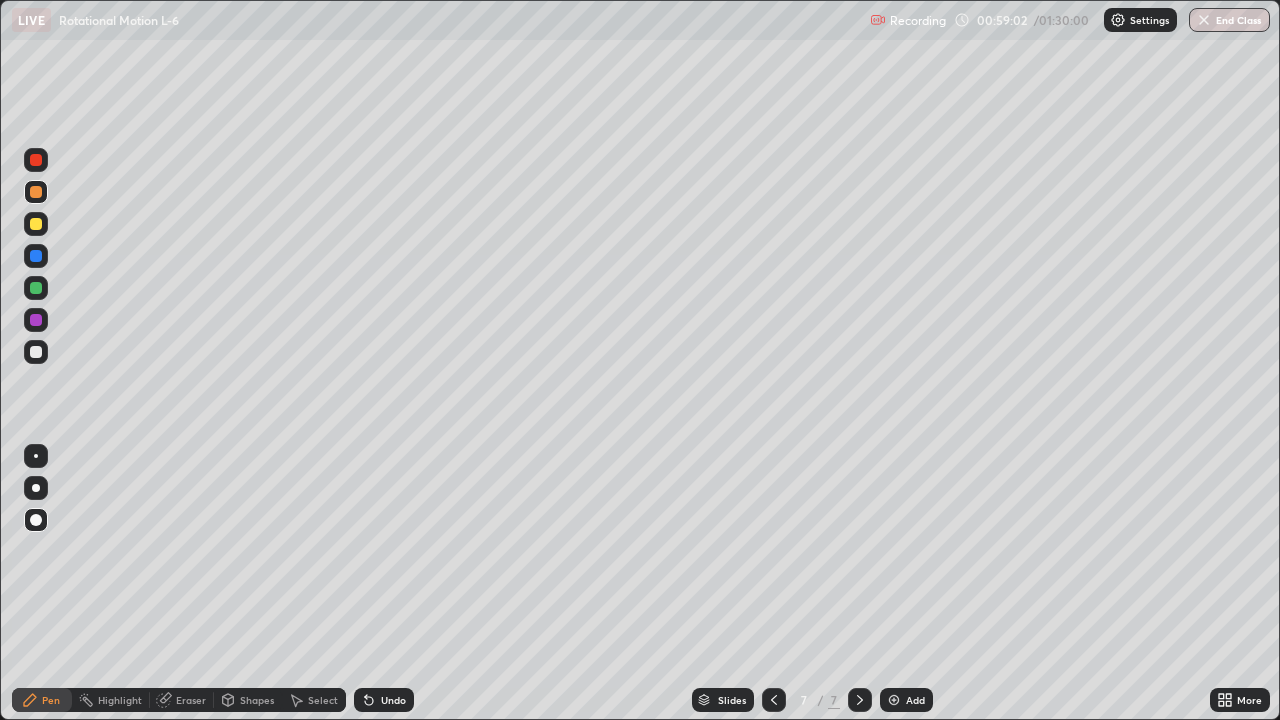 click at bounding box center (36, 352) 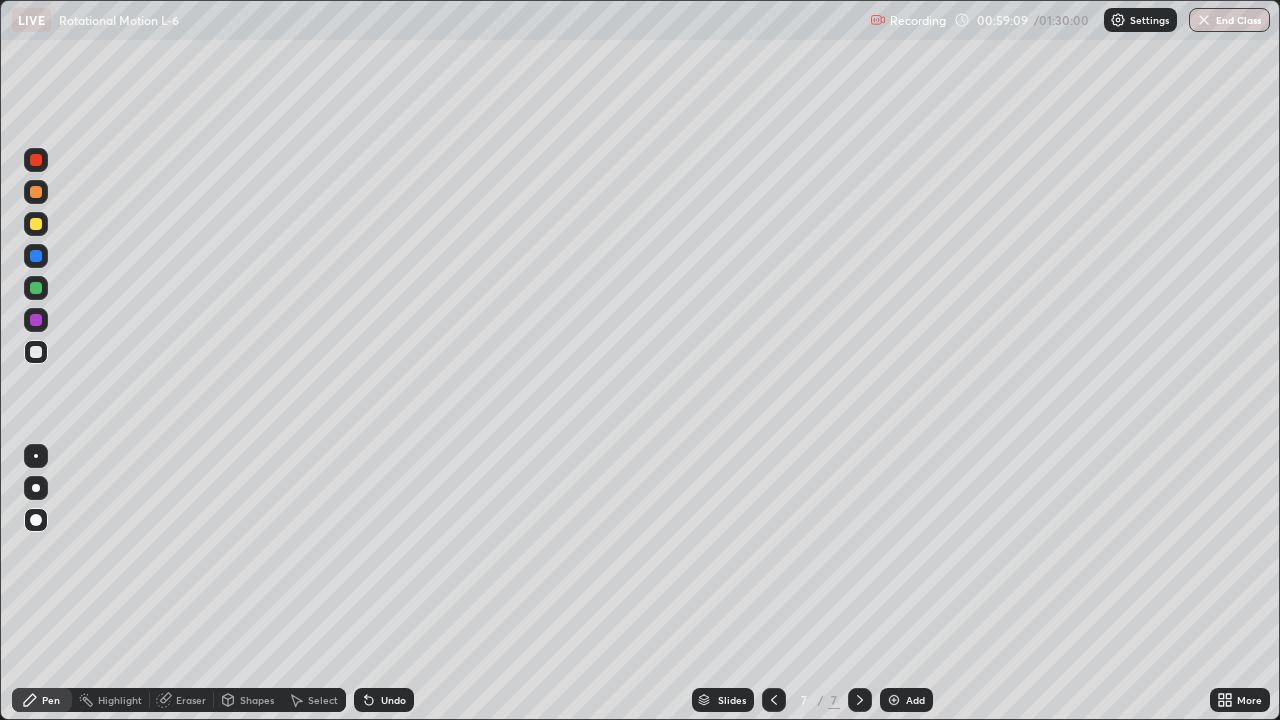 click 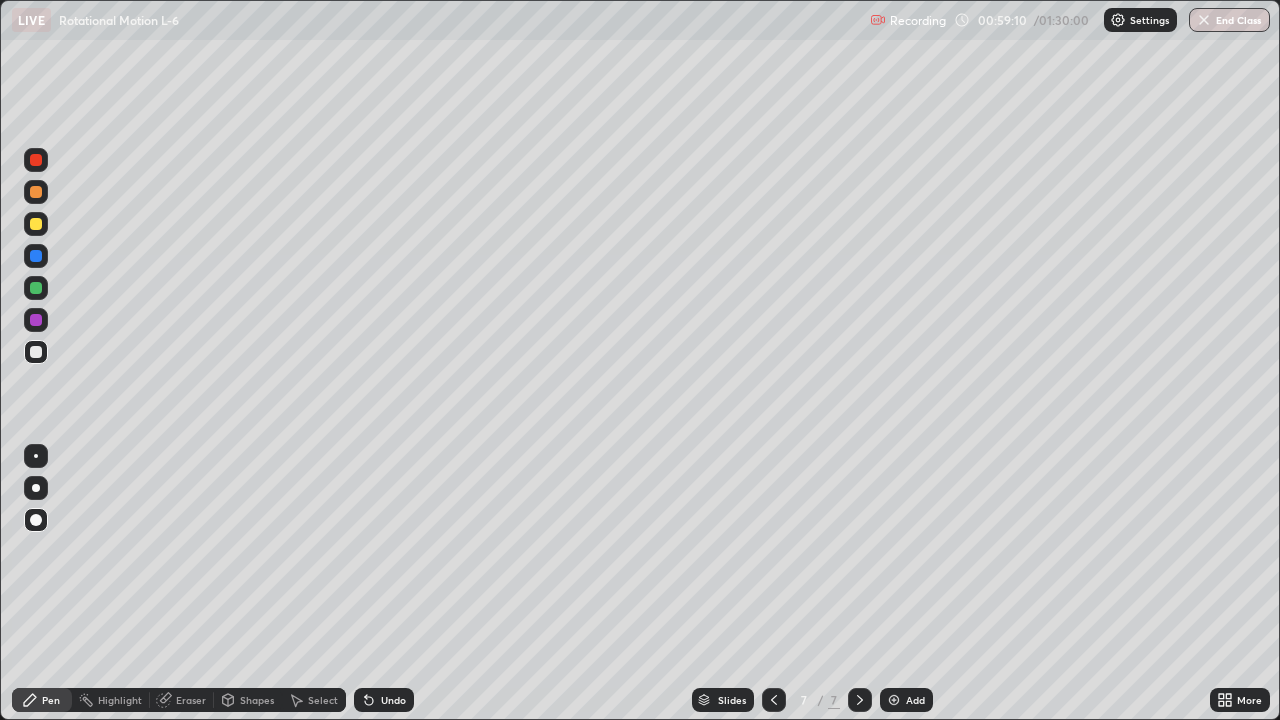 click at bounding box center [36, 456] 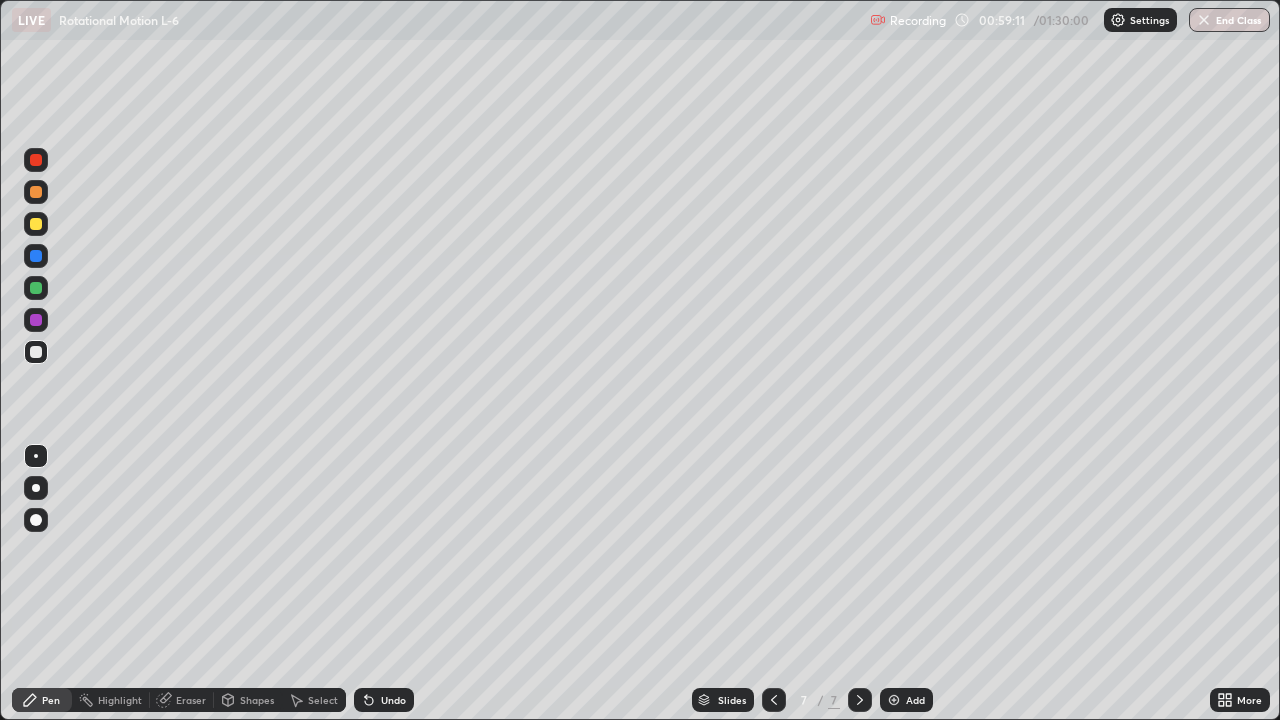 click at bounding box center (36, 320) 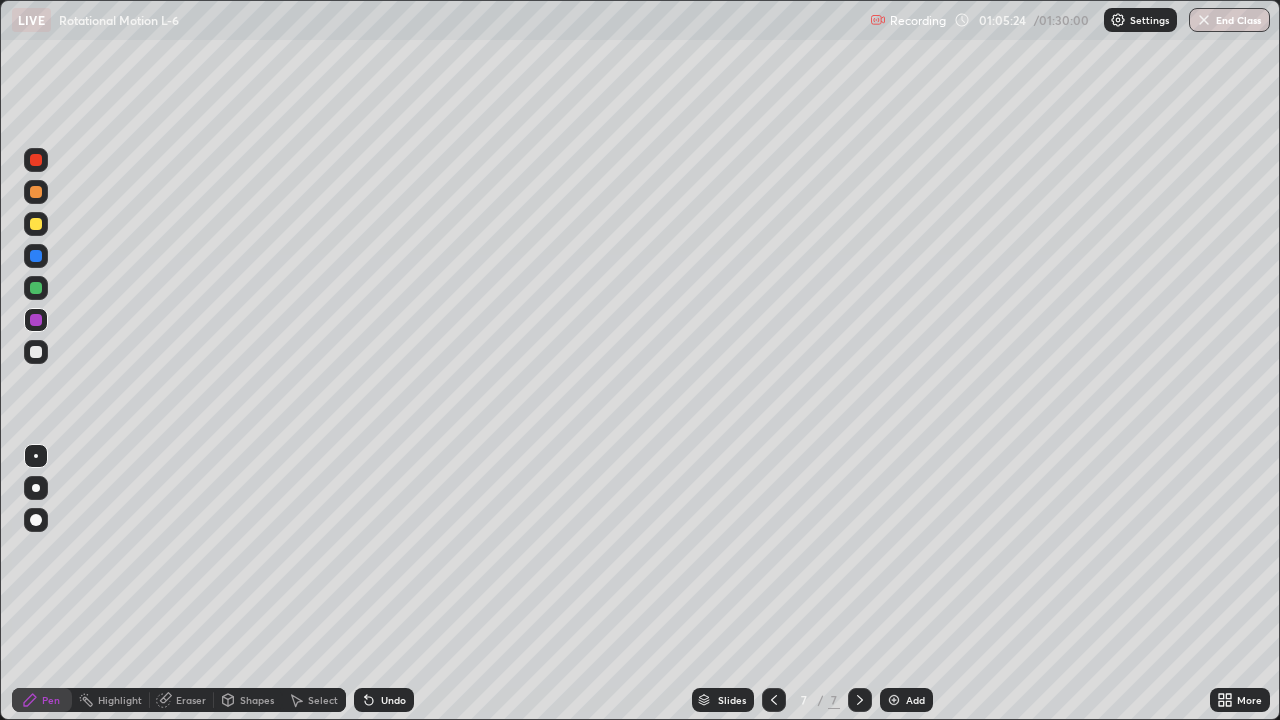 click at bounding box center [36, 224] 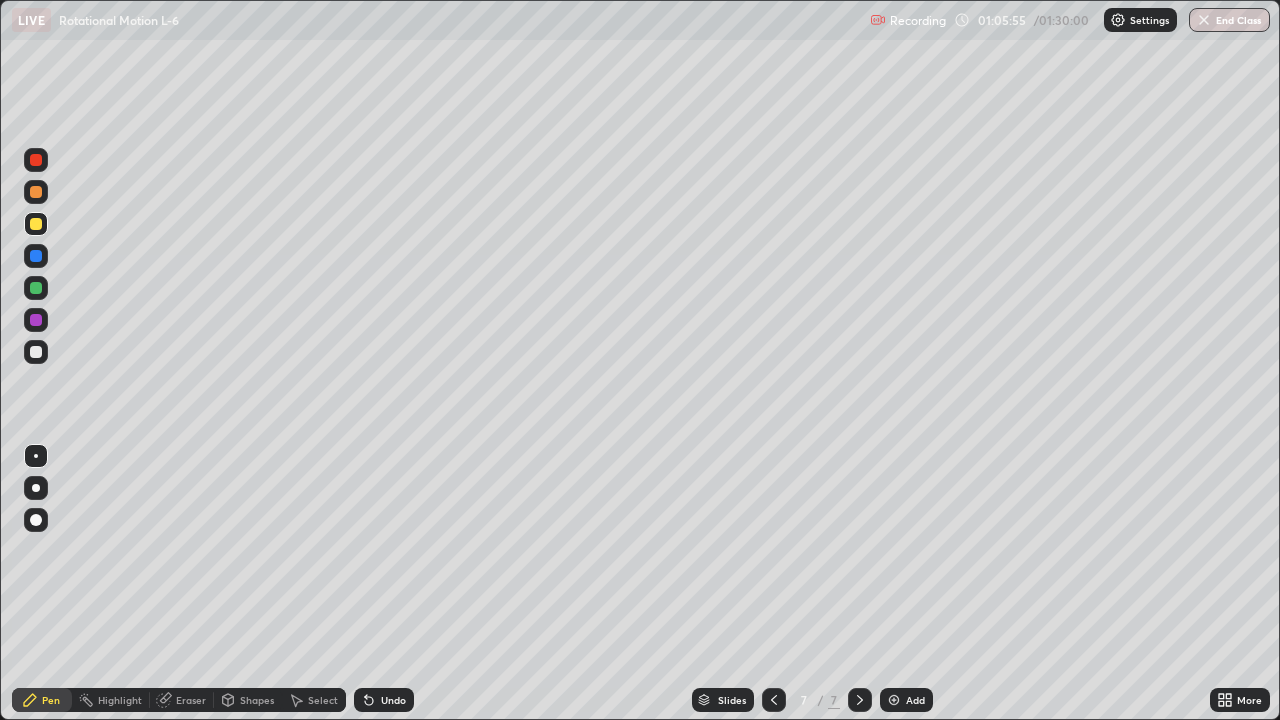 click on "Undo" at bounding box center (393, 700) 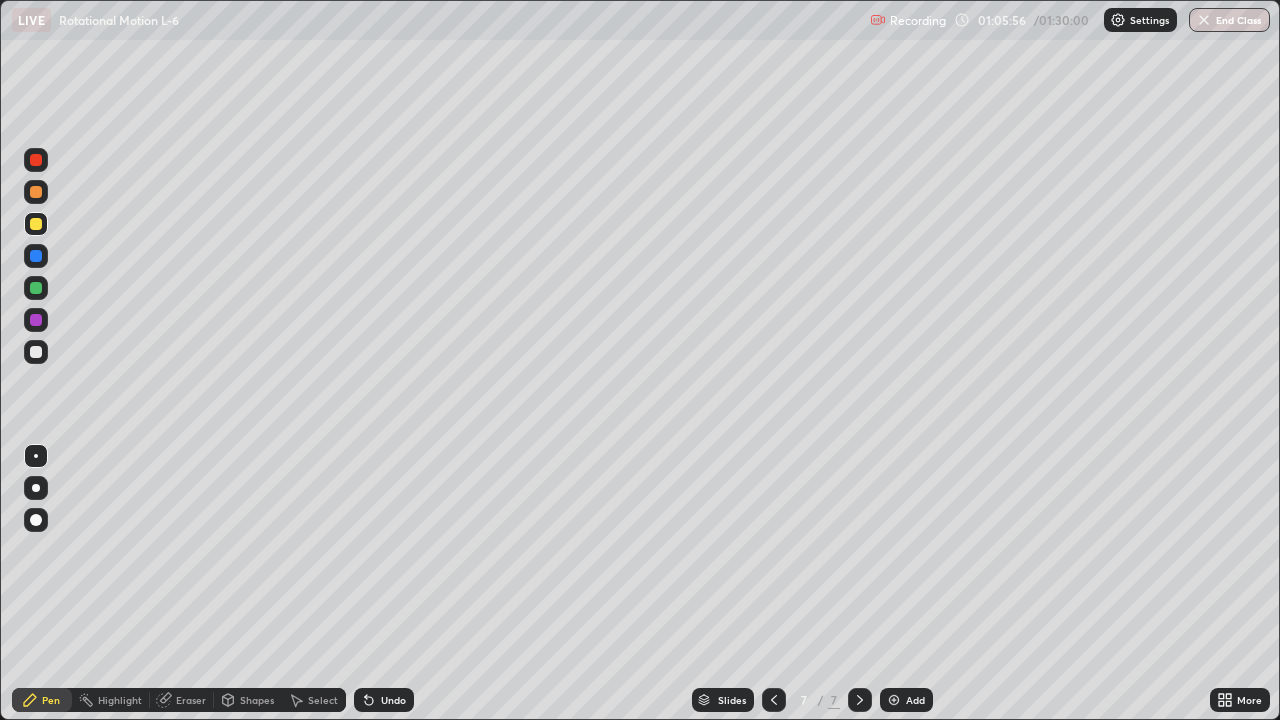 click on "Undo" at bounding box center [393, 700] 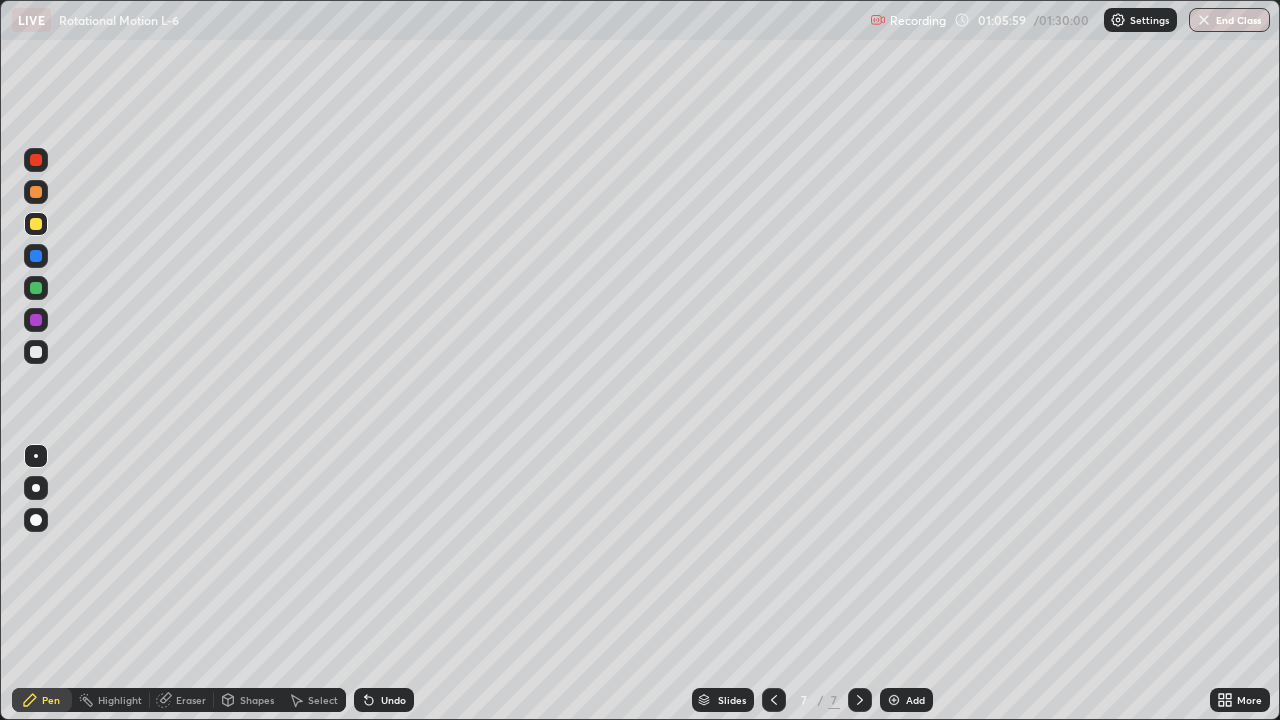 click on "Undo" at bounding box center [393, 700] 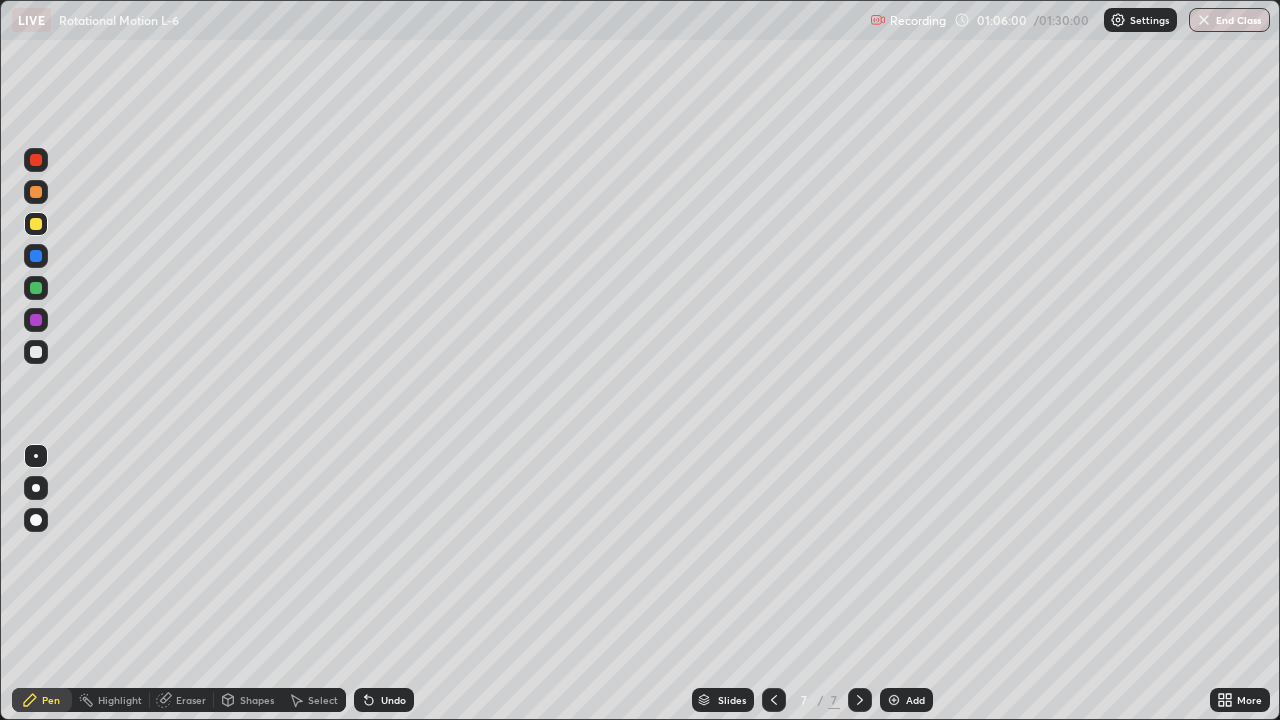 click on "Undo" at bounding box center (393, 700) 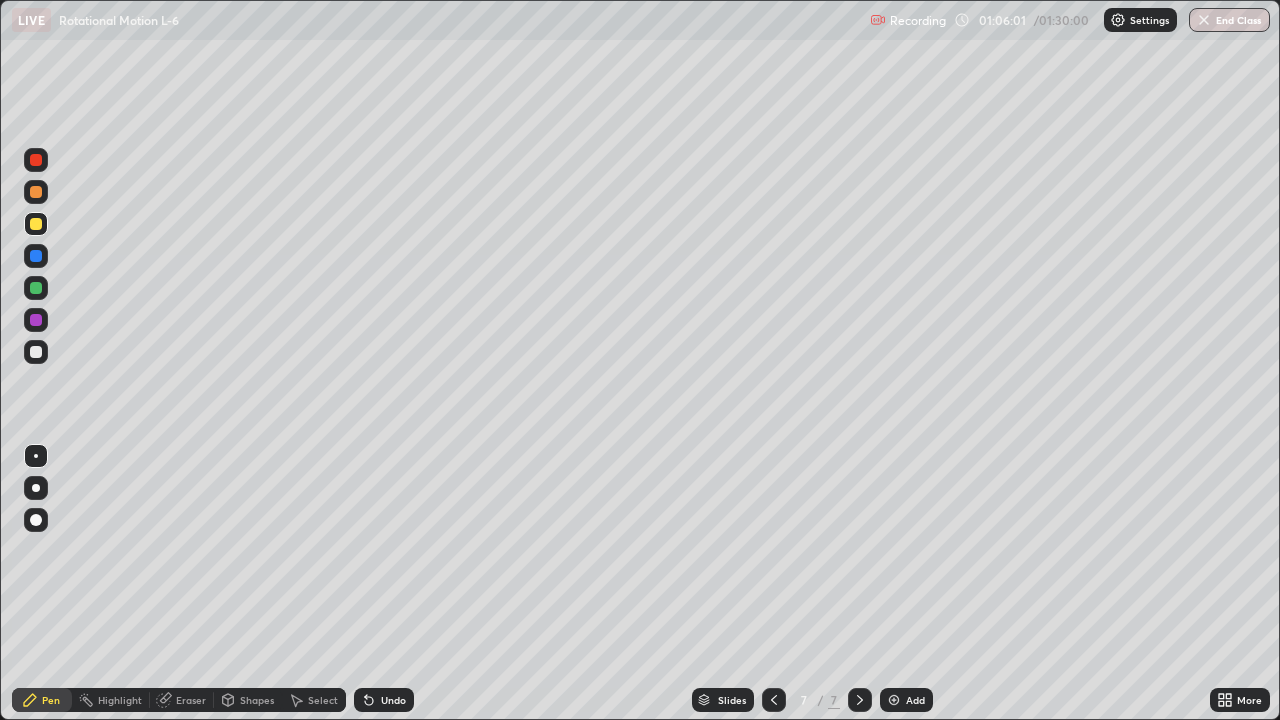 click on "Undo" at bounding box center (384, 700) 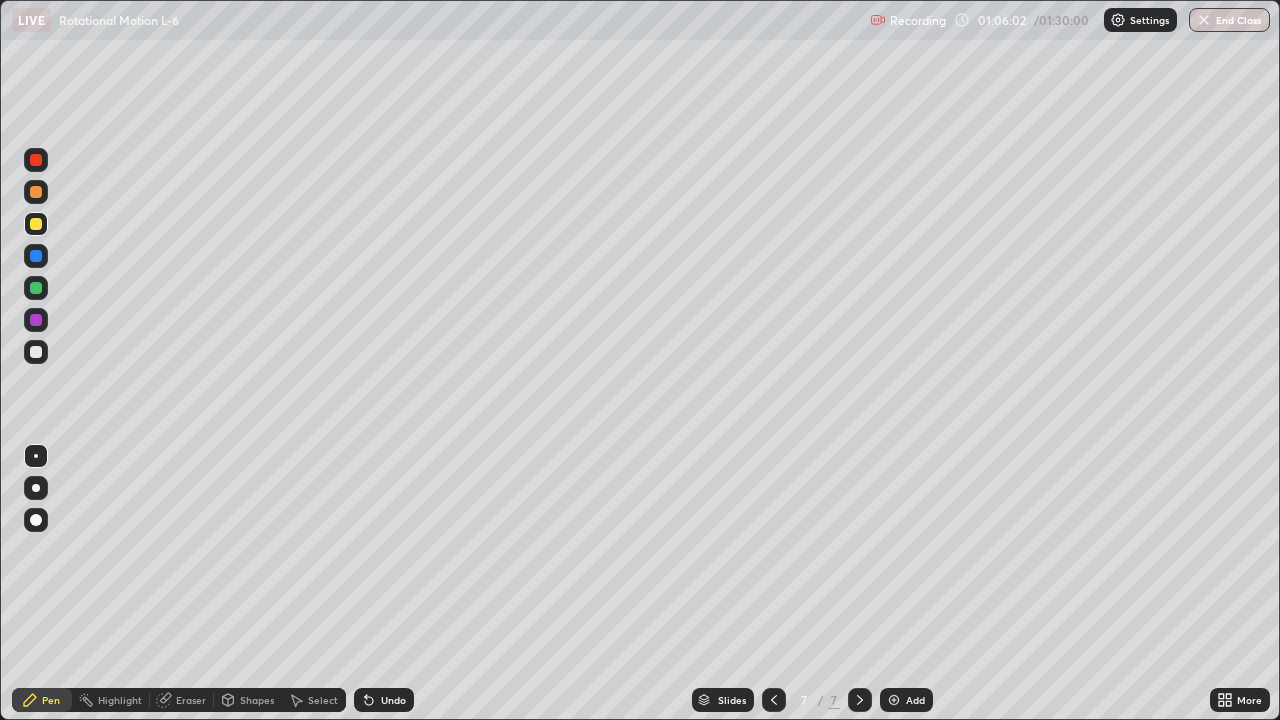 click on "Undo" at bounding box center [380, 700] 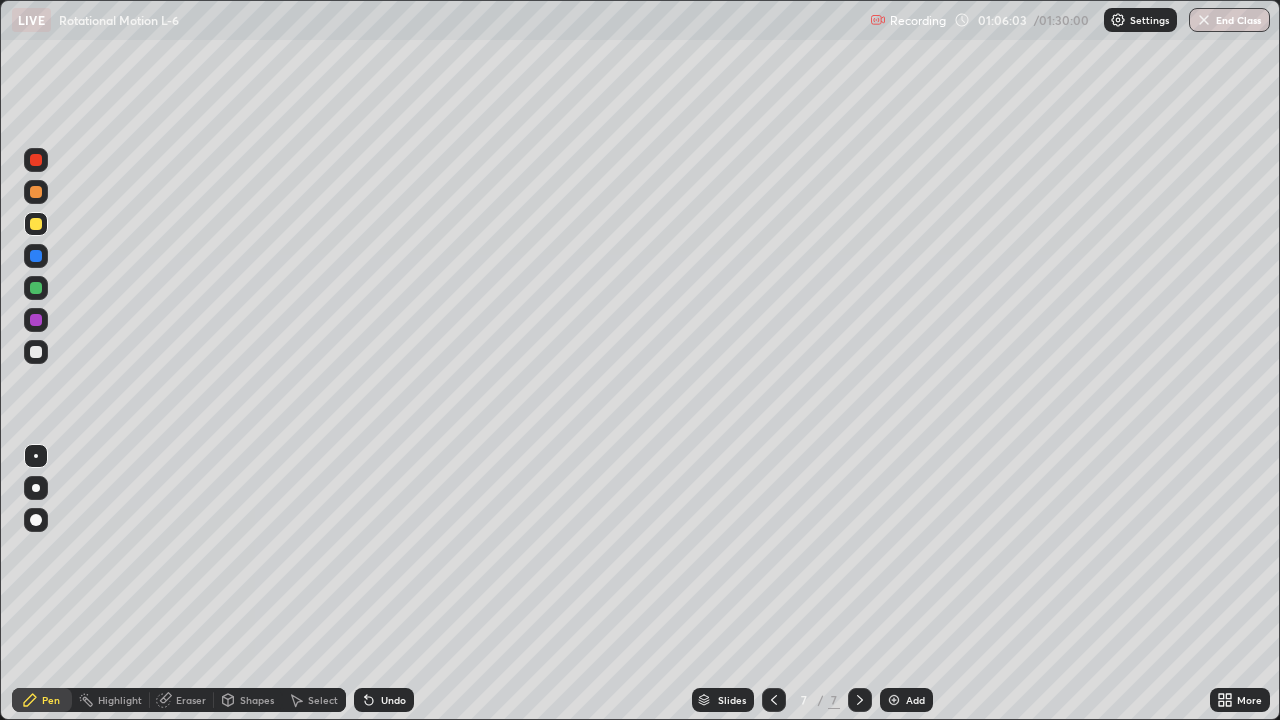 click on "Undo" at bounding box center [393, 700] 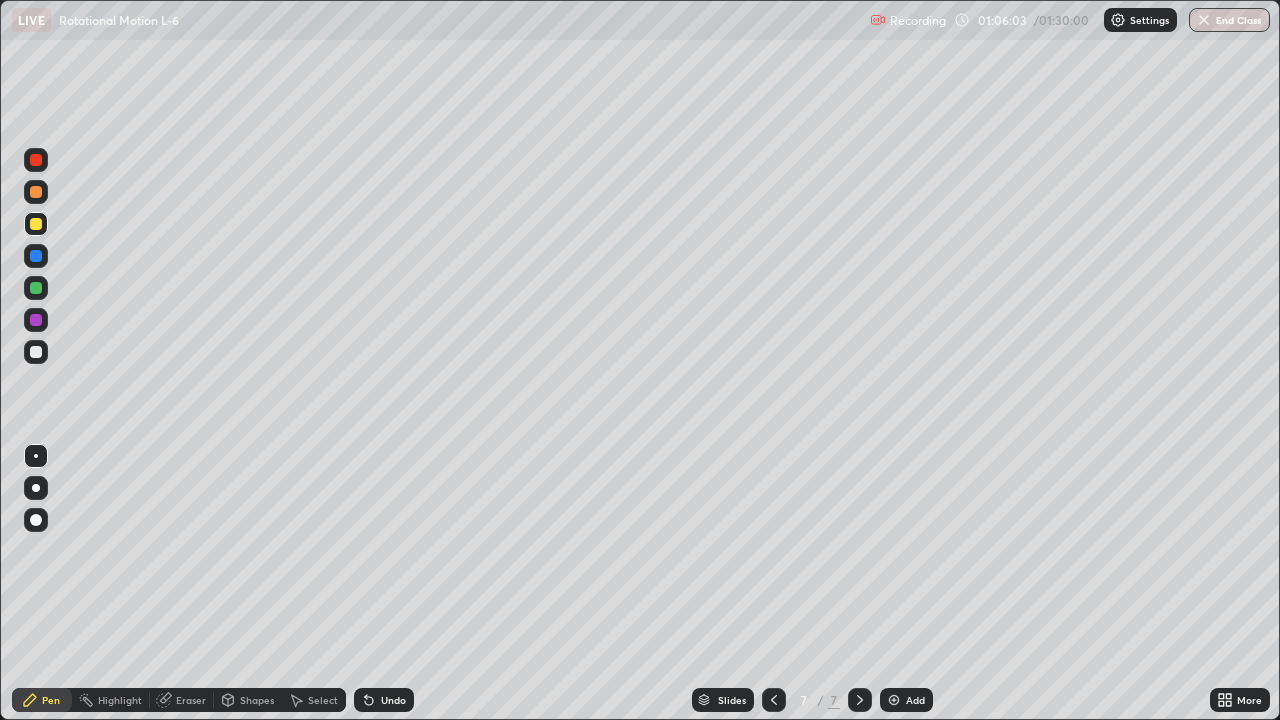 click on "Undo" at bounding box center (393, 700) 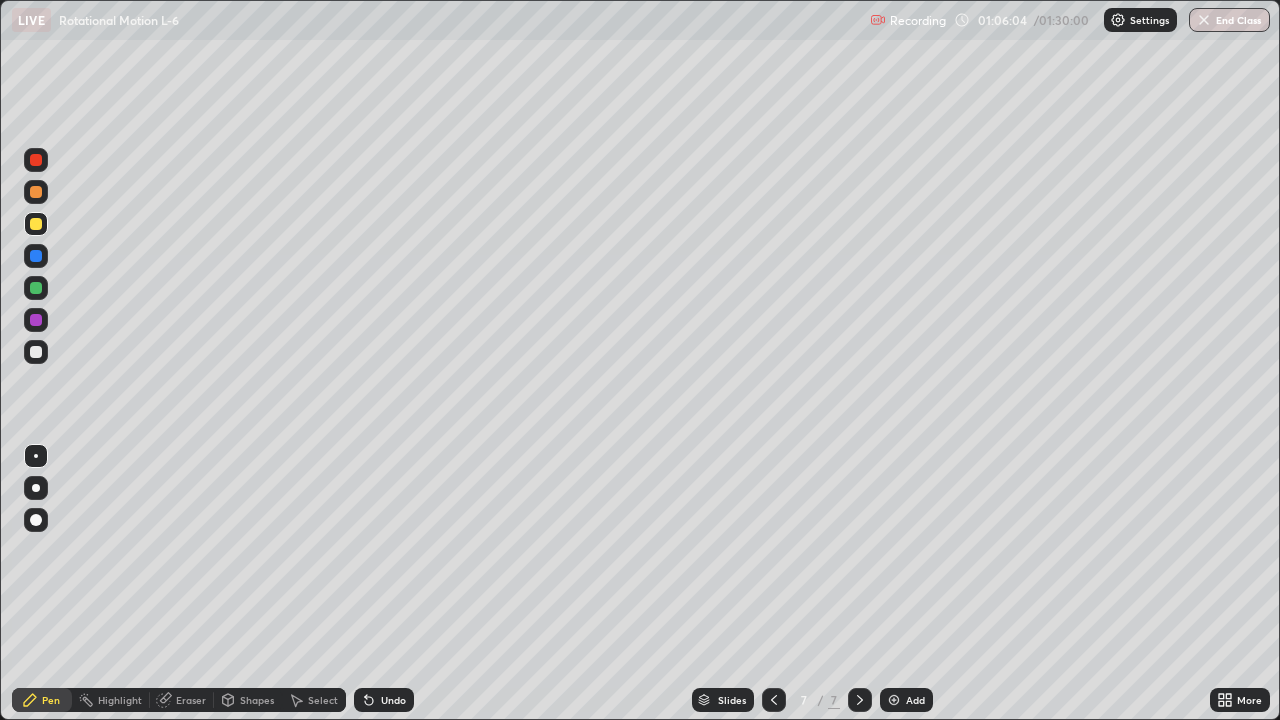 click on "Undo" at bounding box center (393, 700) 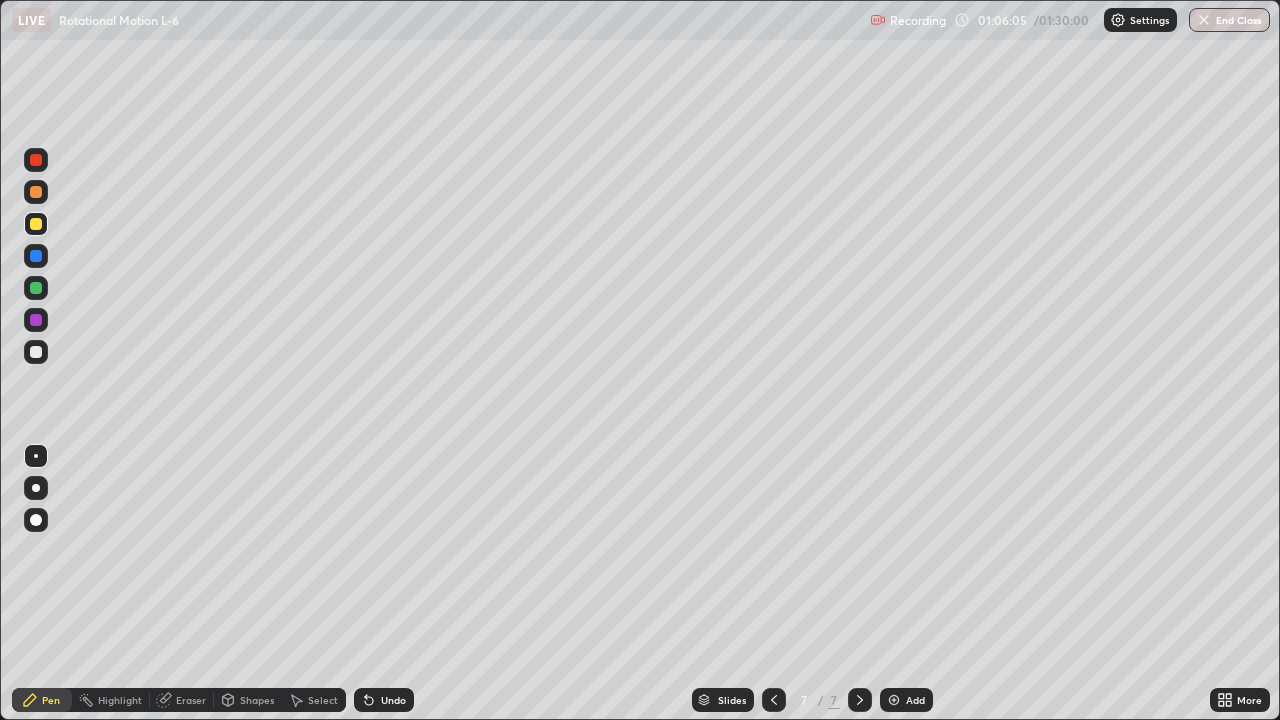 click on "Undo" at bounding box center [393, 700] 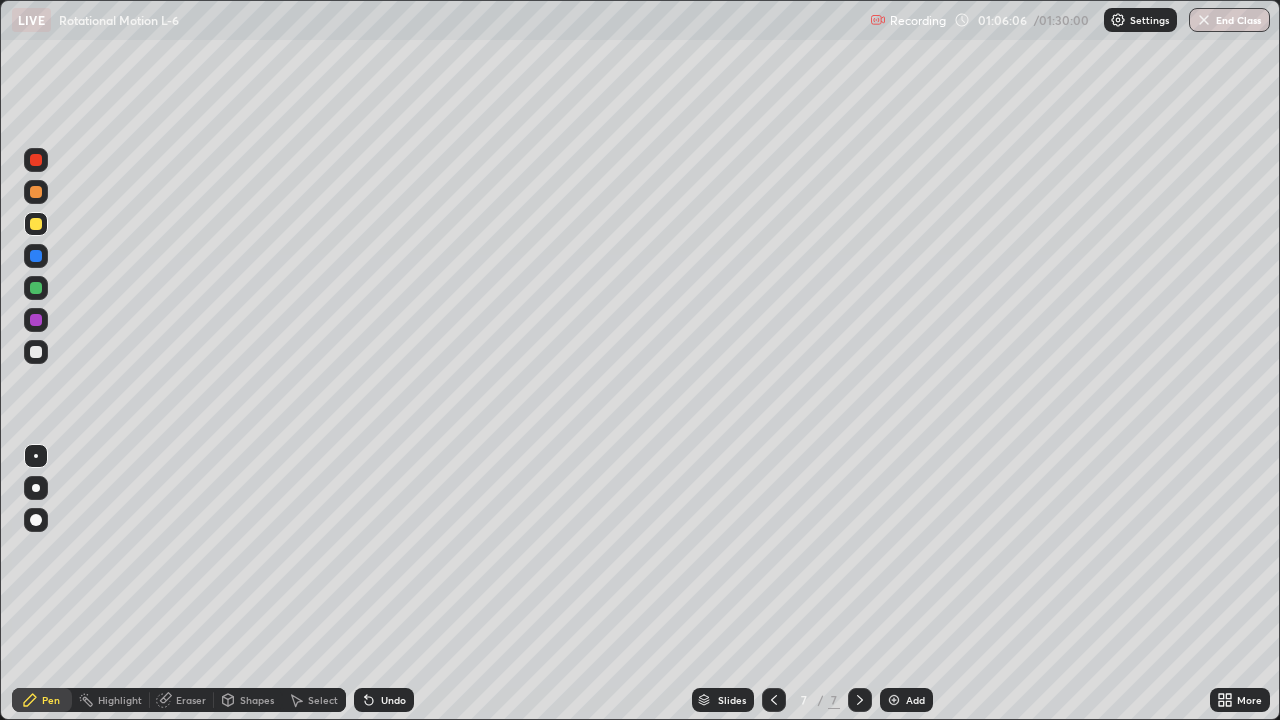 click on "Undo" at bounding box center [393, 700] 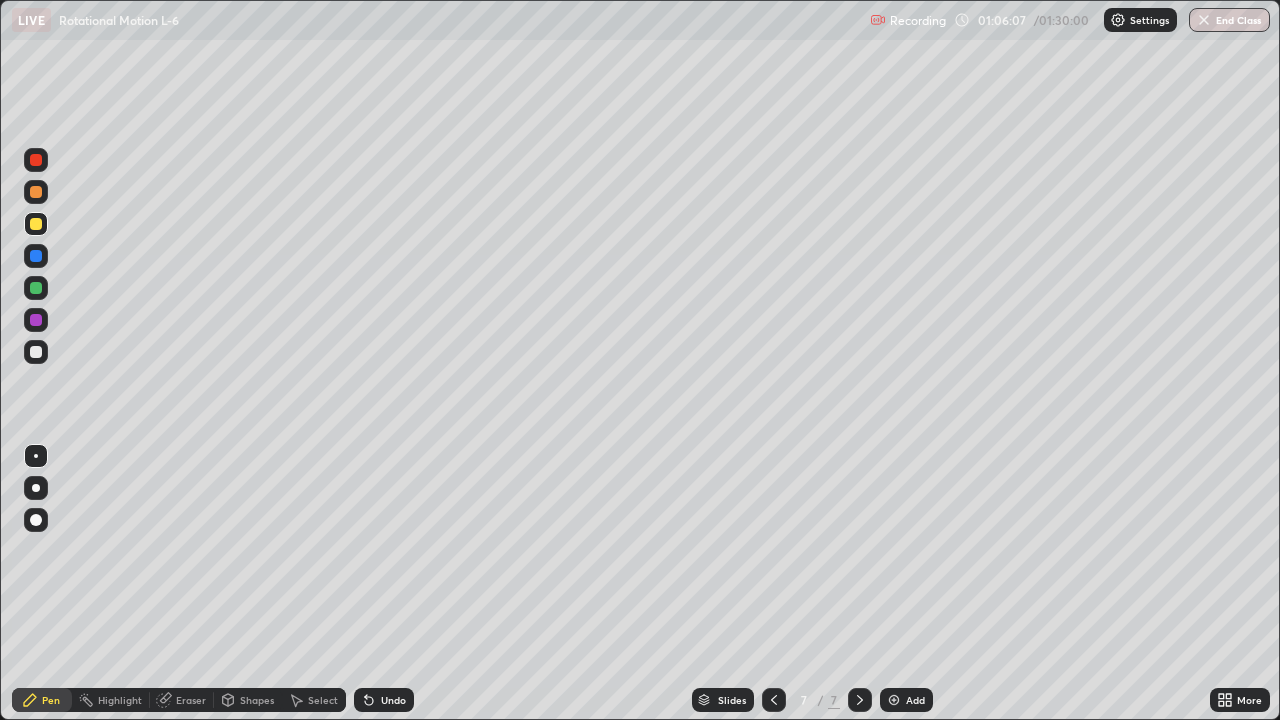 click on "Undo" at bounding box center (393, 700) 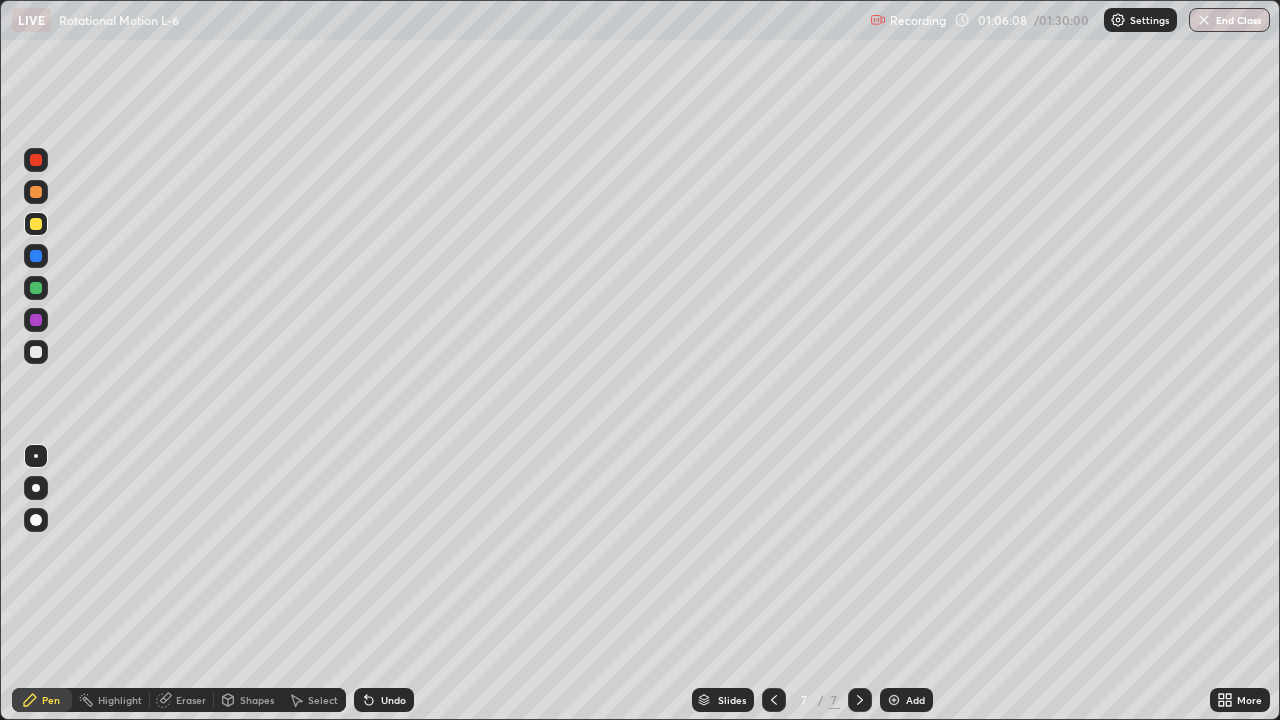 click on "Undo" at bounding box center [393, 700] 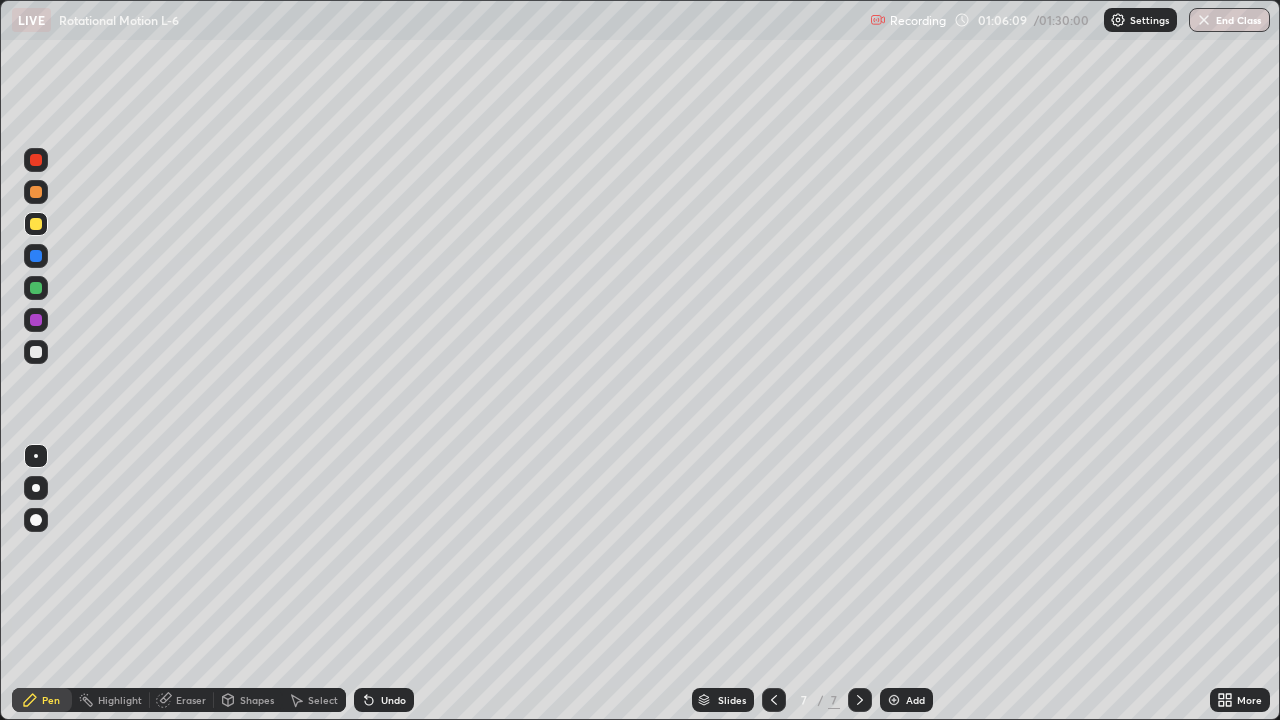 click on "Undo" at bounding box center (393, 700) 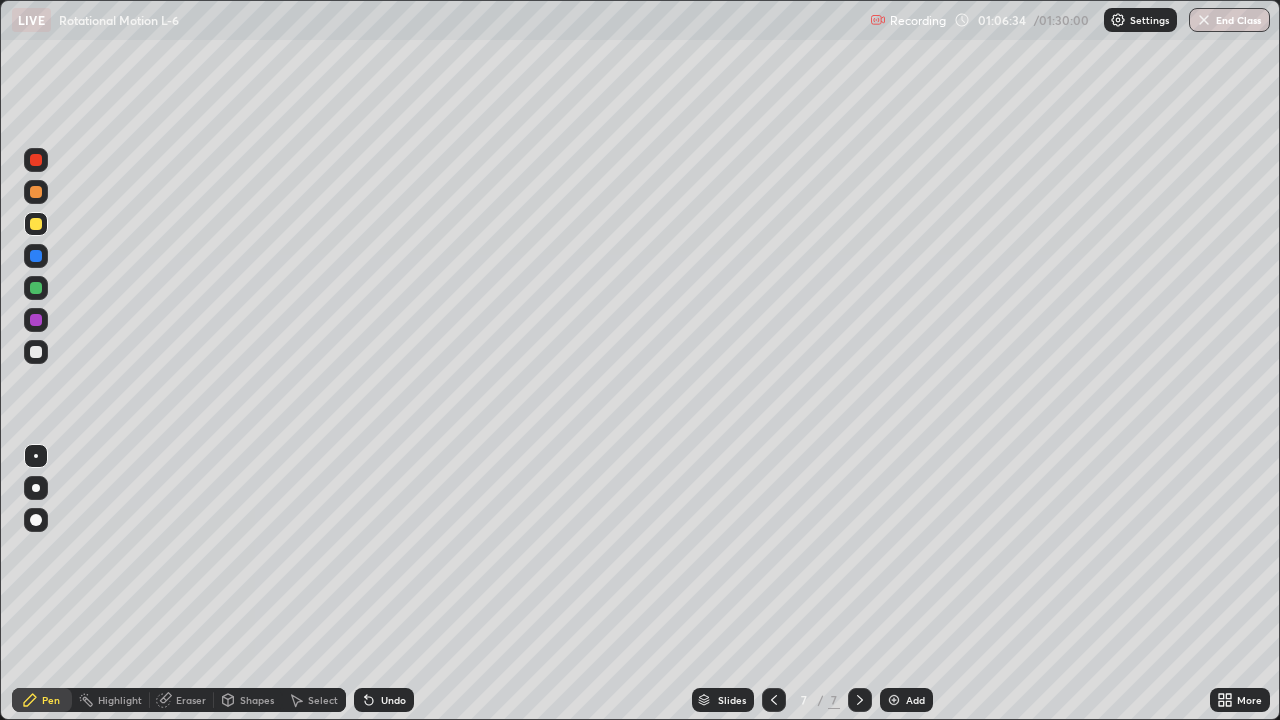 click at bounding box center (36, 352) 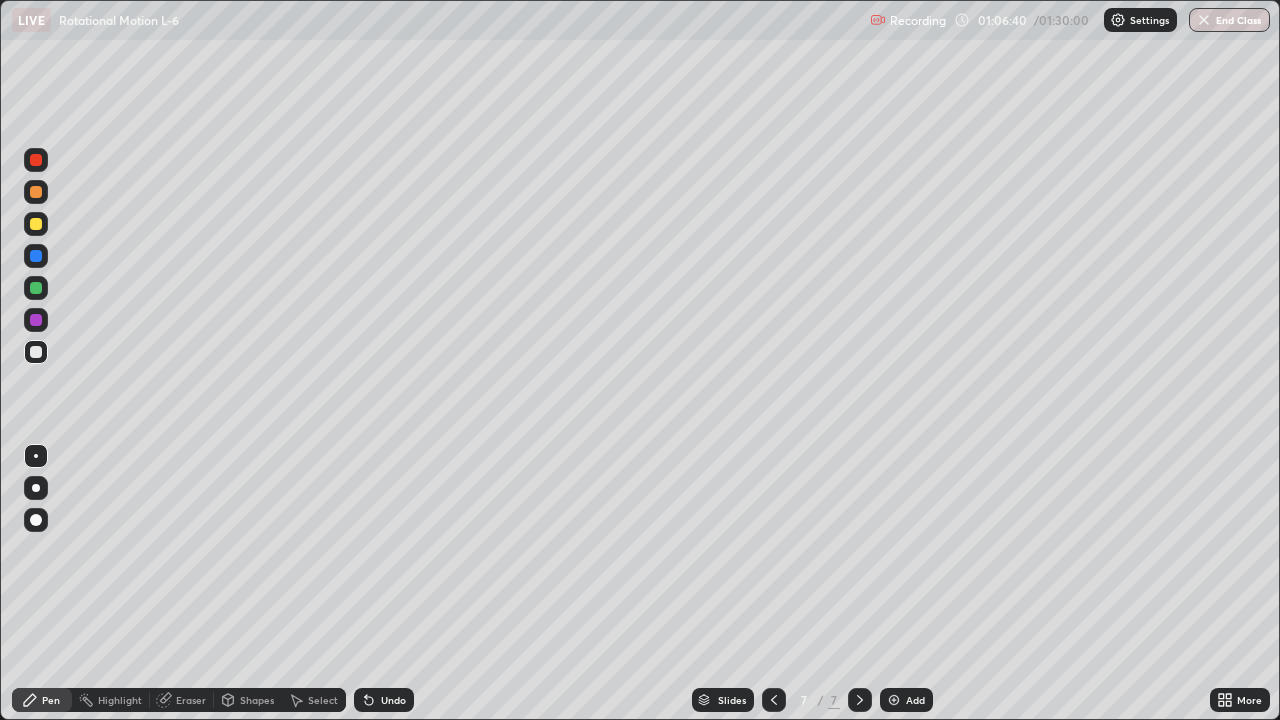 click on "Undo" at bounding box center (393, 700) 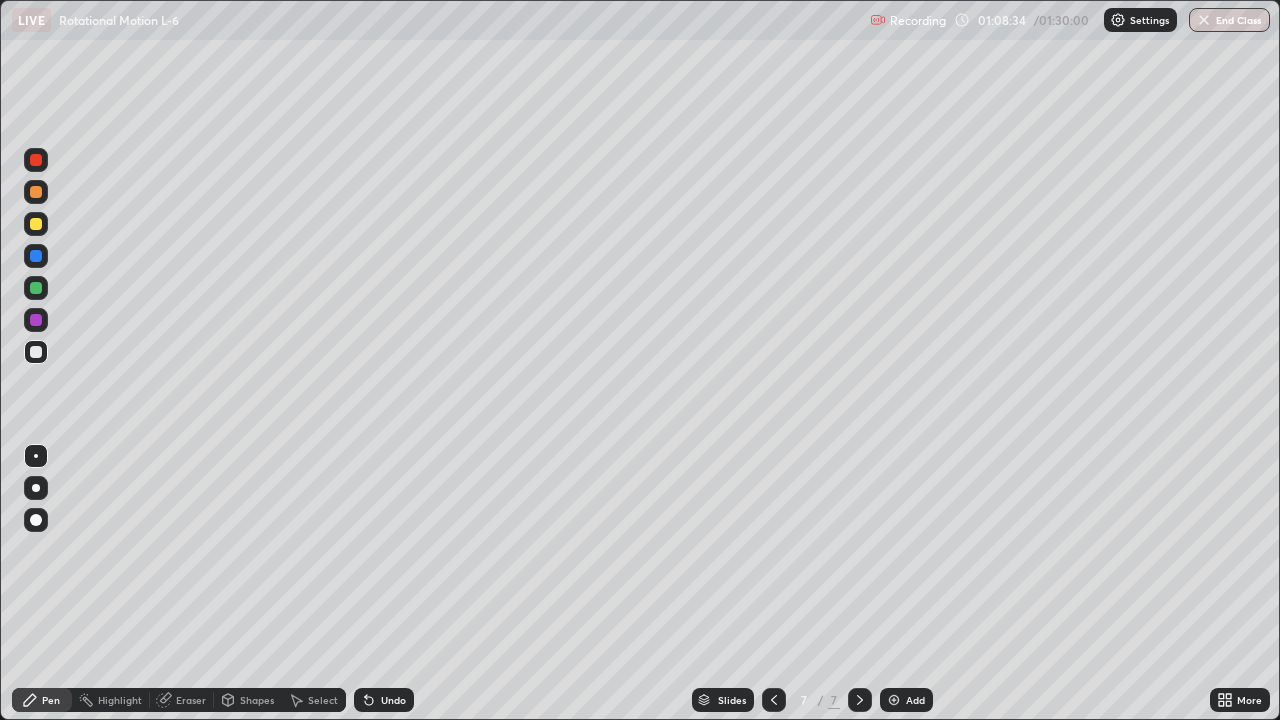 click on "Select" at bounding box center (314, 700) 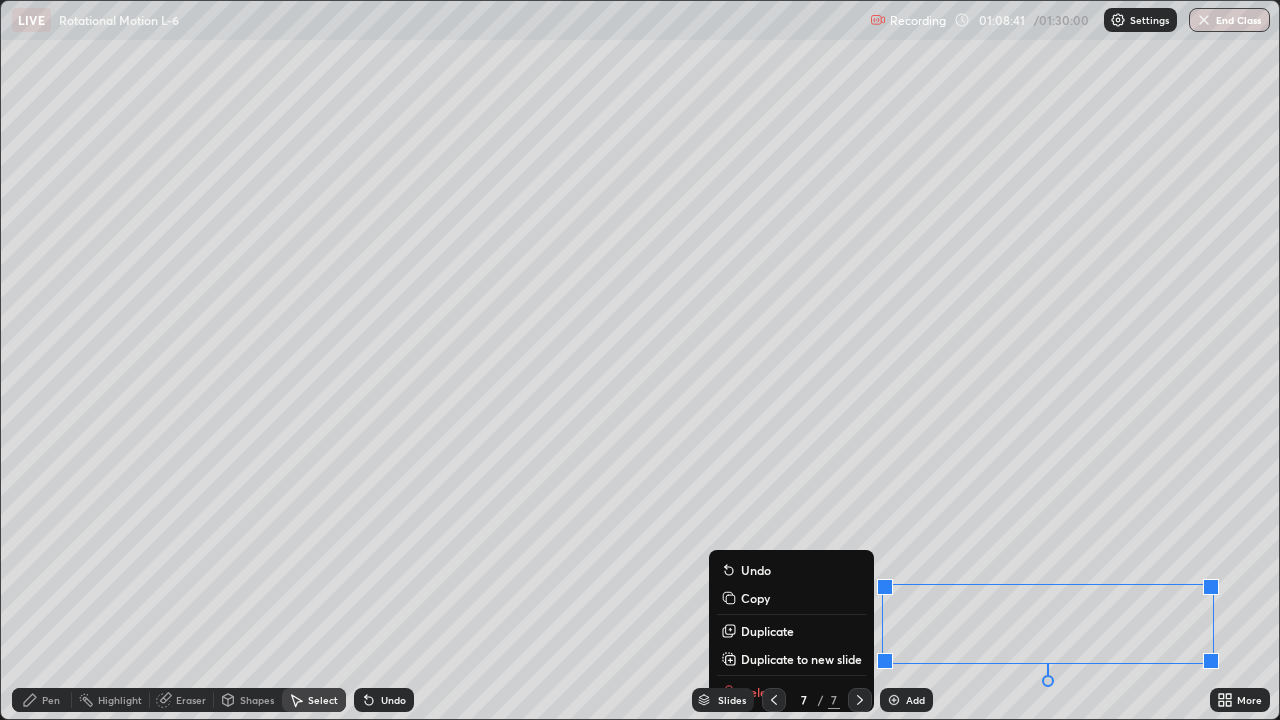 click on "Duplicate to new slide" at bounding box center (801, 659) 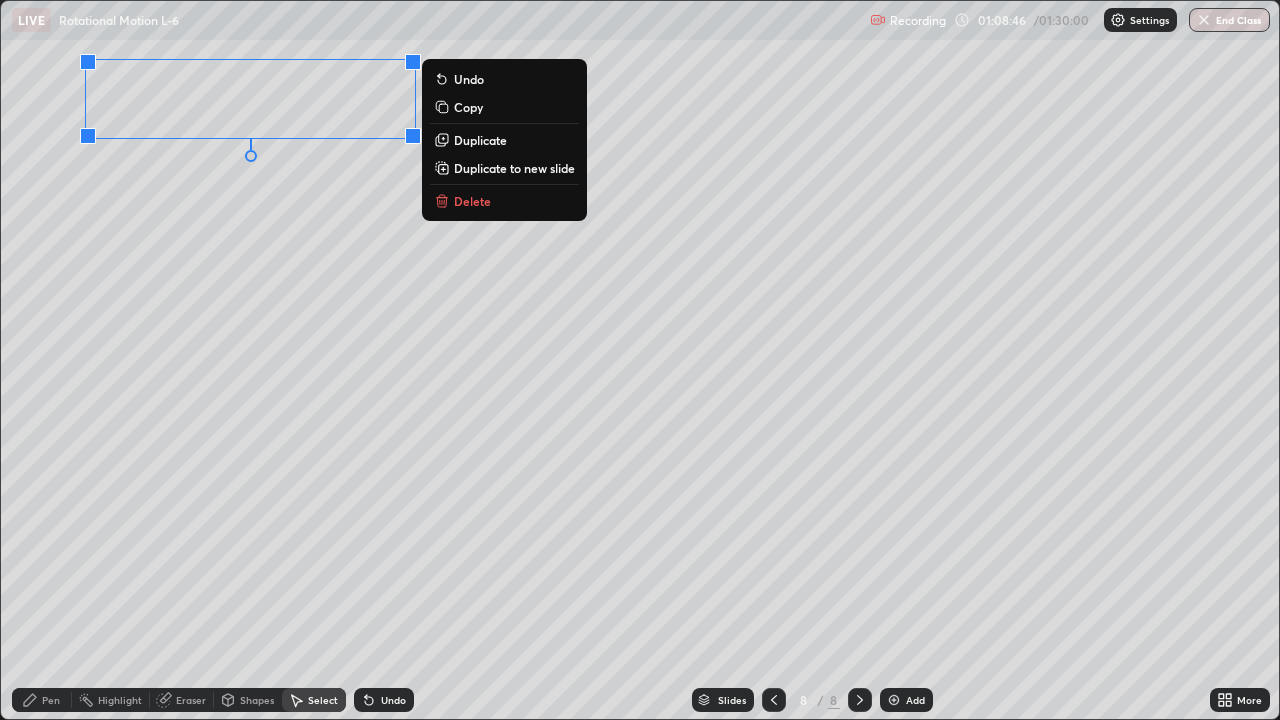 click on "0 ° Undo Copy Duplicate Duplicate to new slide Delete" at bounding box center (640, 360) 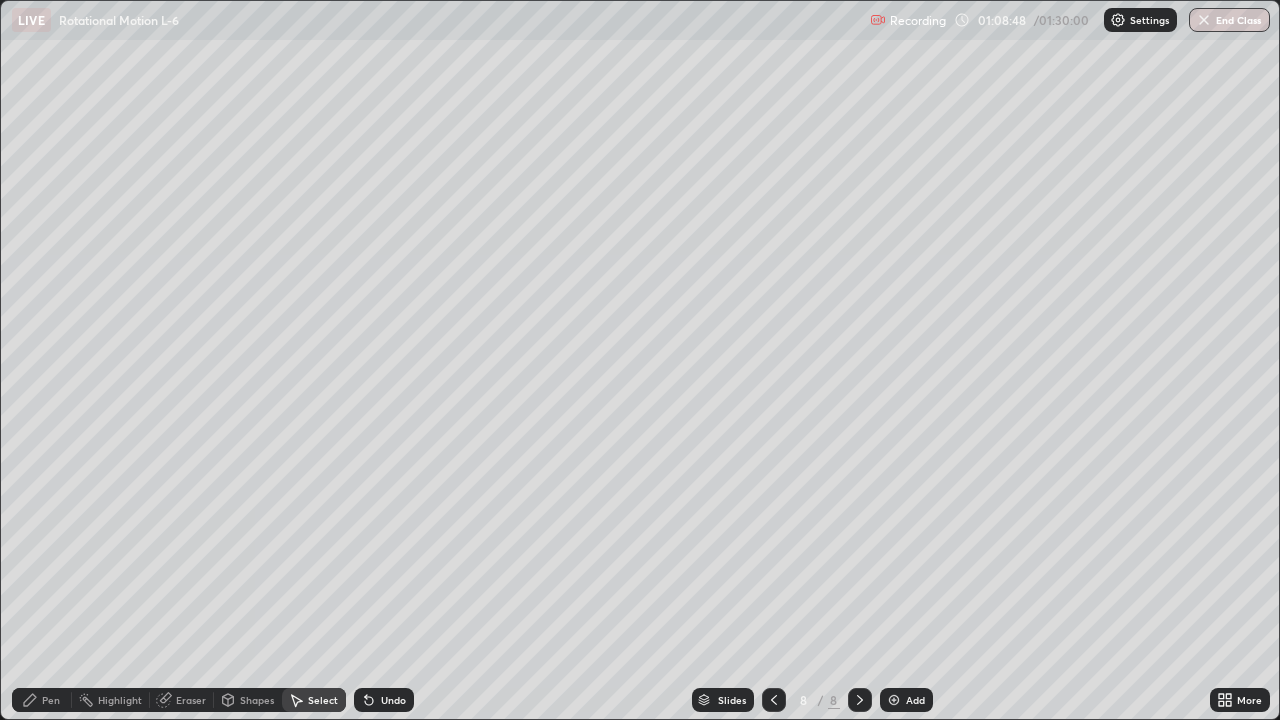 click on "Pen" at bounding box center [51, 700] 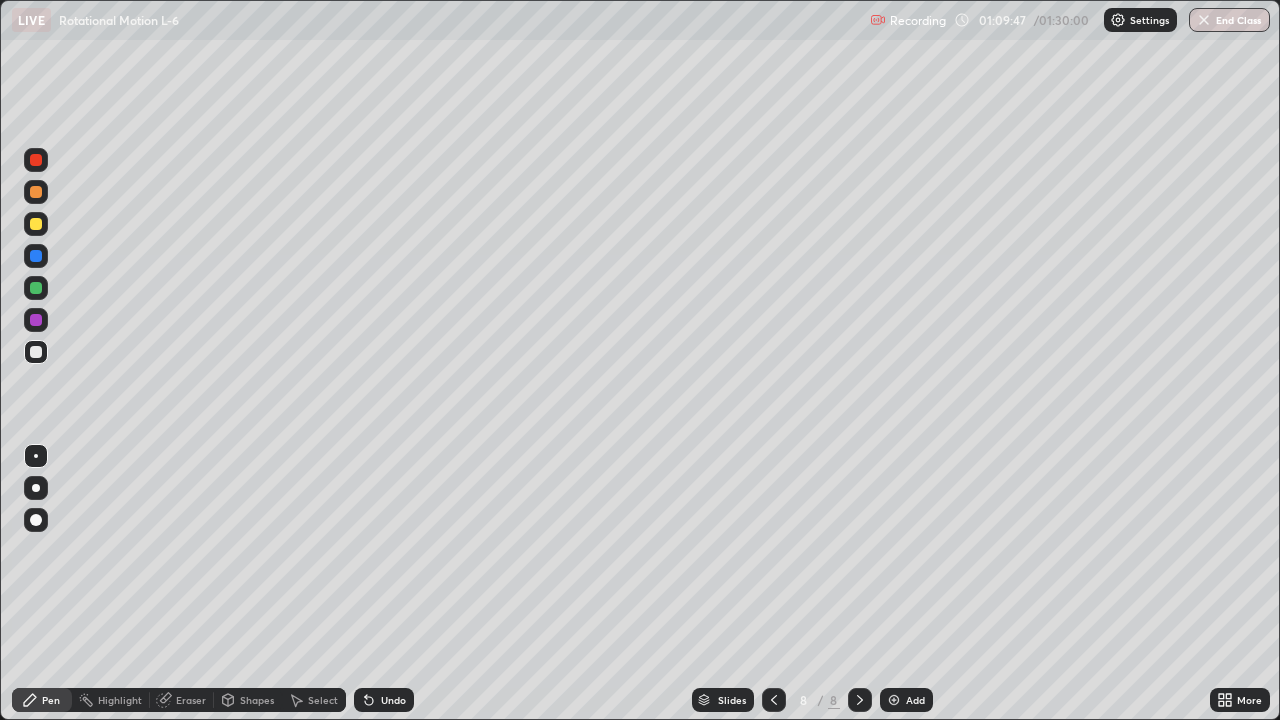 click 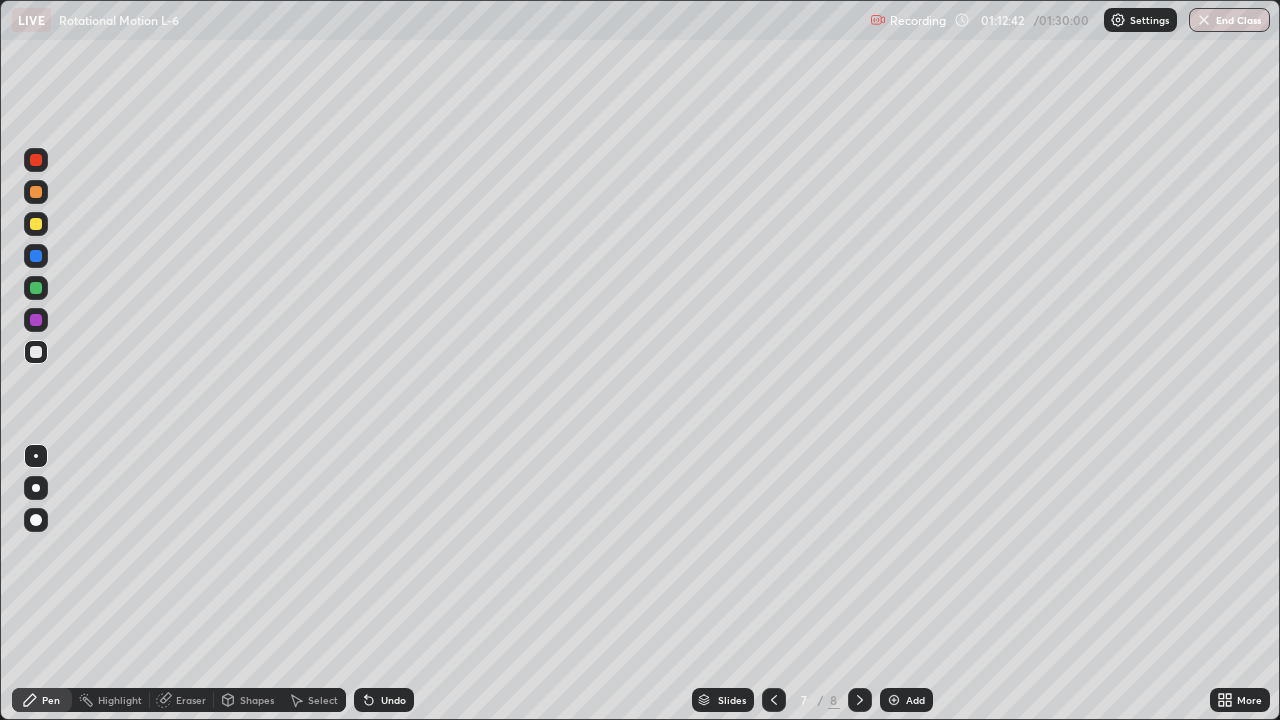 click 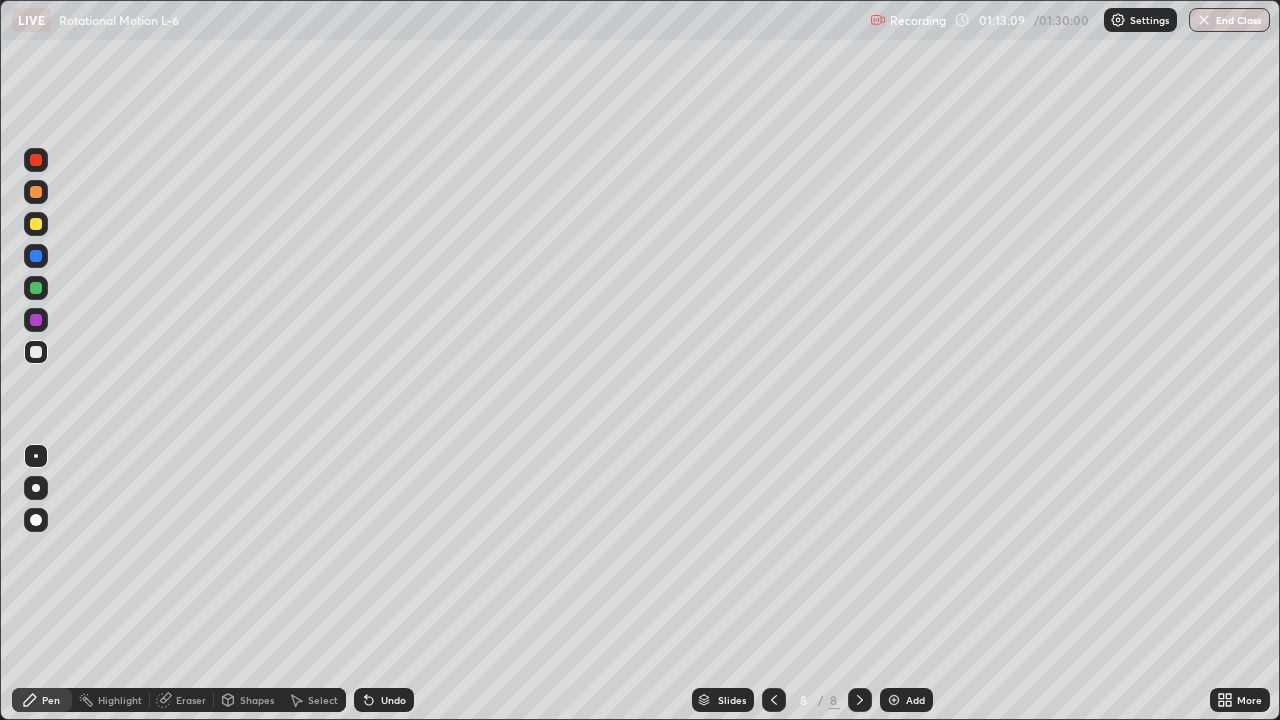 click on "Shapes" at bounding box center [257, 700] 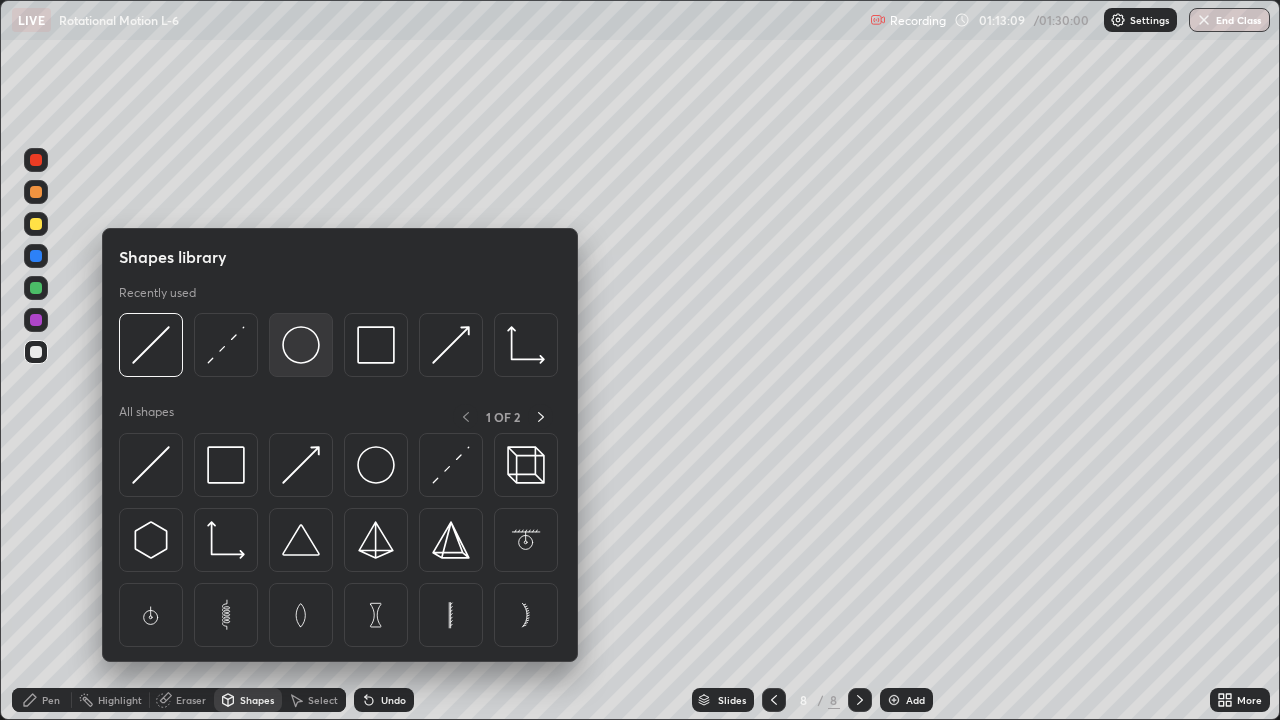 click at bounding box center [301, 345] 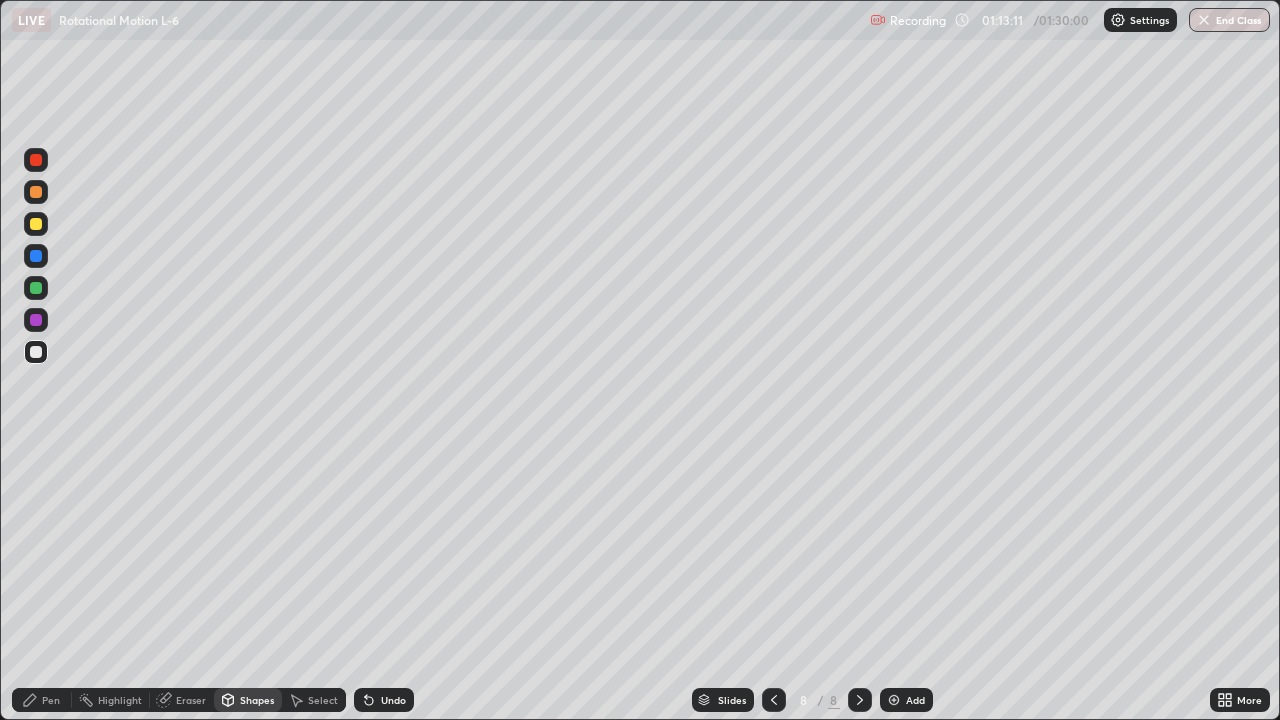 click at bounding box center [36, 160] 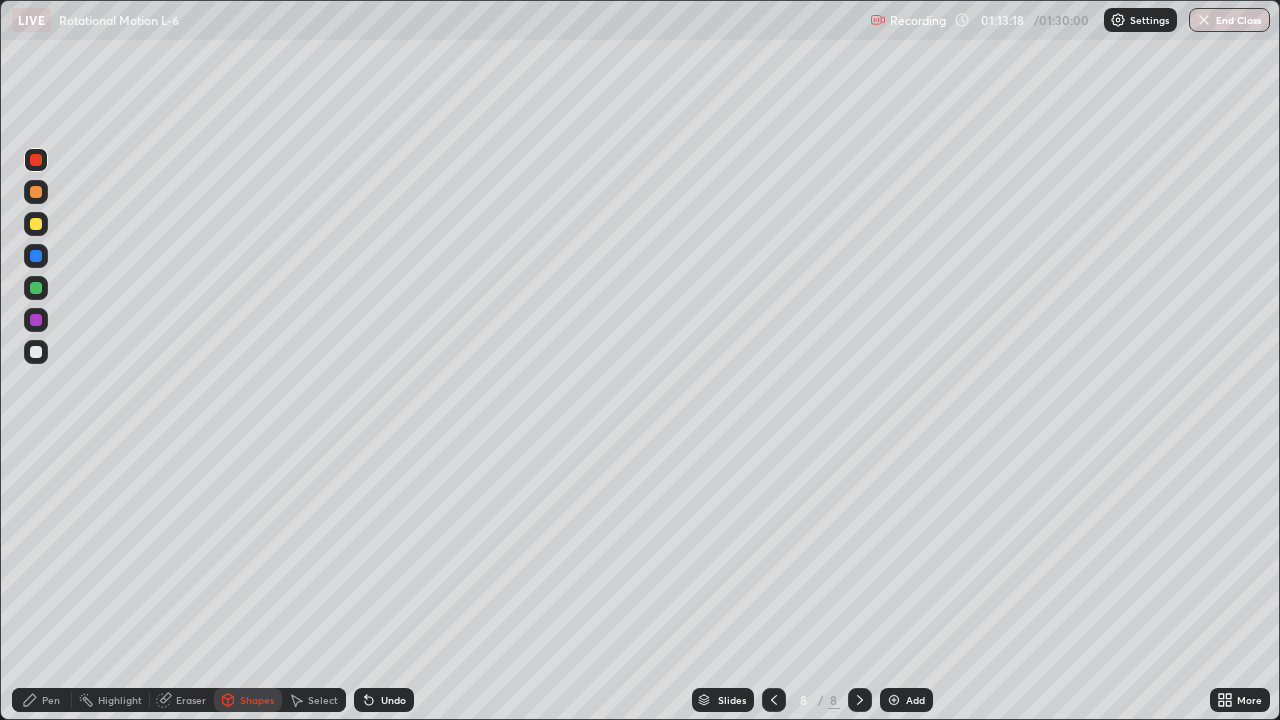 click on "Pen" at bounding box center [51, 700] 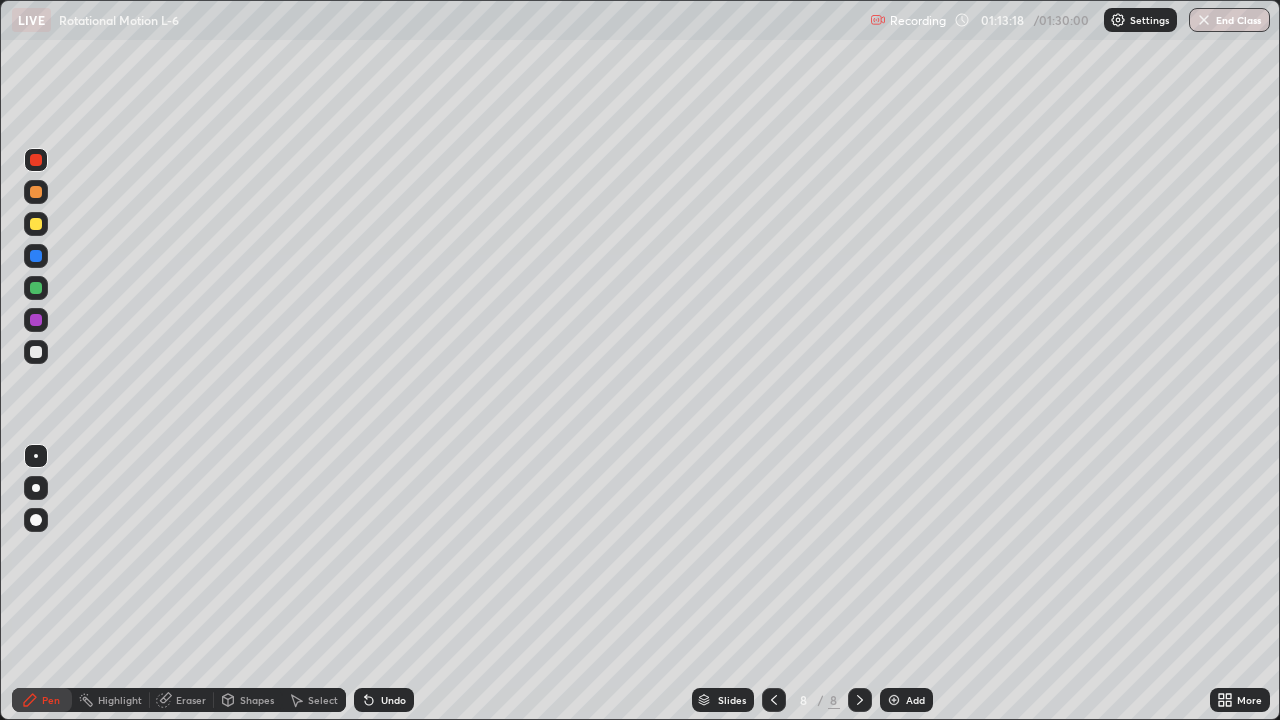 click at bounding box center [36, 352] 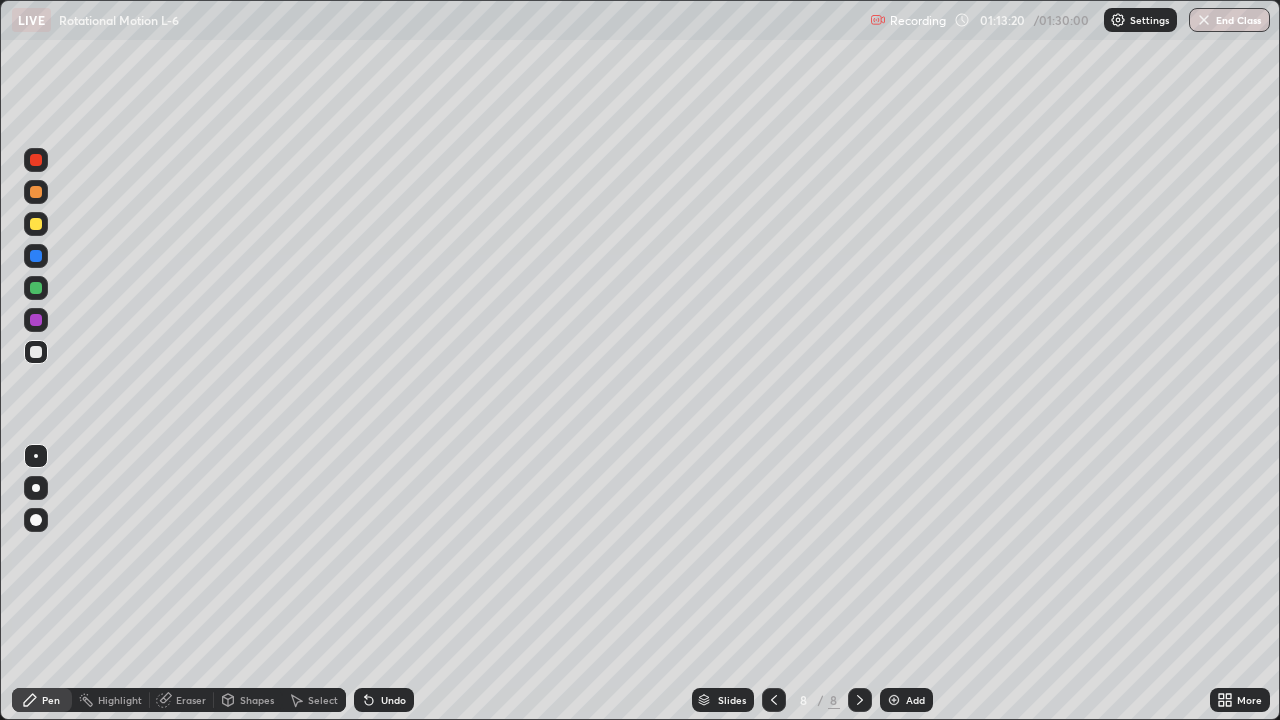 click at bounding box center [36, 160] 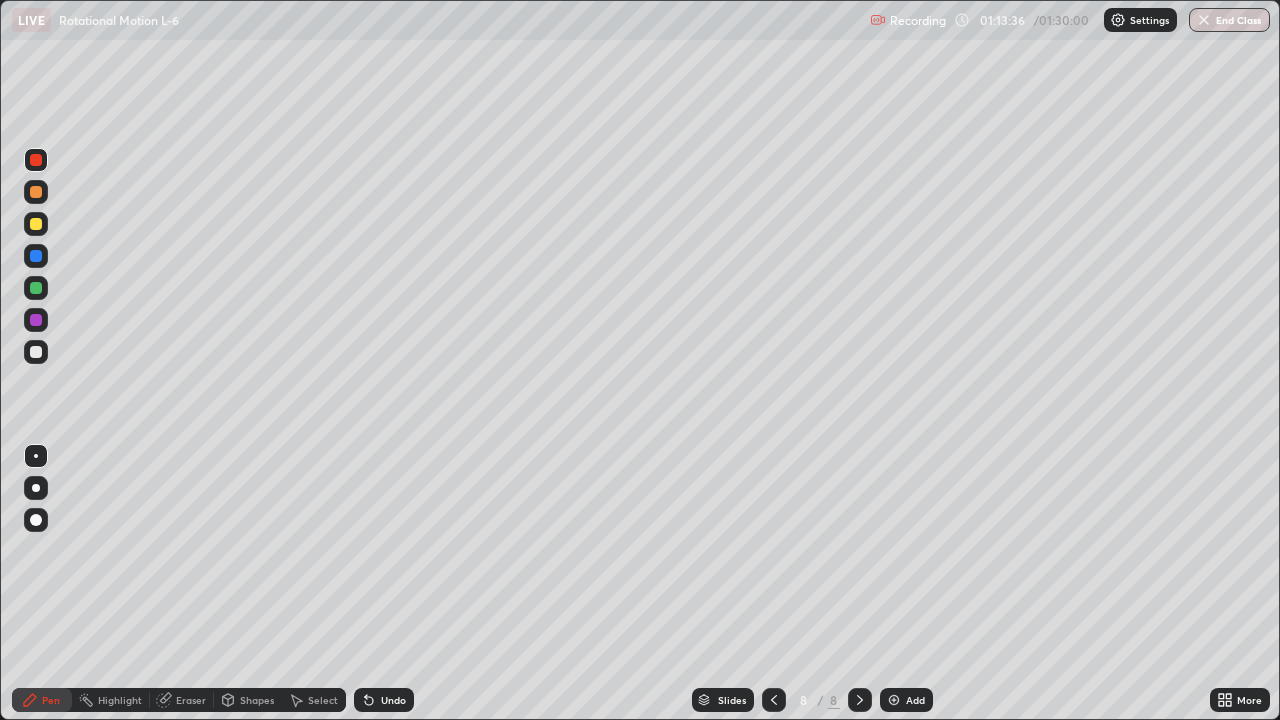 click on "Shapes" at bounding box center (248, 700) 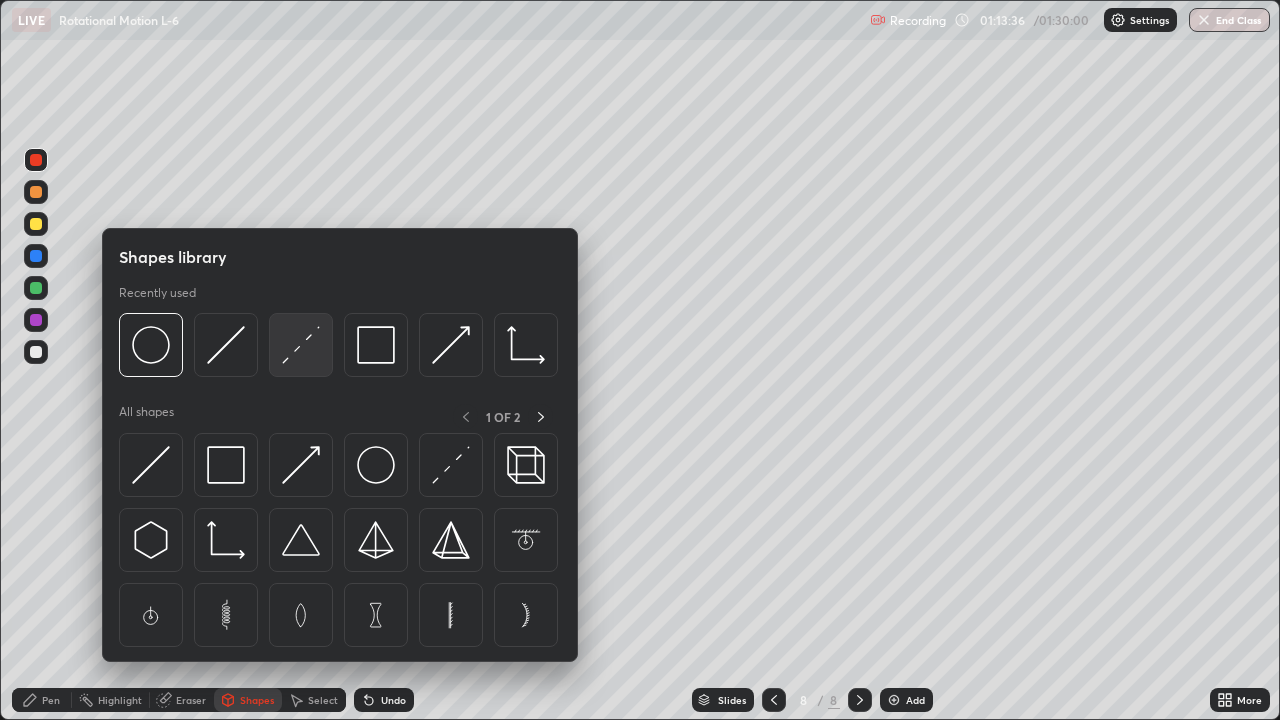 click at bounding box center [301, 345] 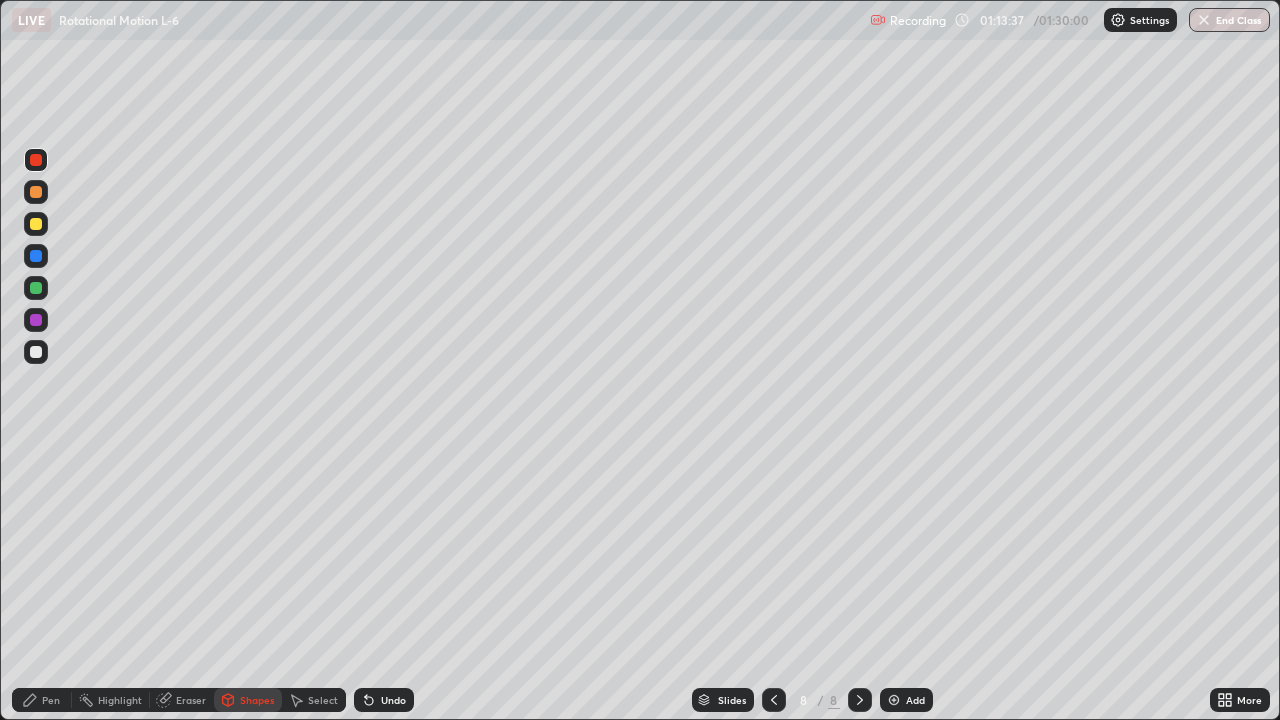 click at bounding box center [36, 288] 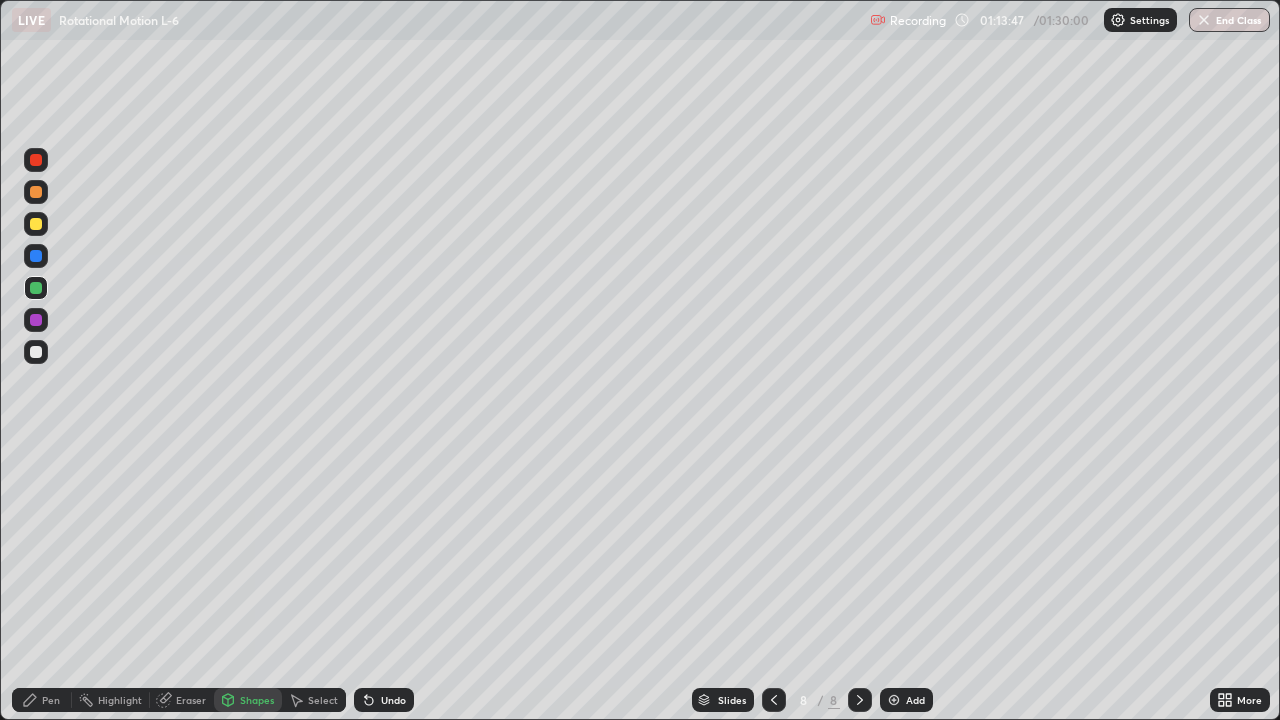 click on "Pen" at bounding box center [51, 700] 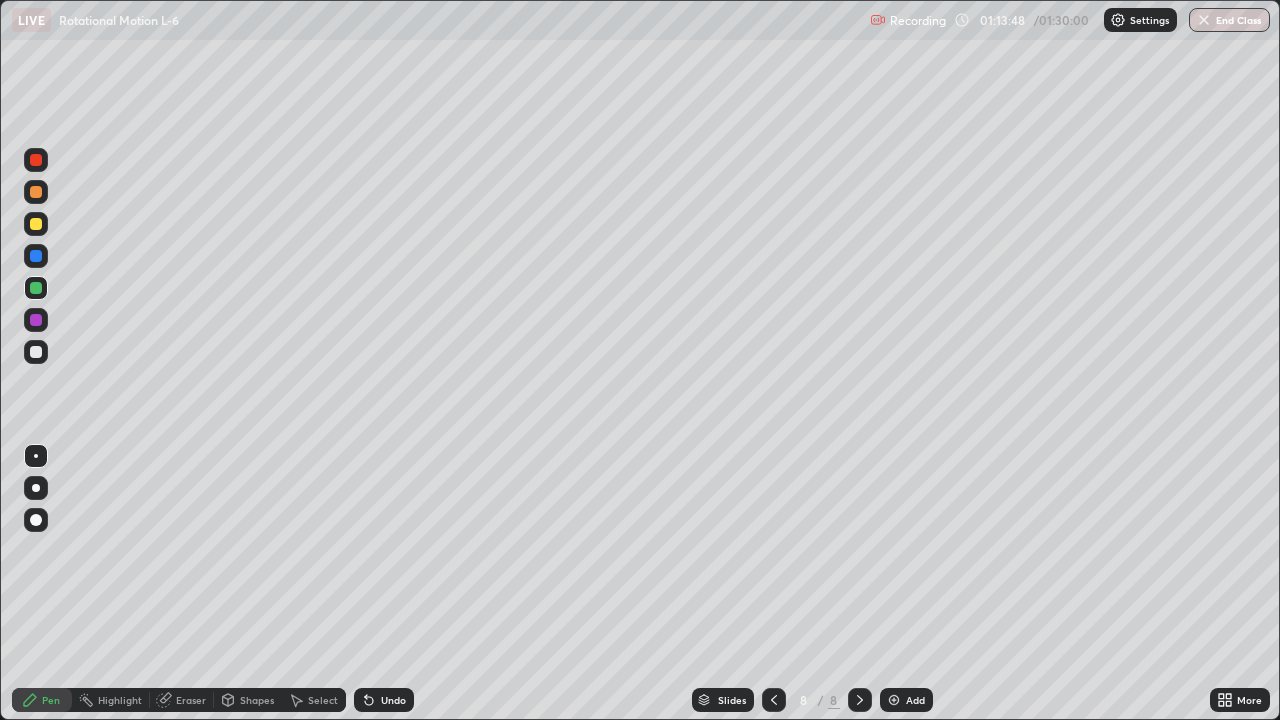 click at bounding box center (36, 224) 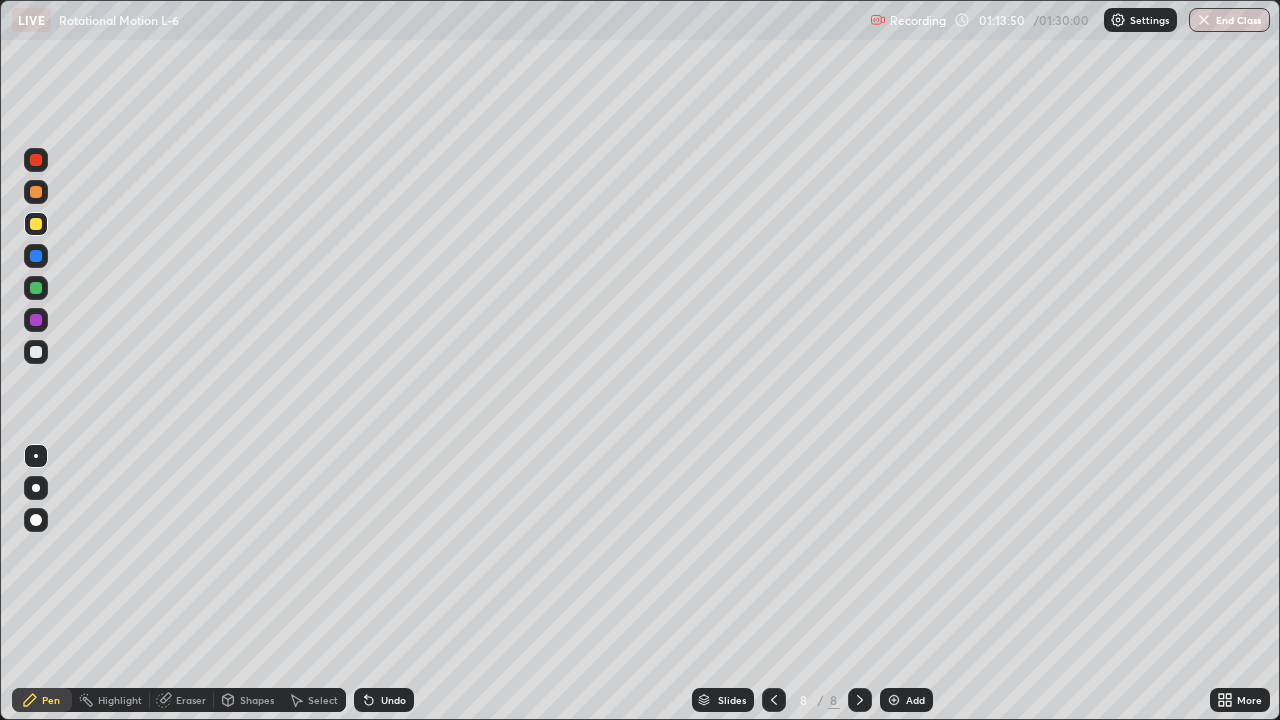 click at bounding box center (36, 192) 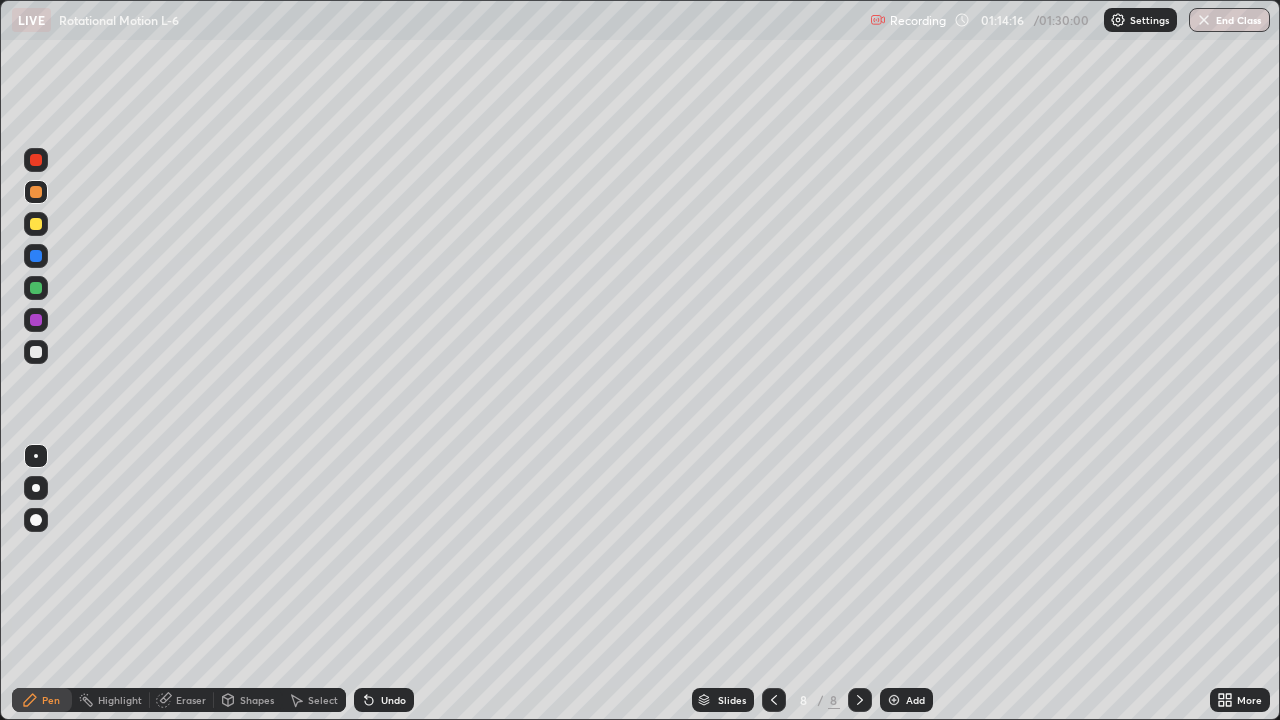 click at bounding box center (36, 352) 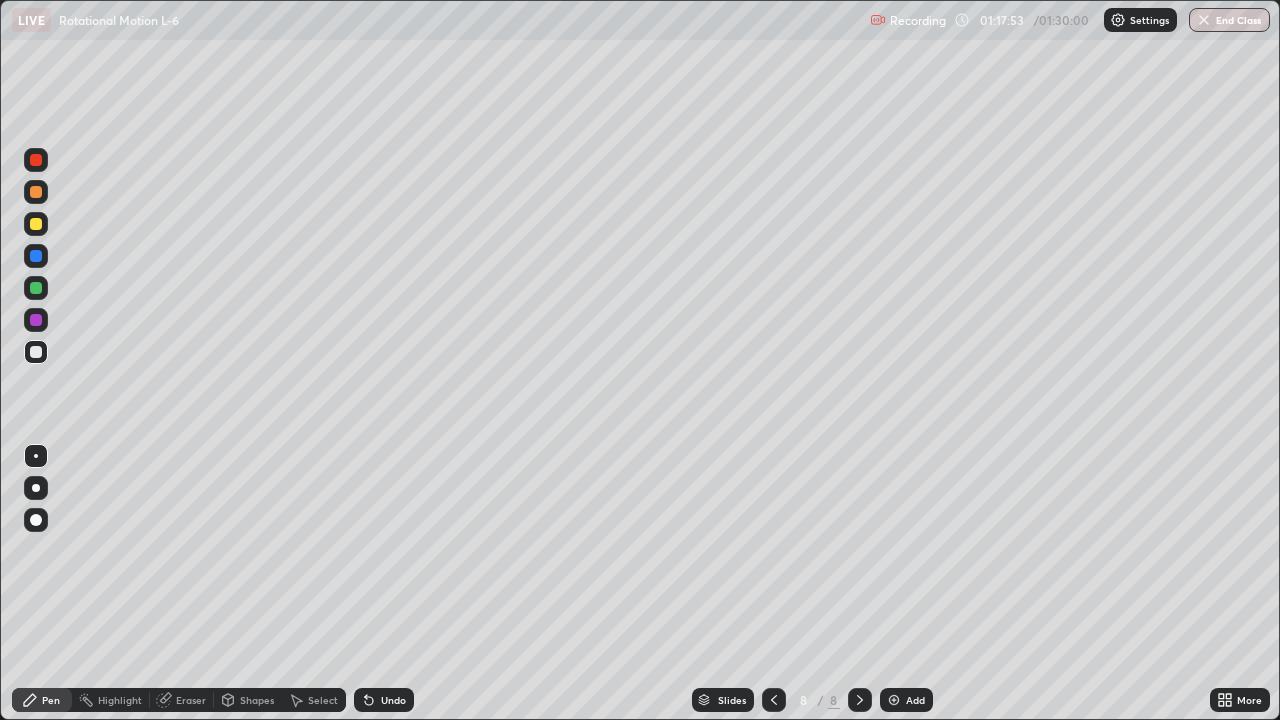 click on "Shapes" at bounding box center [257, 700] 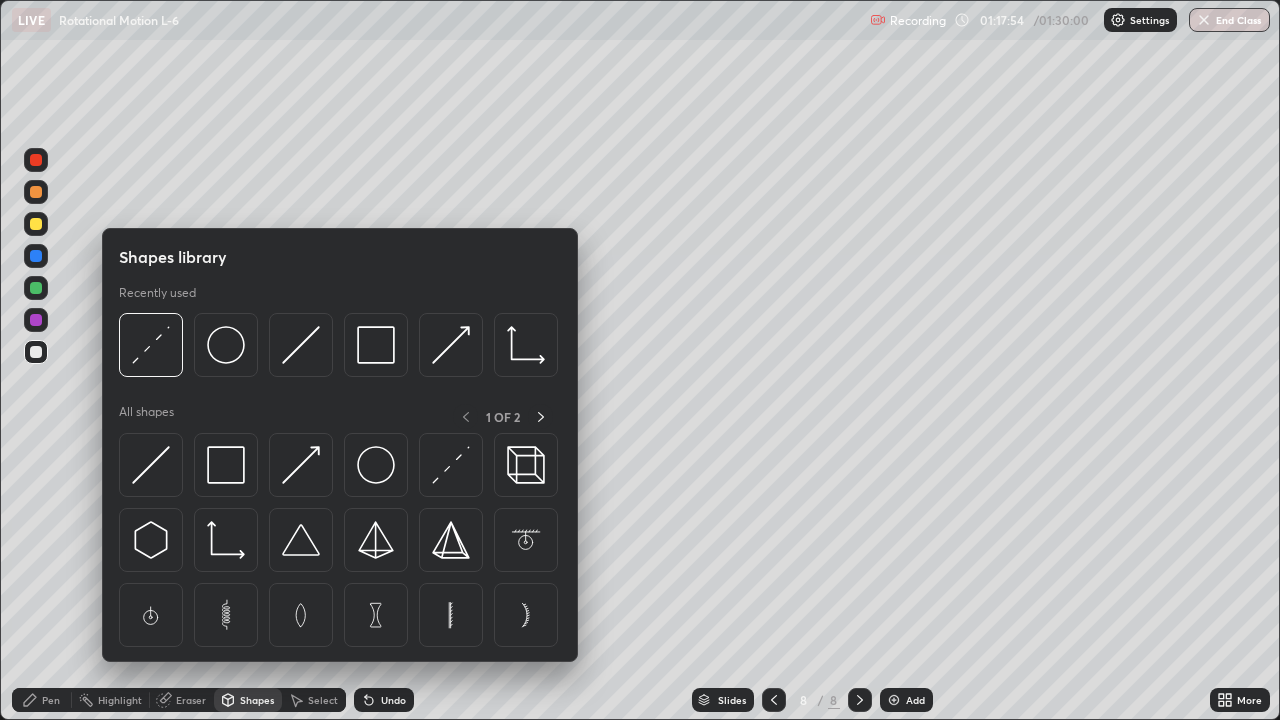 click on "Select" at bounding box center (323, 700) 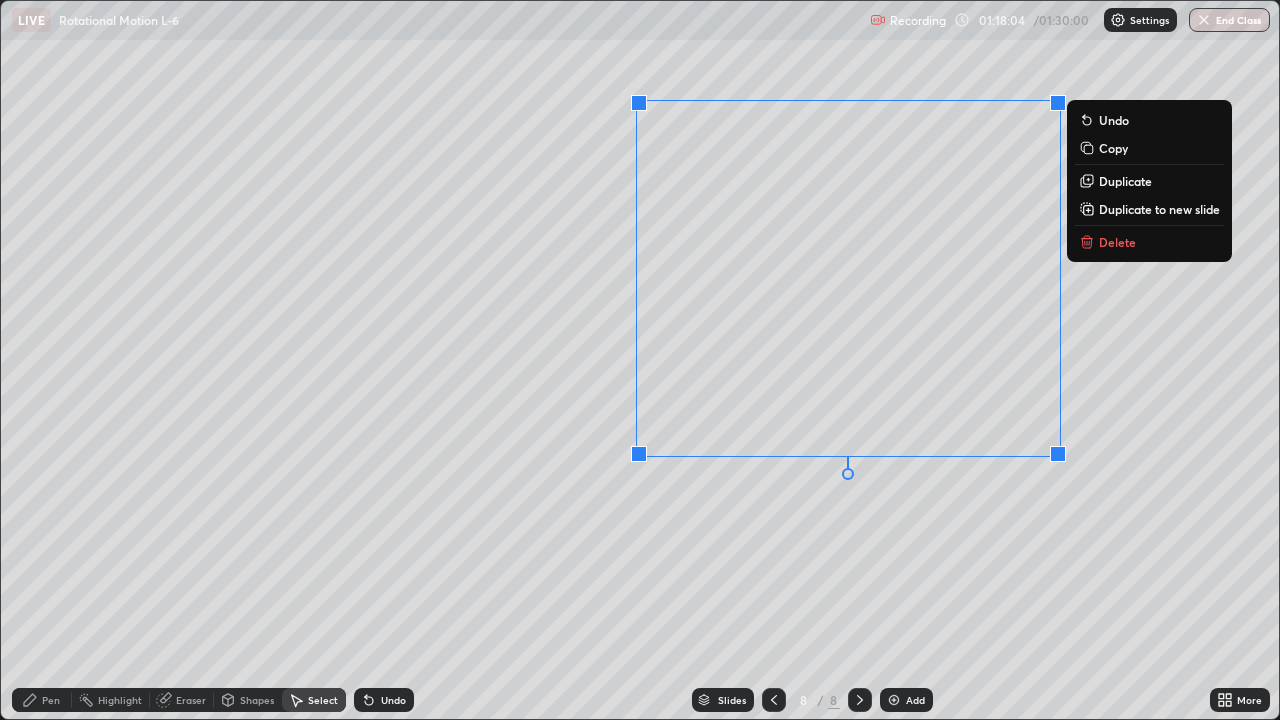 click on "Duplicate to new slide" at bounding box center [1159, 209] 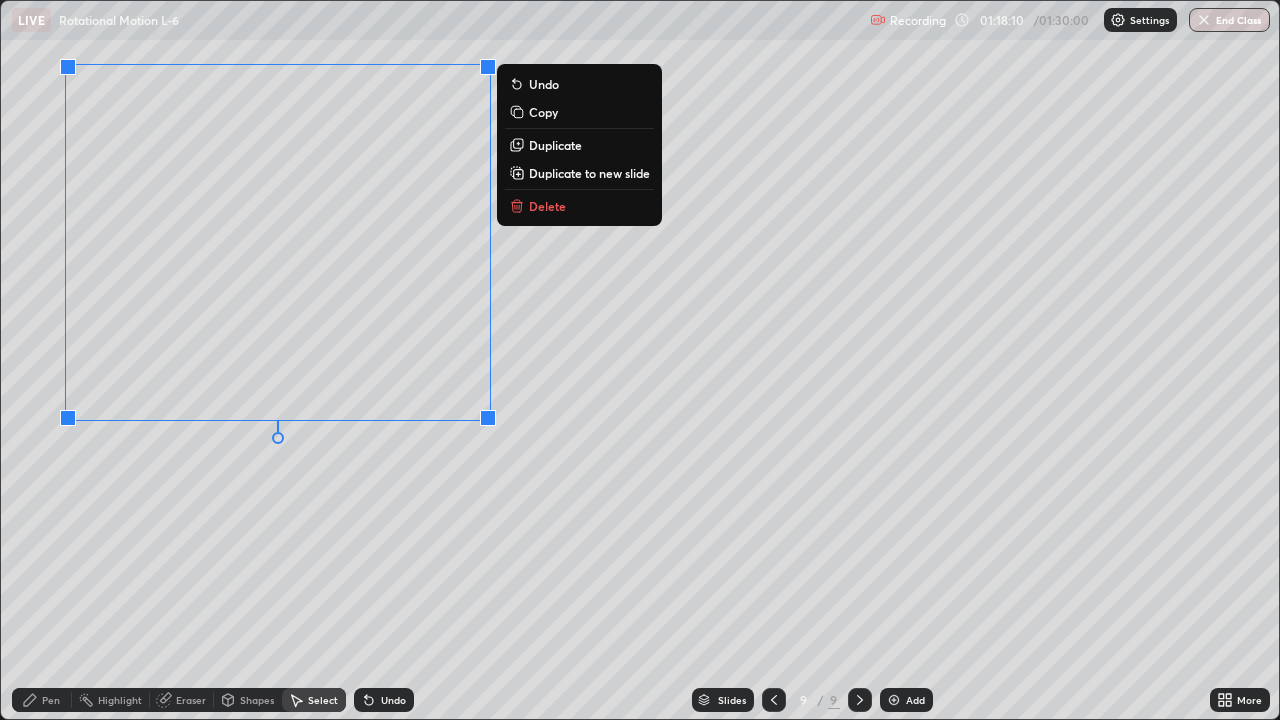 click on "0 ° Undo Copy Duplicate Duplicate to new slide Delete" at bounding box center [640, 360] 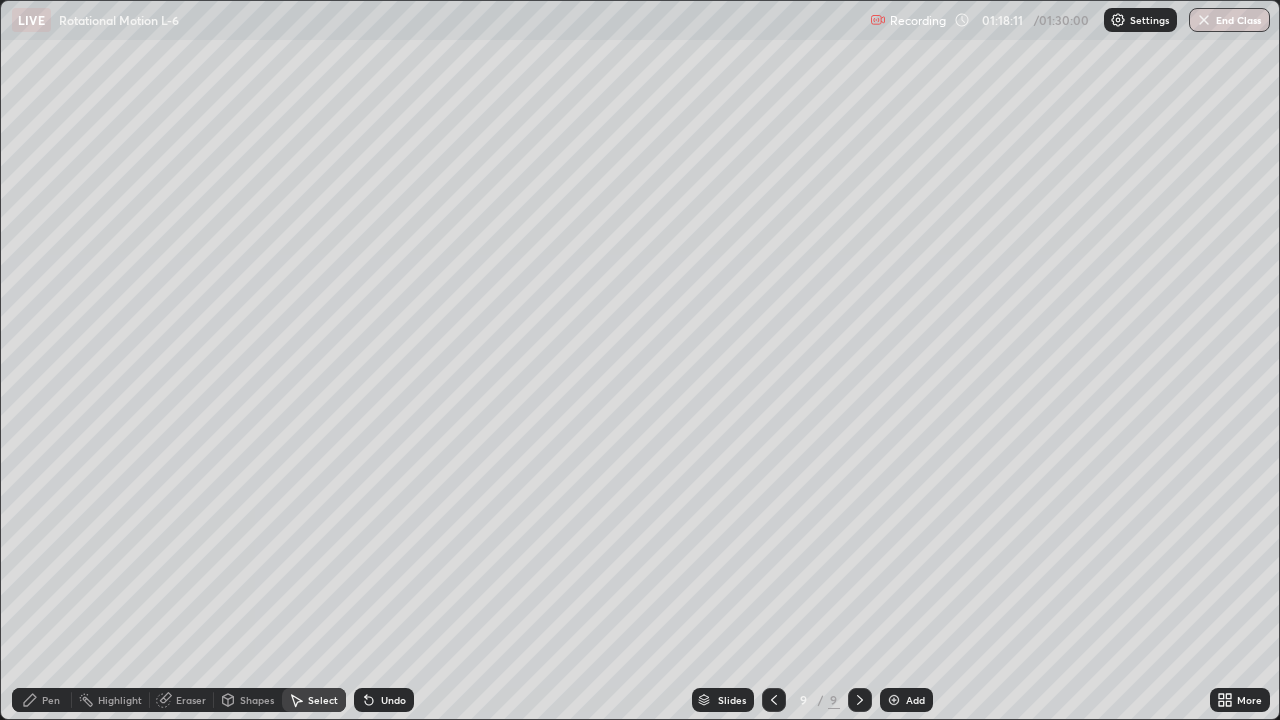 click on "Pen" at bounding box center [51, 700] 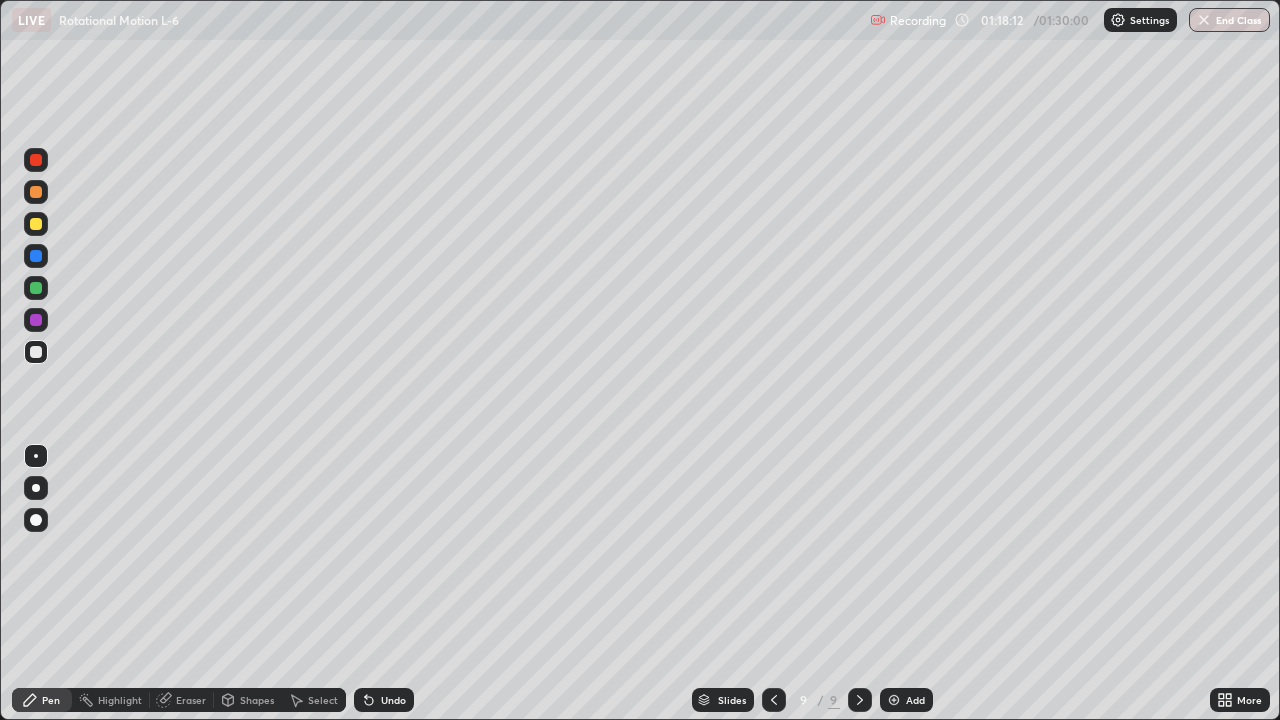 click at bounding box center [36, 288] 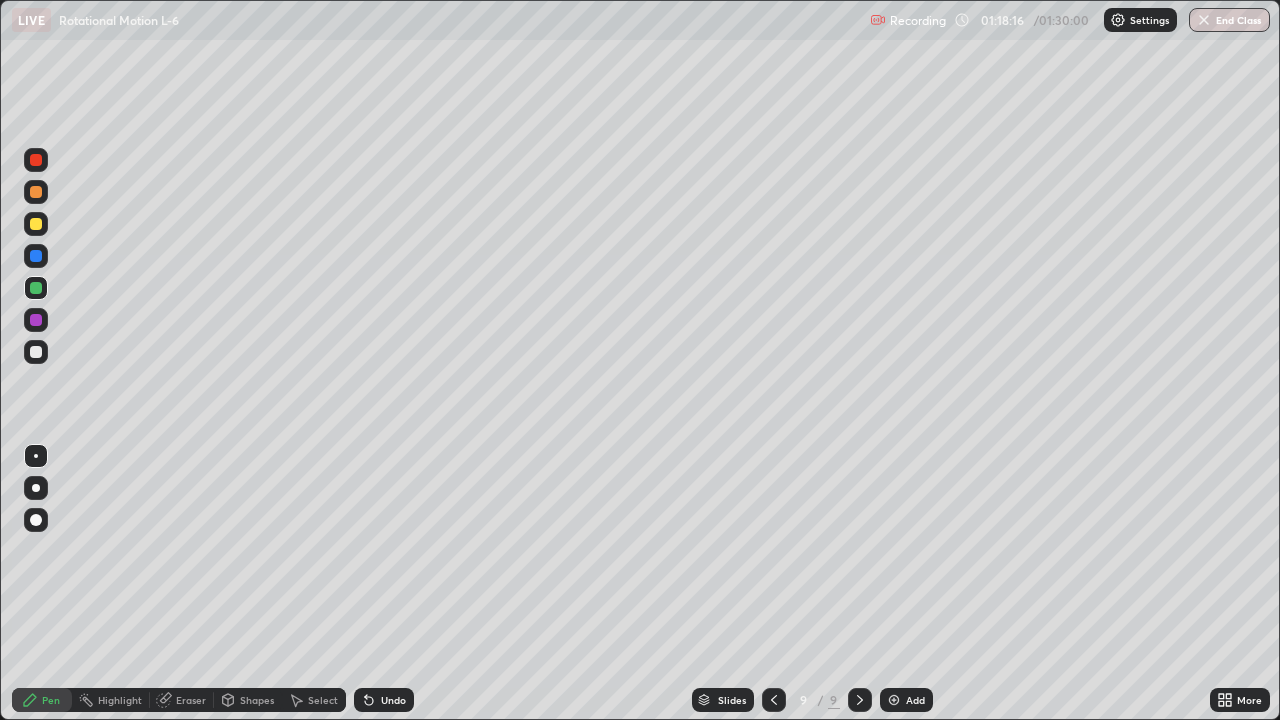click on "Undo" at bounding box center [384, 700] 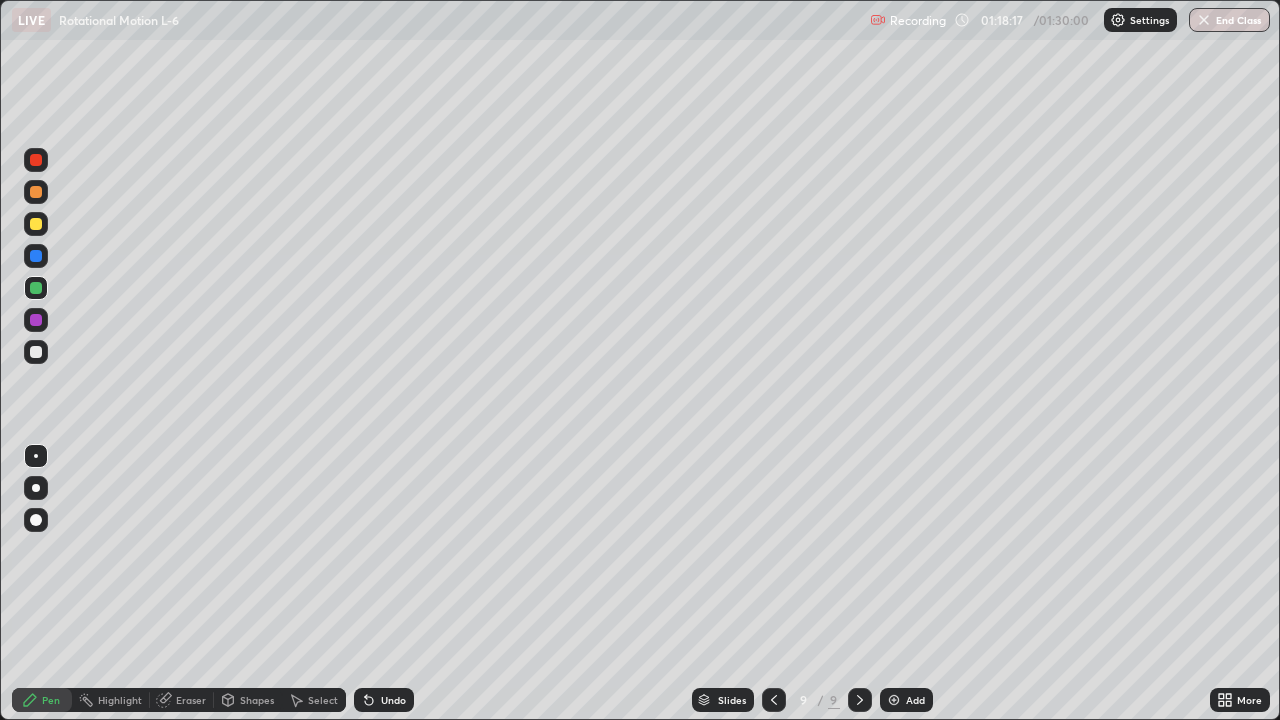 click on "Undo" at bounding box center [384, 700] 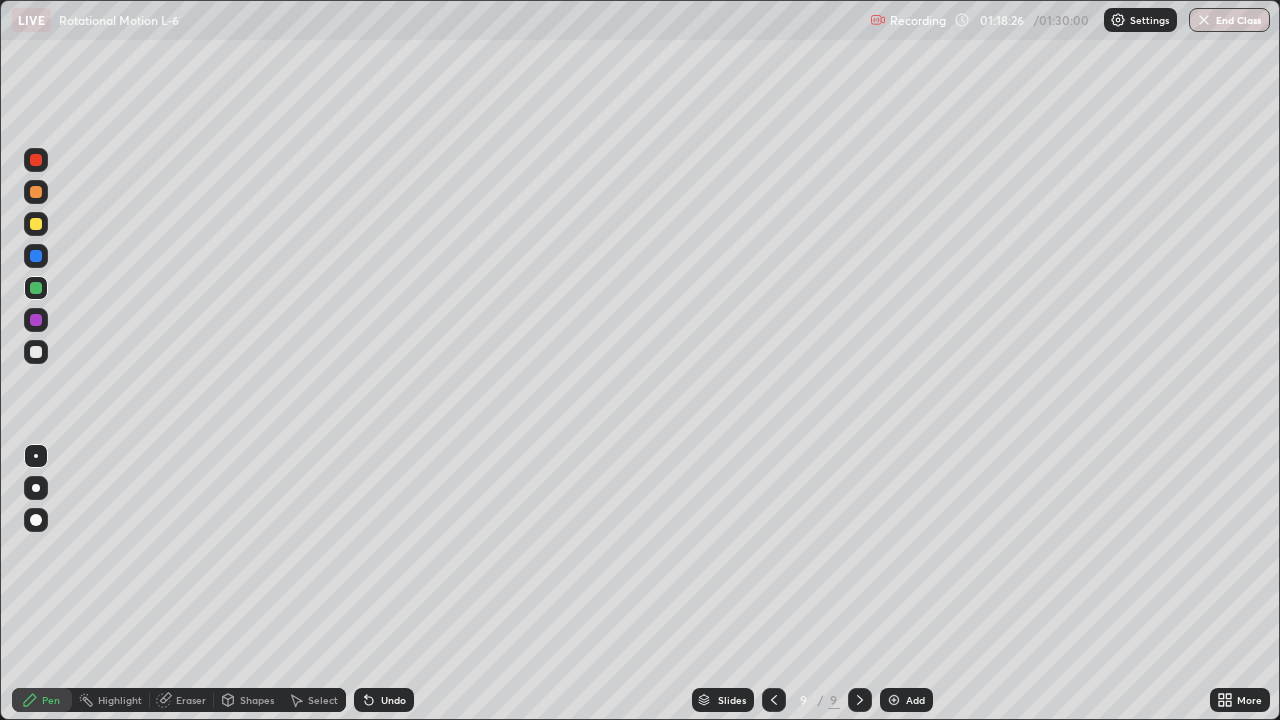 click at bounding box center (36, 352) 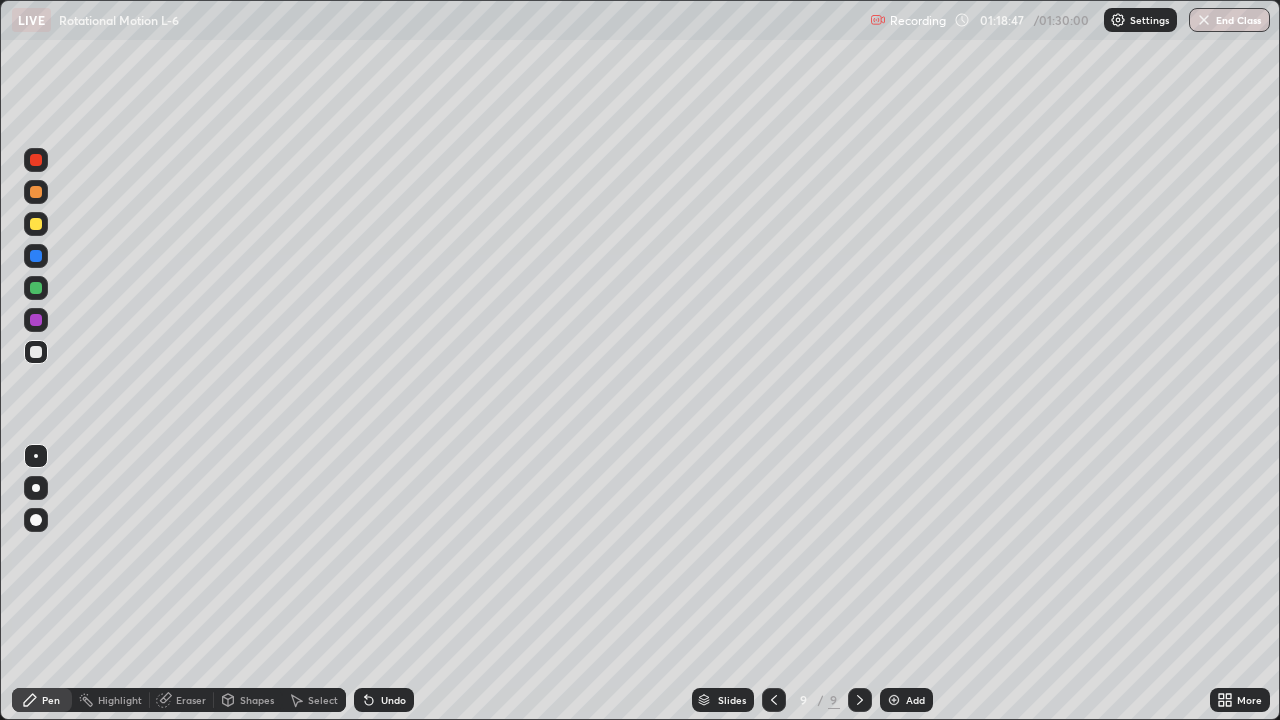 click at bounding box center (36, 320) 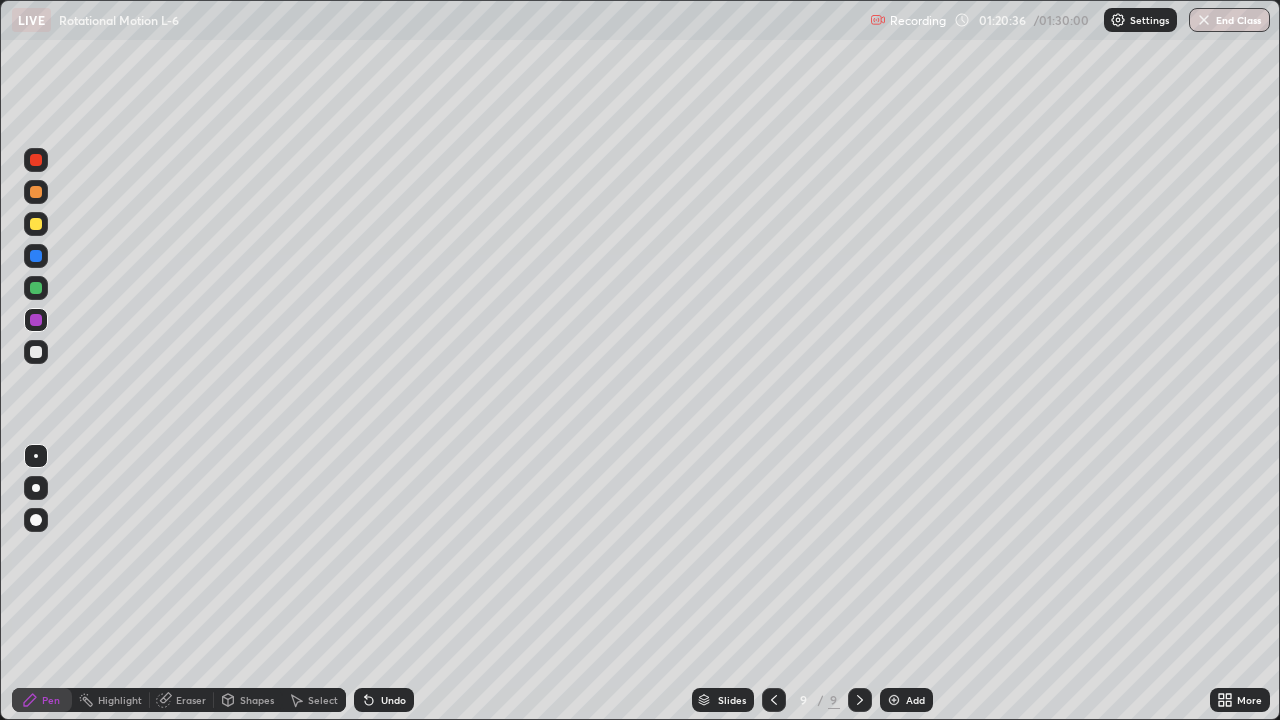 click on "Eraser" at bounding box center [182, 700] 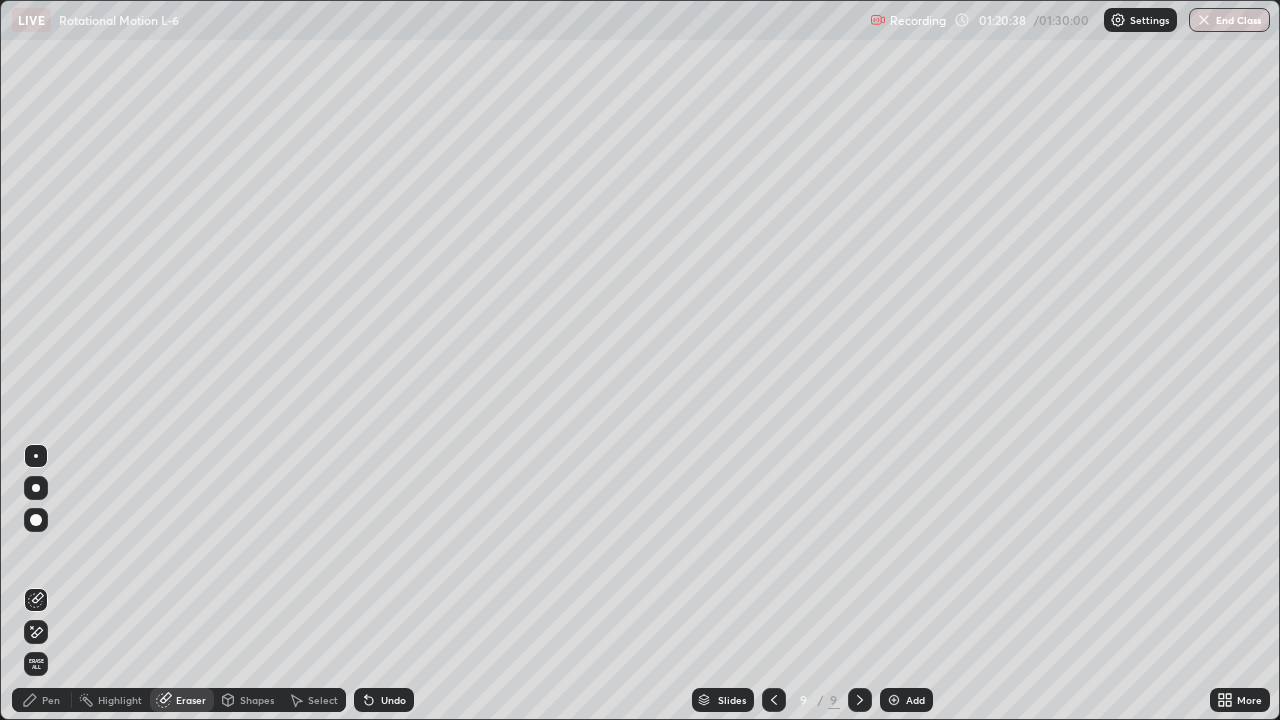 click on "Pen" at bounding box center [51, 700] 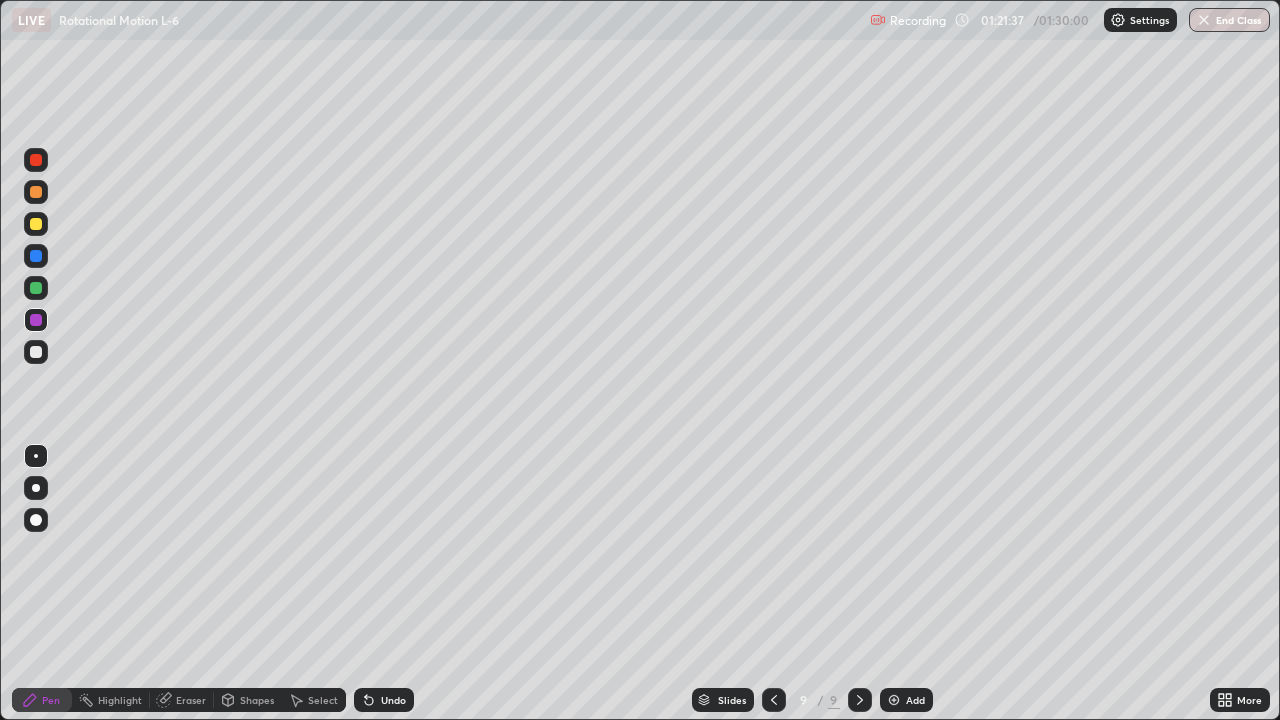 click on "End Class" at bounding box center (1229, 20) 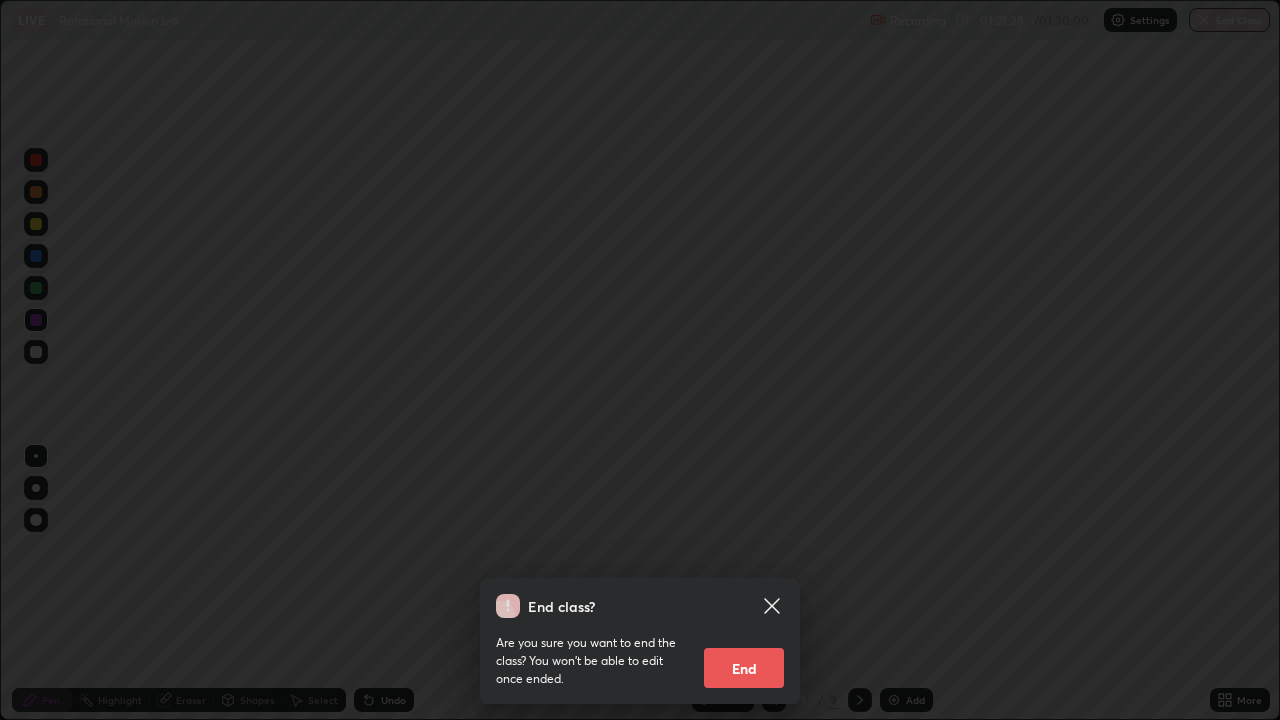 click on "End" at bounding box center (744, 668) 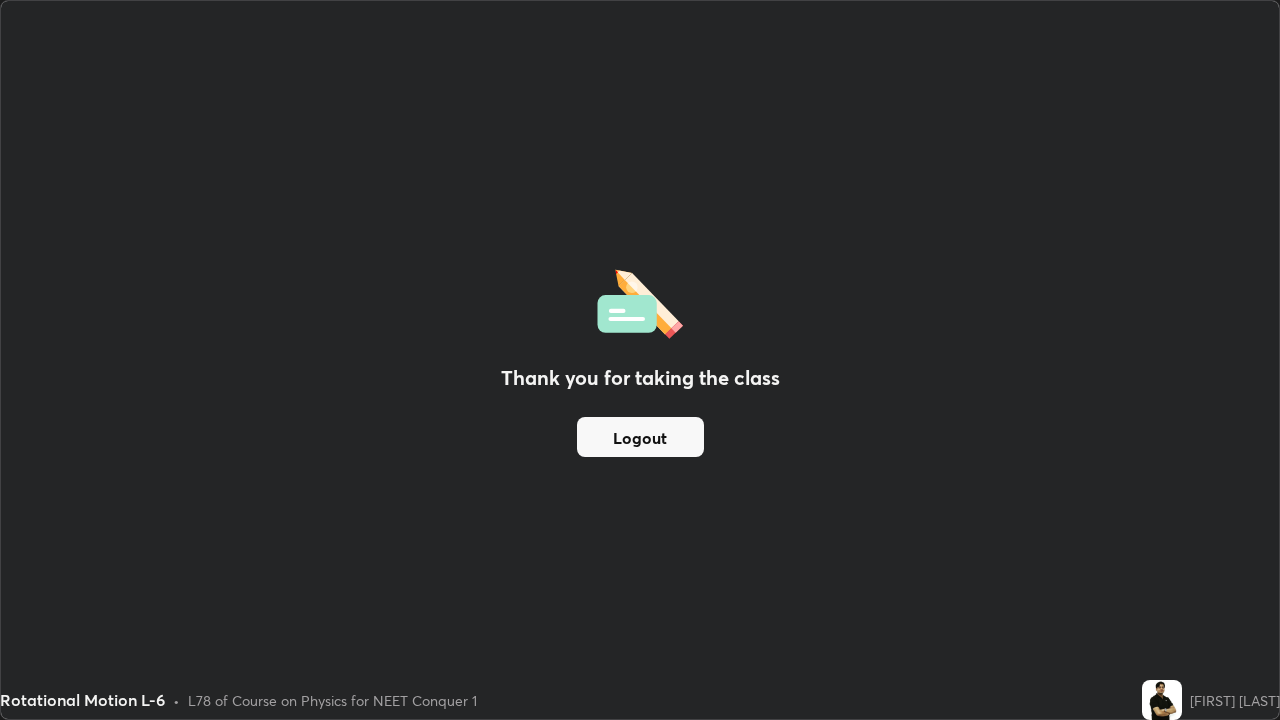 click on "Logout" at bounding box center (640, 437) 